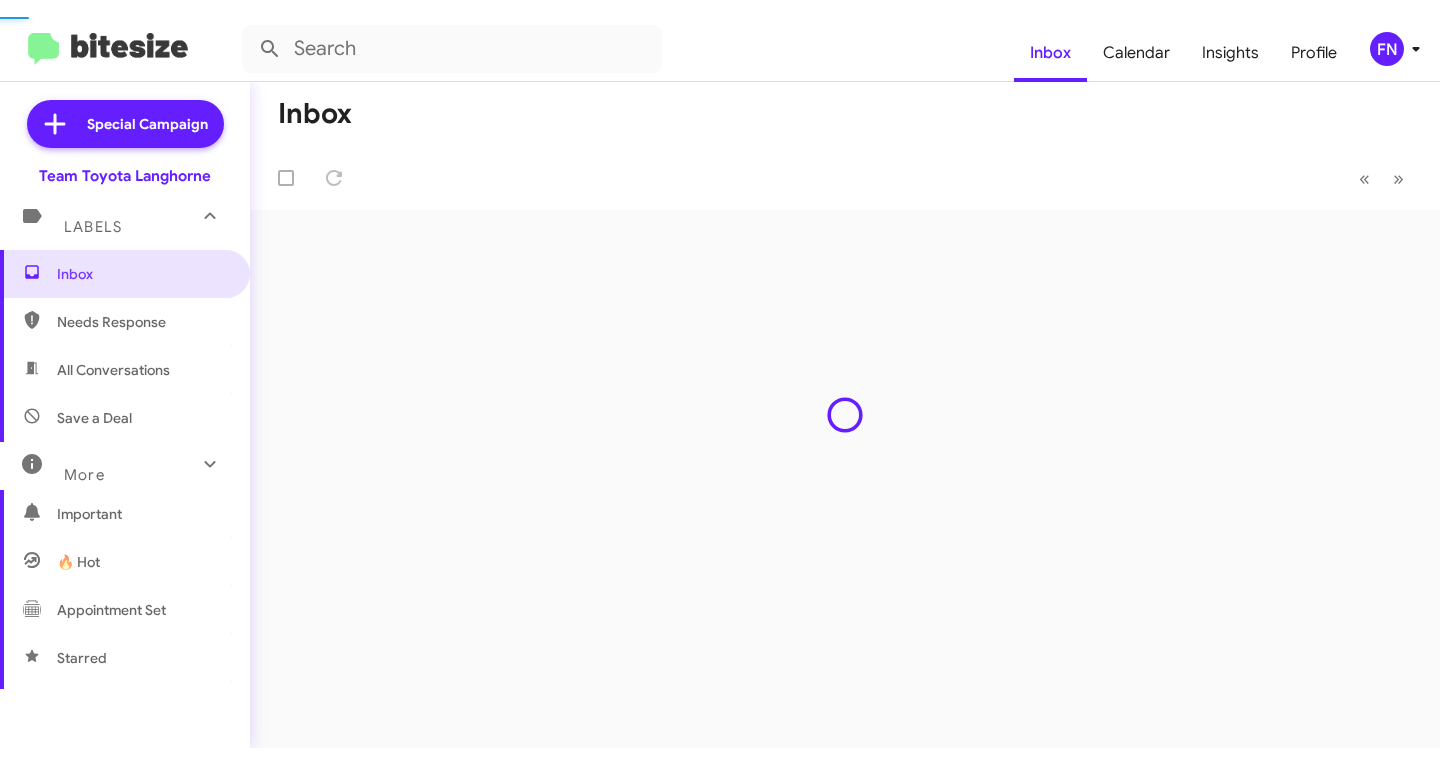 scroll, scrollTop: 0, scrollLeft: 0, axis: both 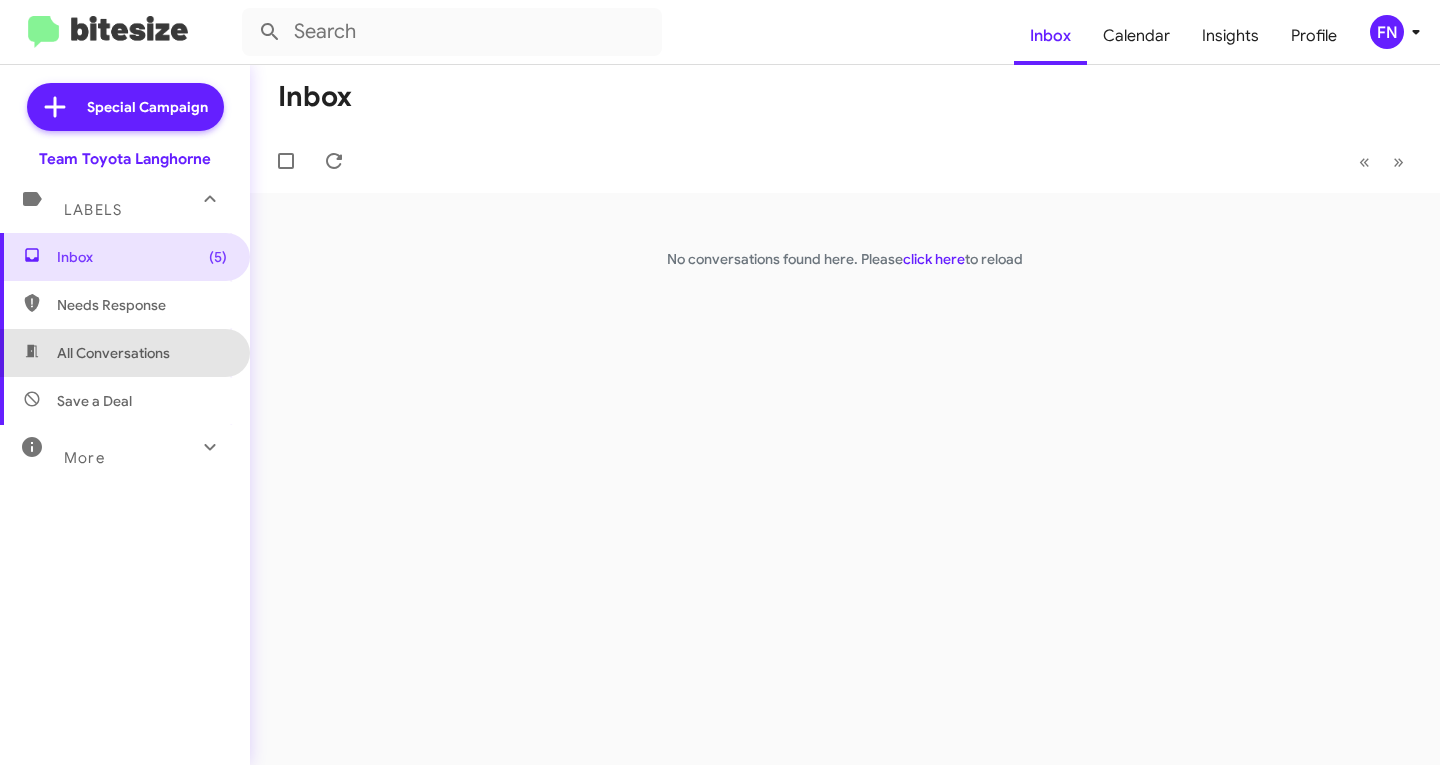 click on "All Conversations" at bounding box center (113, 353) 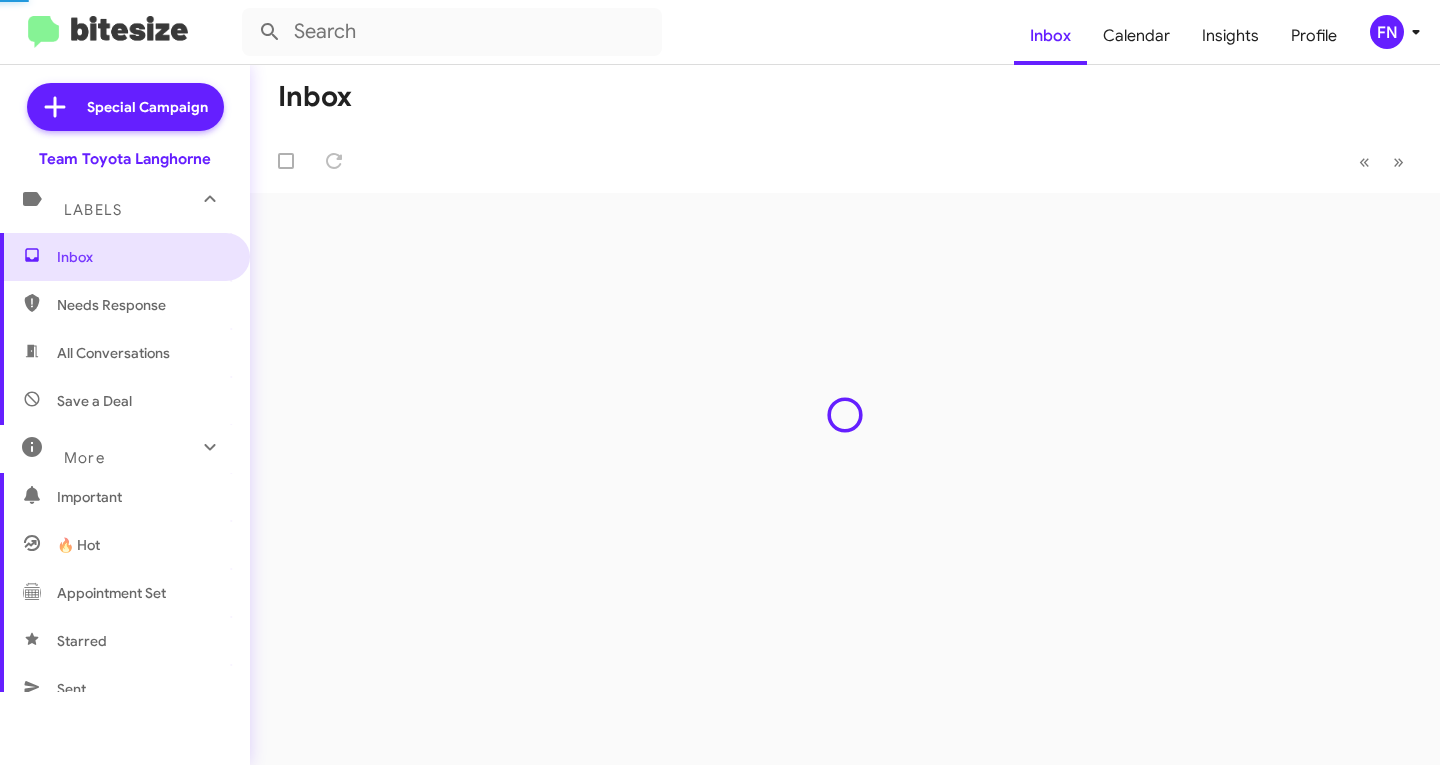 scroll, scrollTop: 0, scrollLeft: 0, axis: both 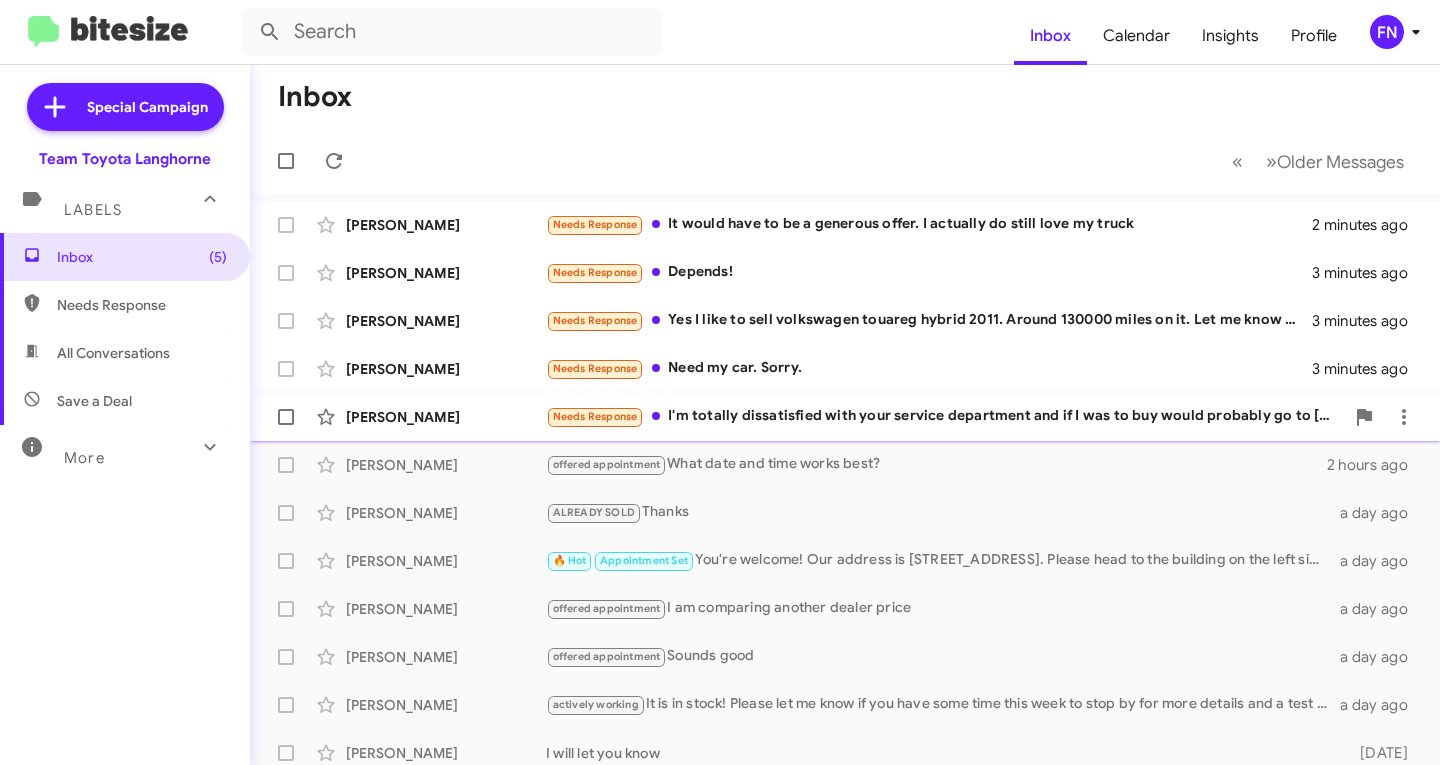 click on "[PERSON_NAME]  Needs Response   I'm totally dissatisfied with your service department and if I was to buy would probably go to [PERSON_NAME][GEOGRAPHIC_DATA]   4 minutes ago" 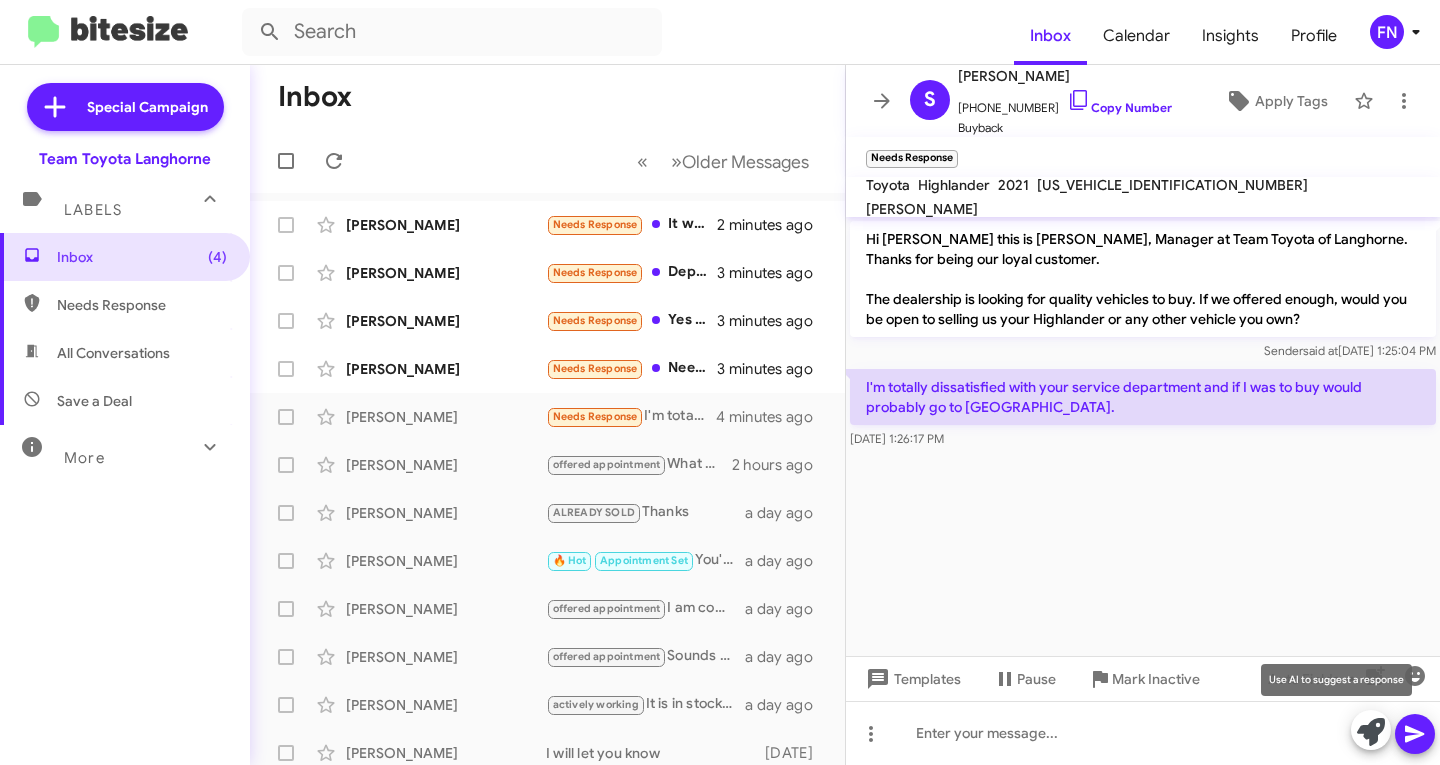 click 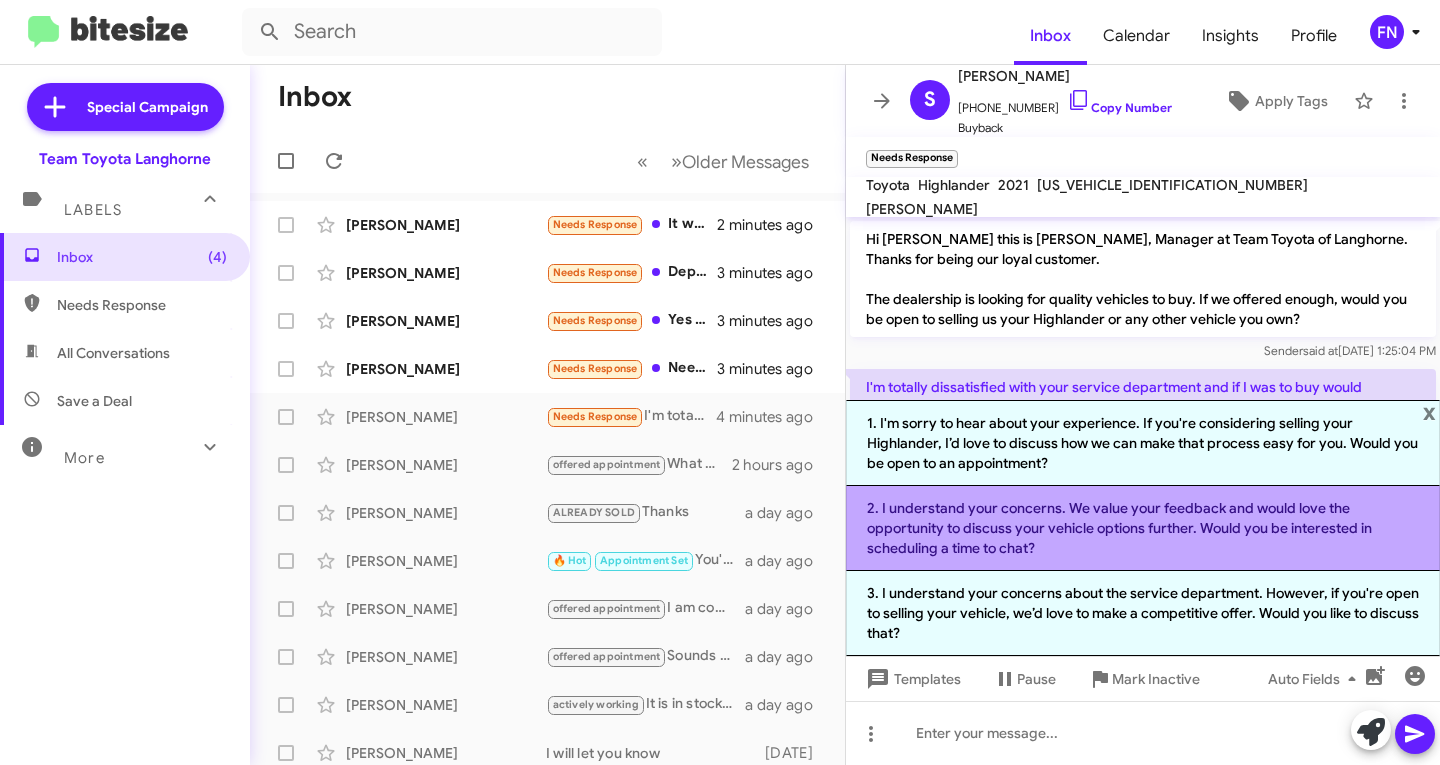 click on "2. I understand your concerns. We value your feedback and would love the opportunity to discuss your vehicle options further. Would you be interested in scheduling a time to chat?" 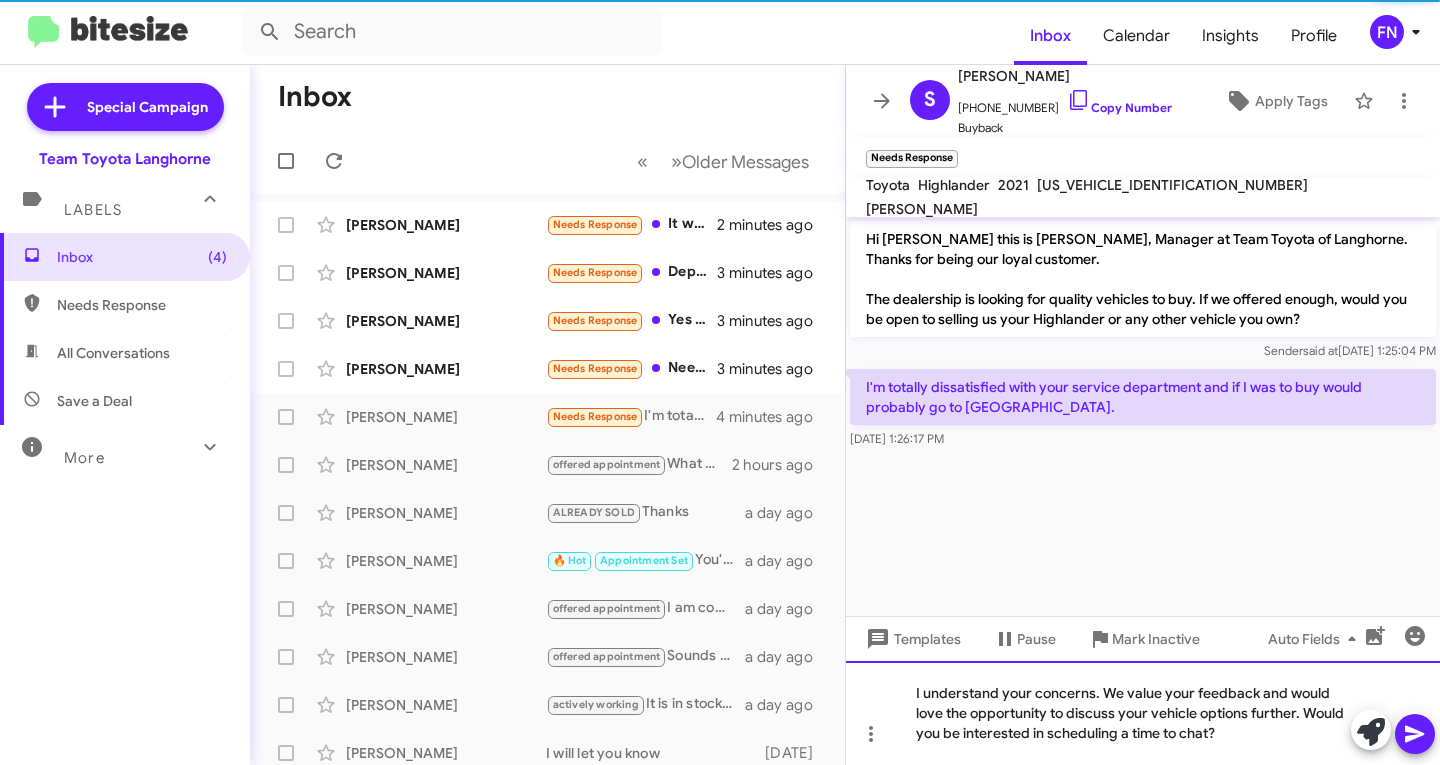 click on "I understand your concerns. We value your feedback and would love the opportunity to discuss your vehicle options further. Would you be interested in scheduling a time to chat?" 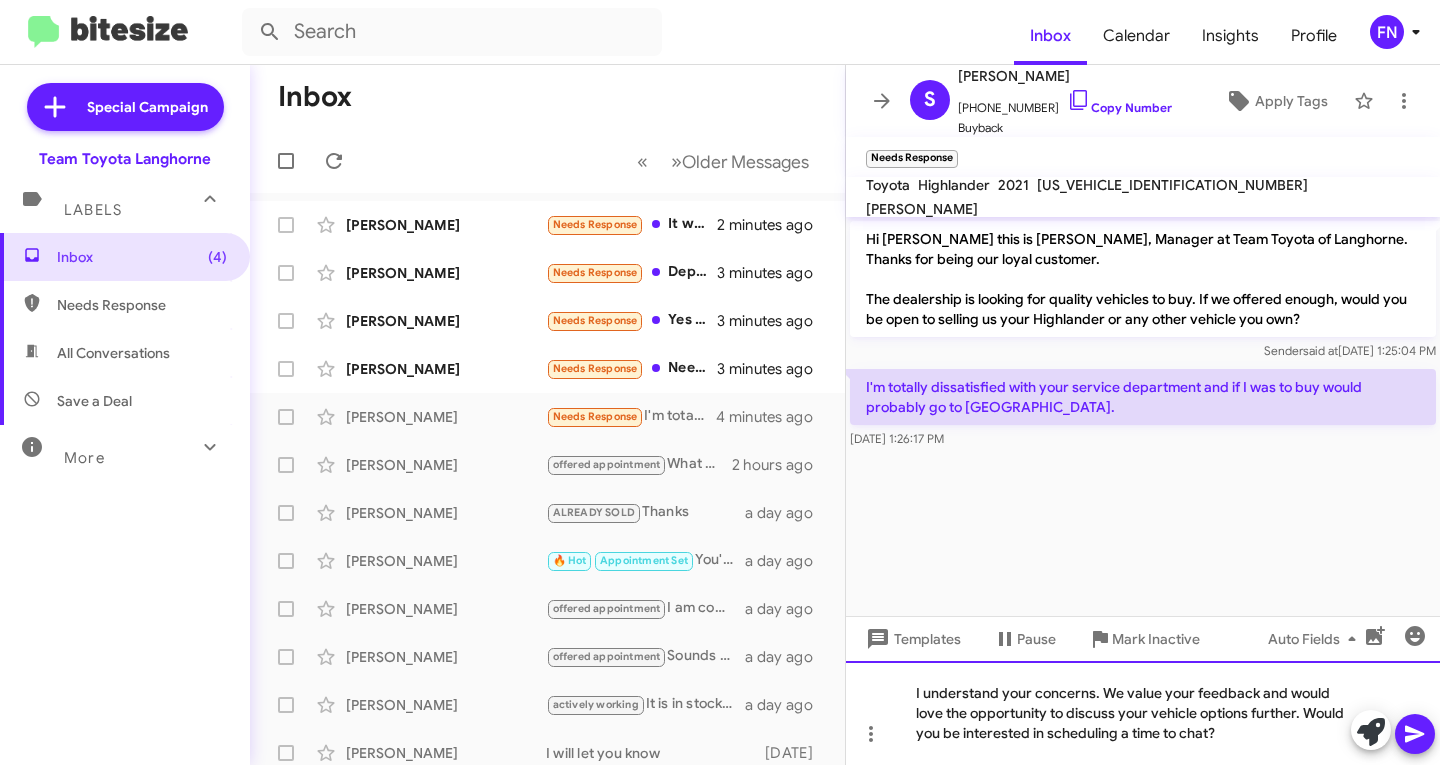 type 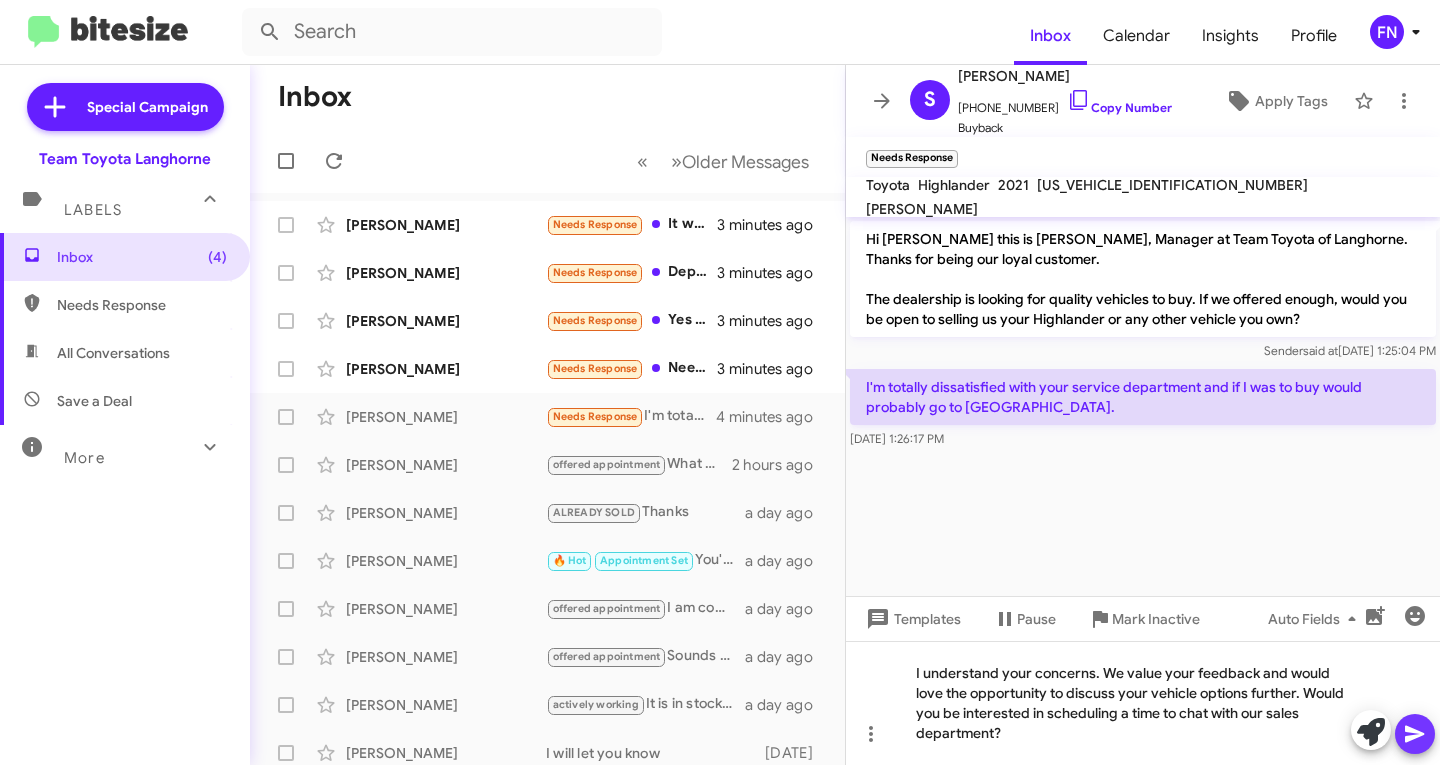 click 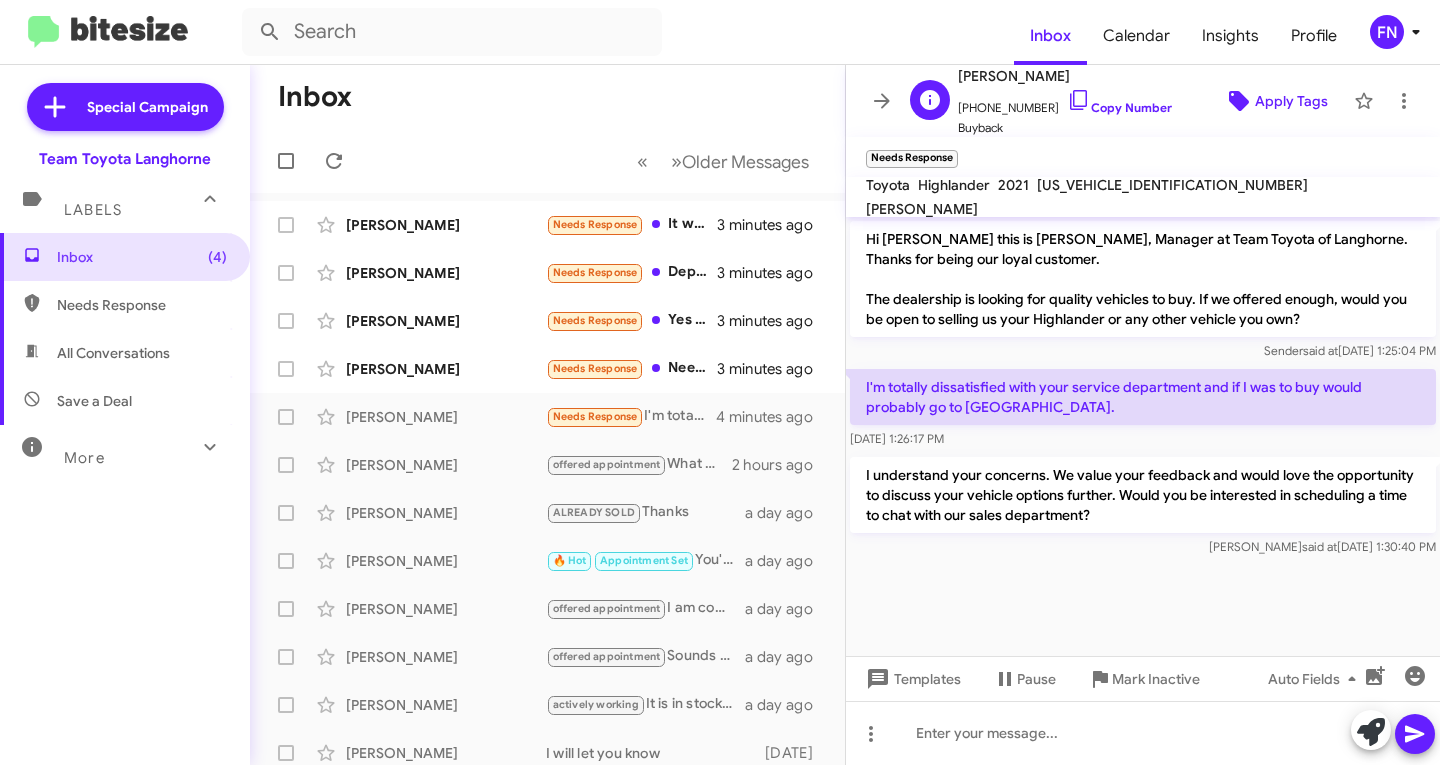 click on "Apply Tags" 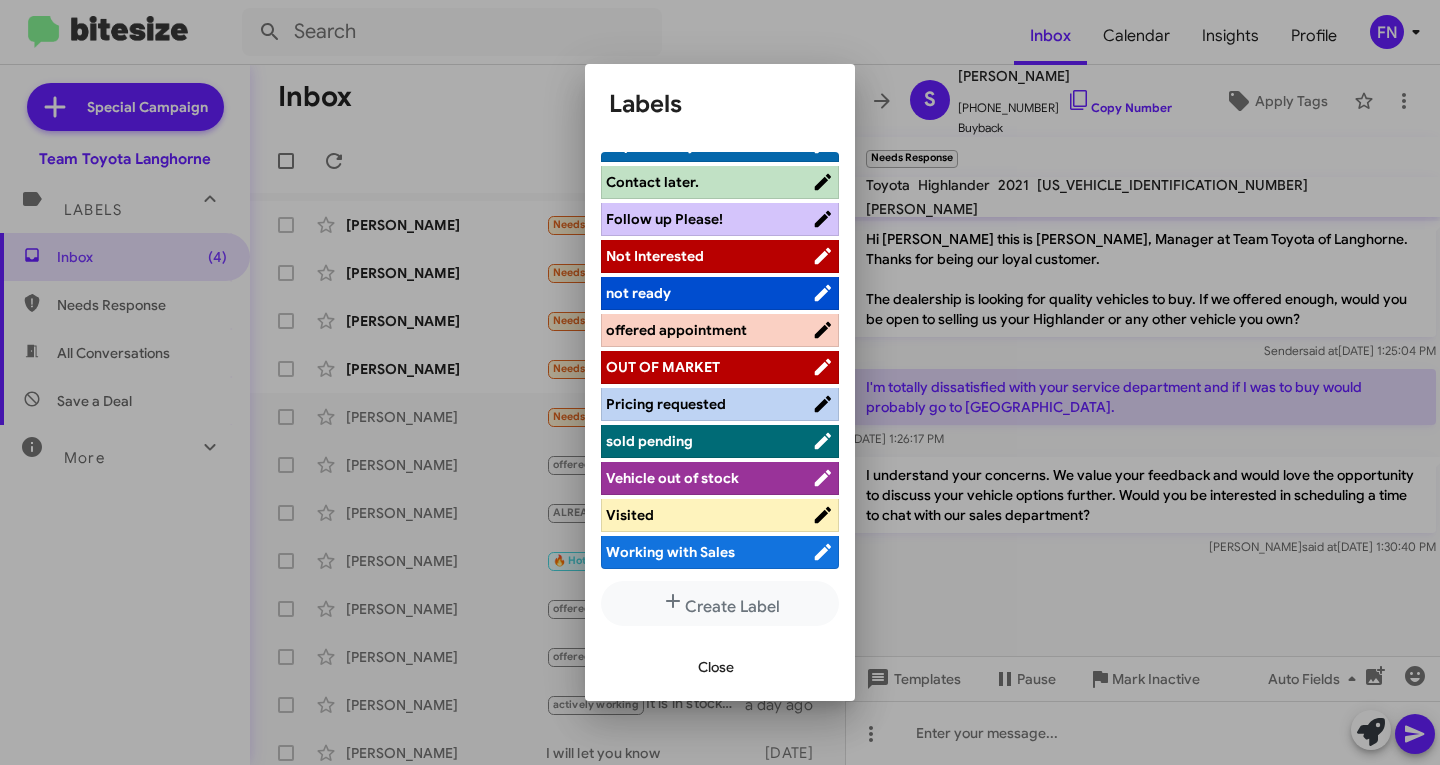 click on "offered appointment" at bounding box center (676, 330) 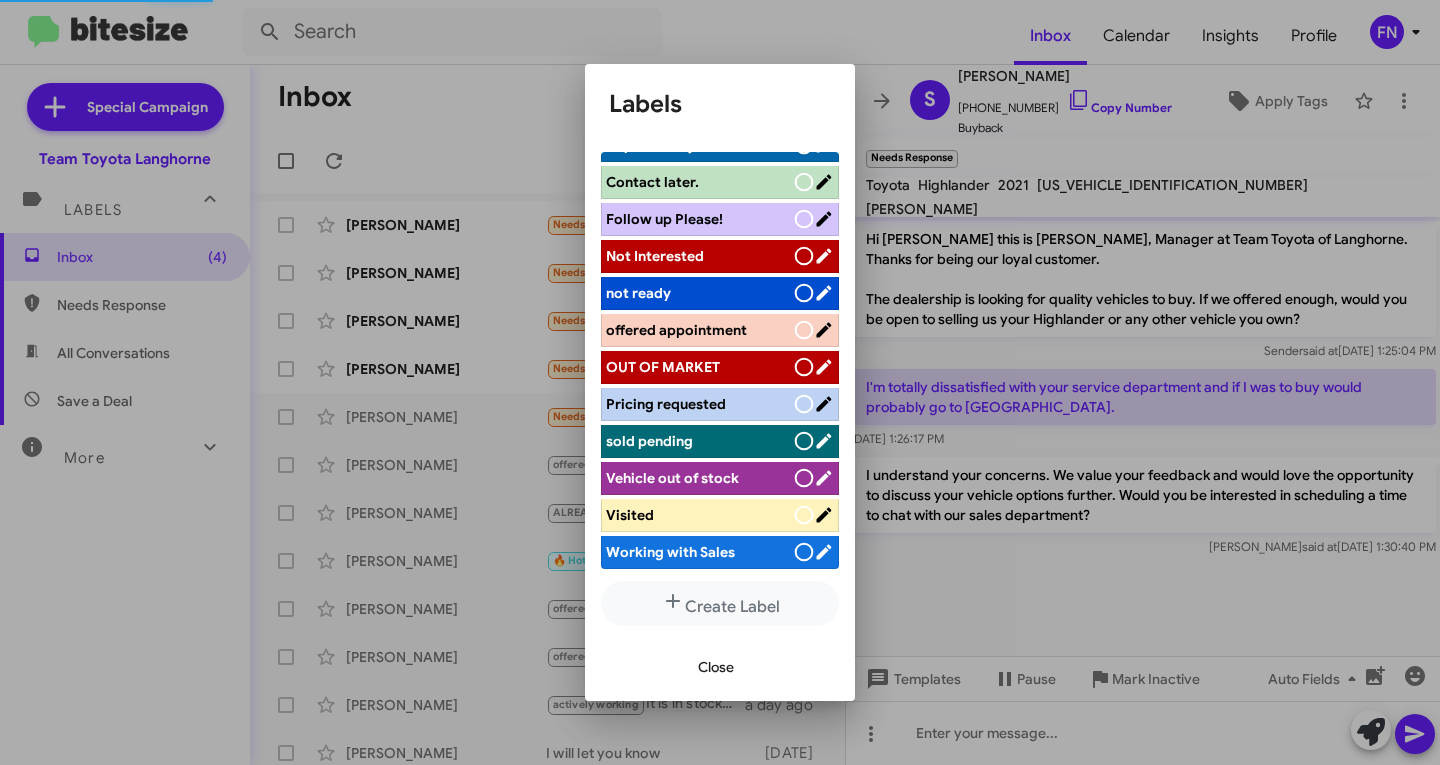 scroll, scrollTop: 283, scrollLeft: 0, axis: vertical 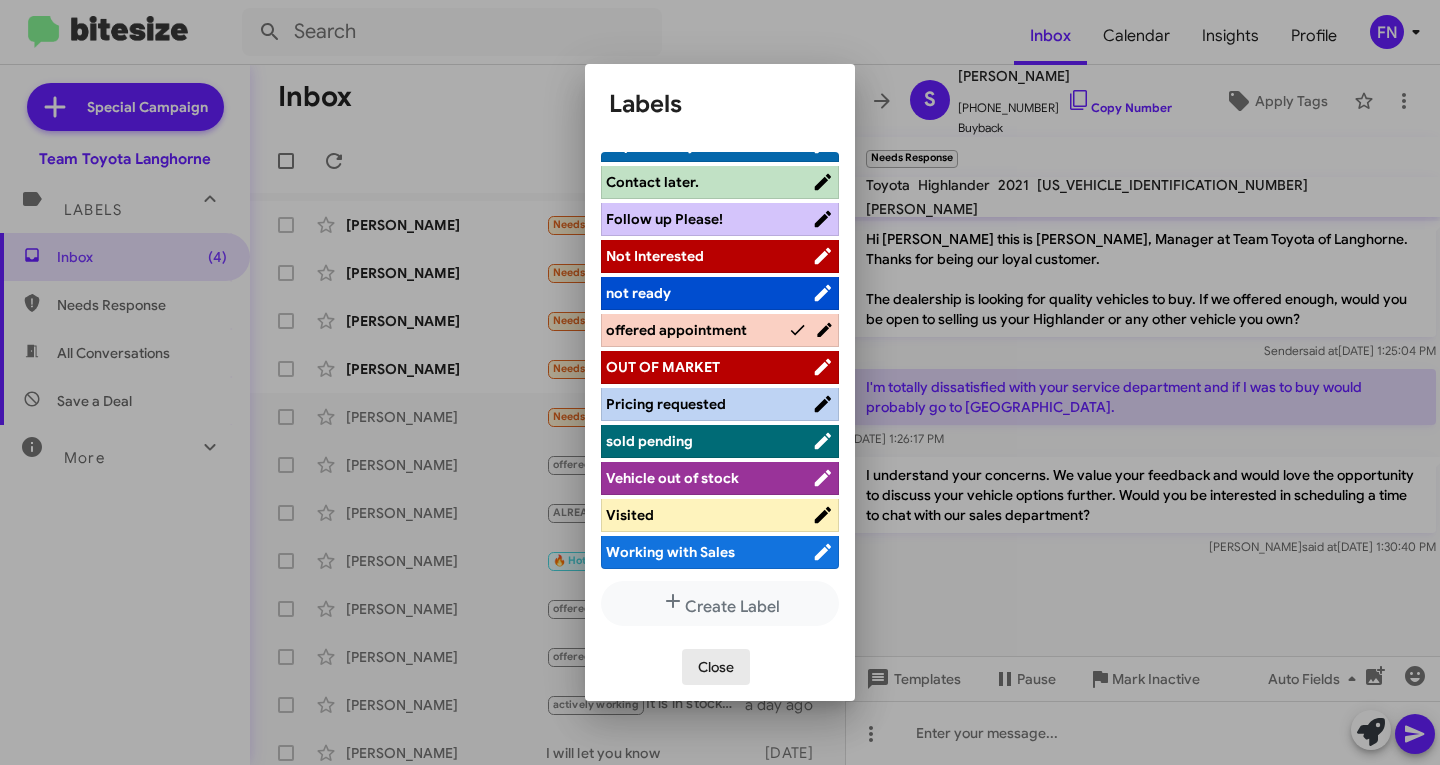 click on "Close" at bounding box center [716, 667] 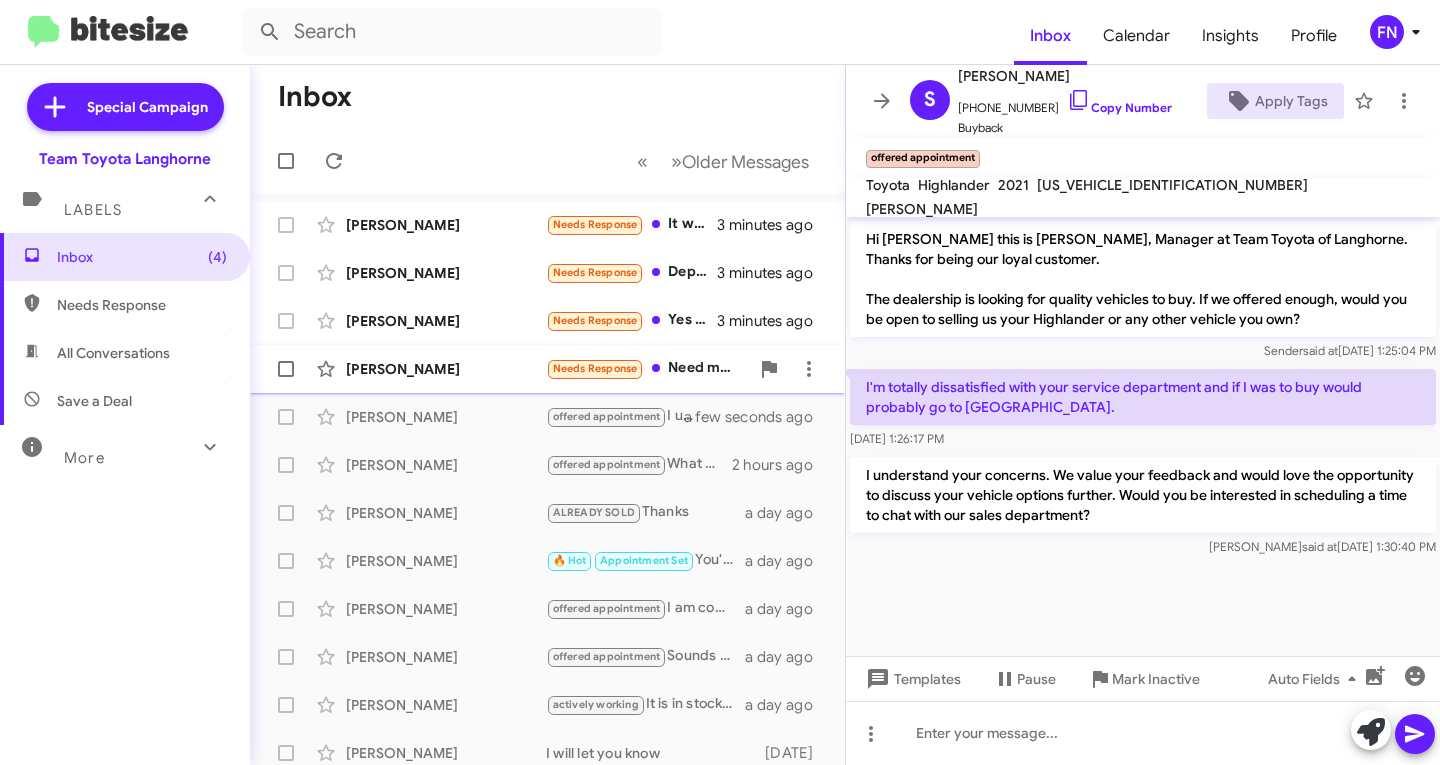 click on "[PERSON_NAME]  Needs Response   Need my car. Sorry.   3 minutes ago" 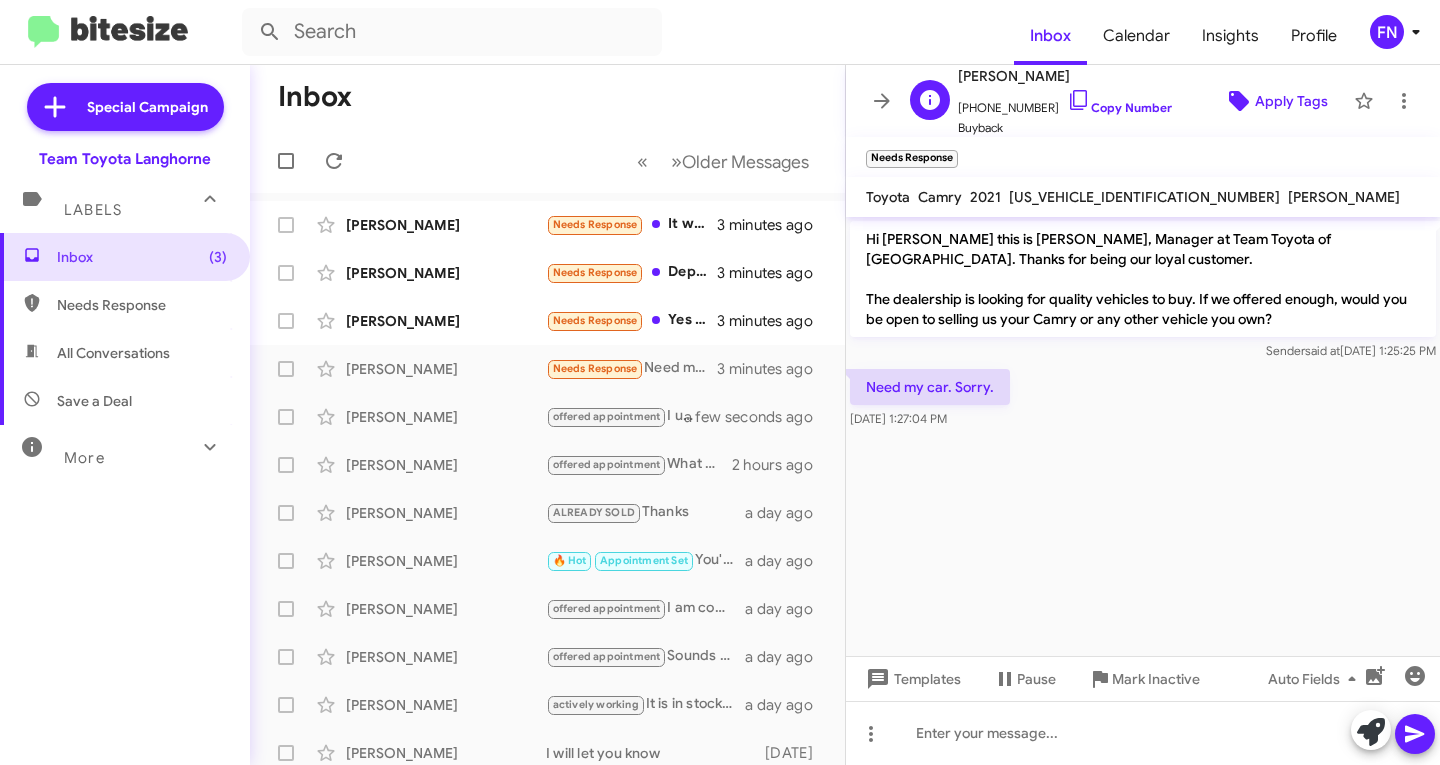 click on "Apply Tags" 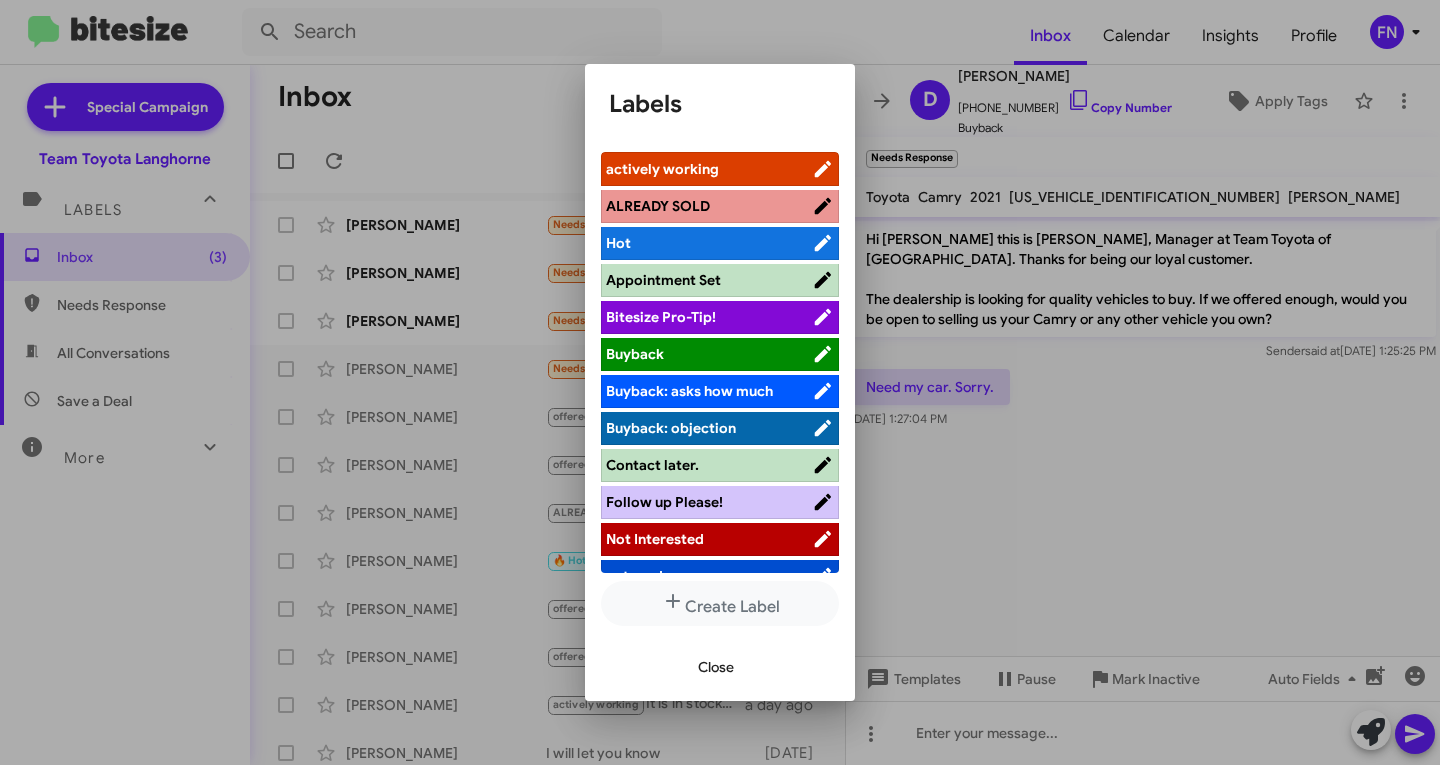 scroll, scrollTop: 283, scrollLeft: 0, axis: vertical 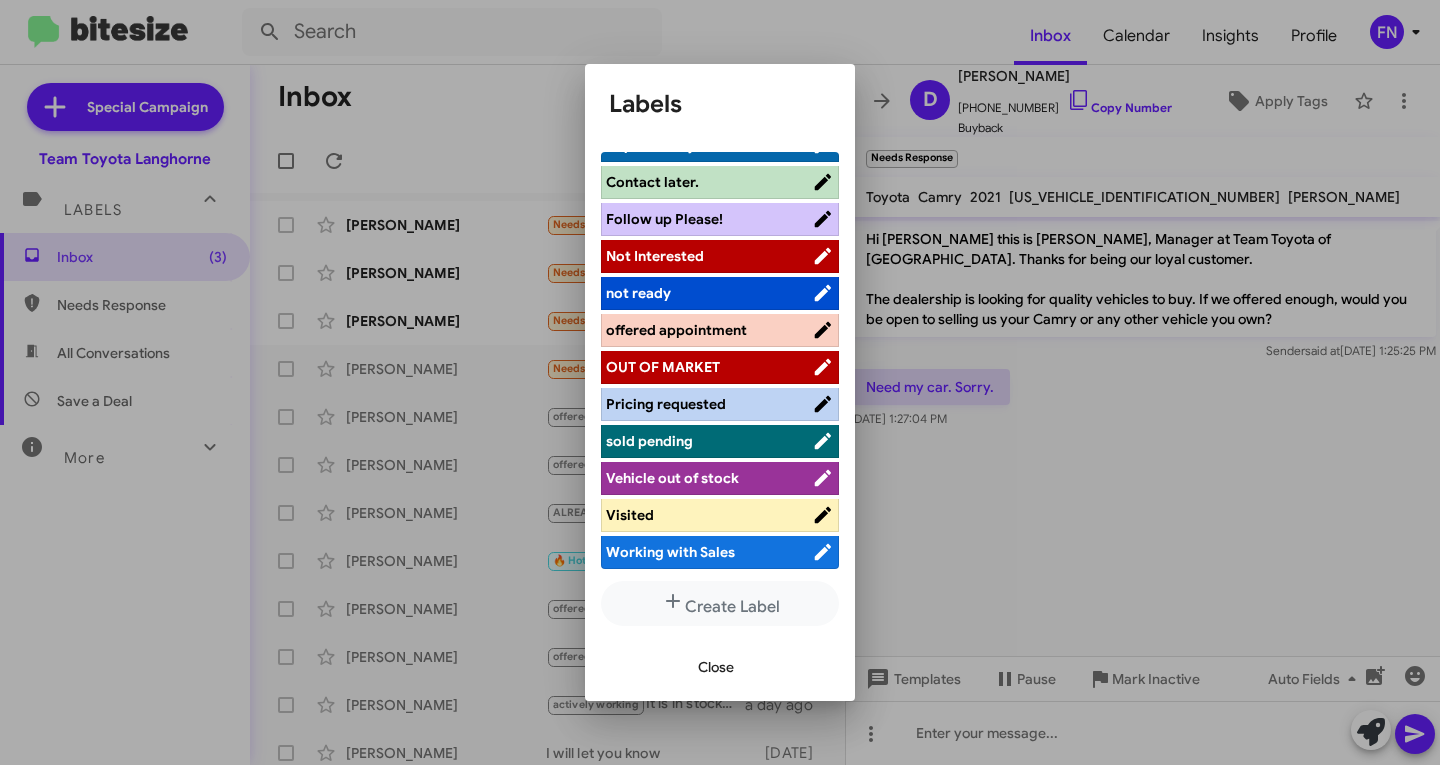 click on "Not Interested" at bounding box center (720, 256) 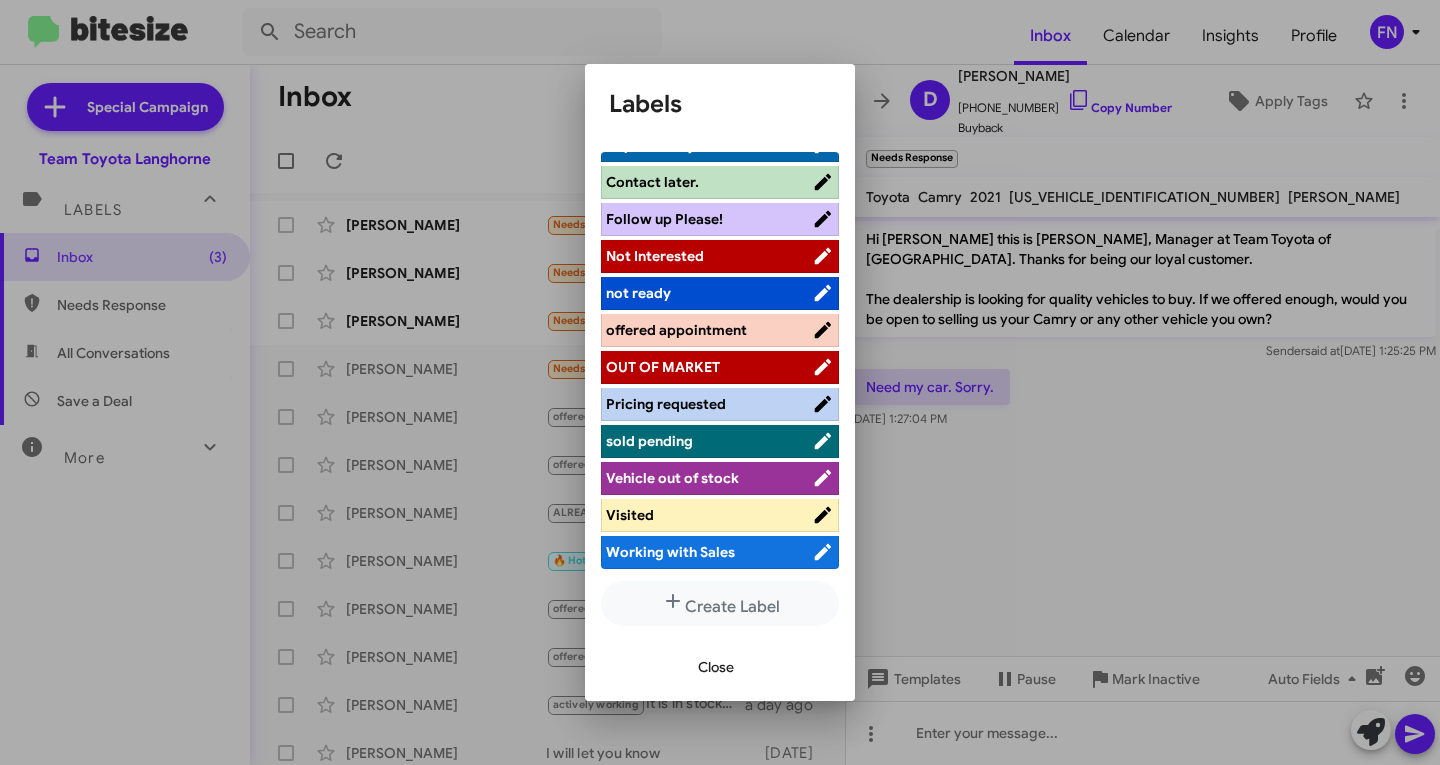 click on "Not Interested" at bounding box center [709, 256] 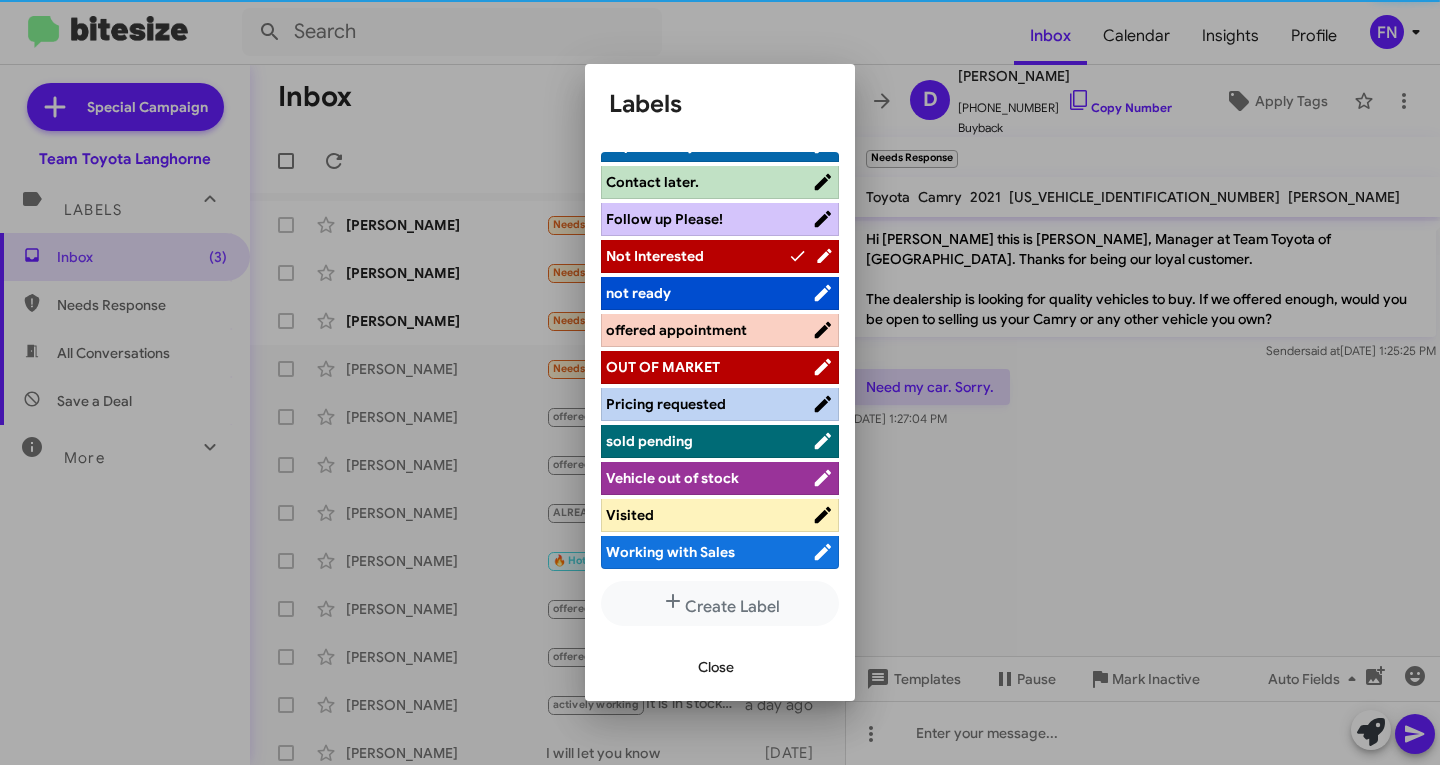 scroll, scrollTop: 283, scrollLeft: 0, axis: vertical 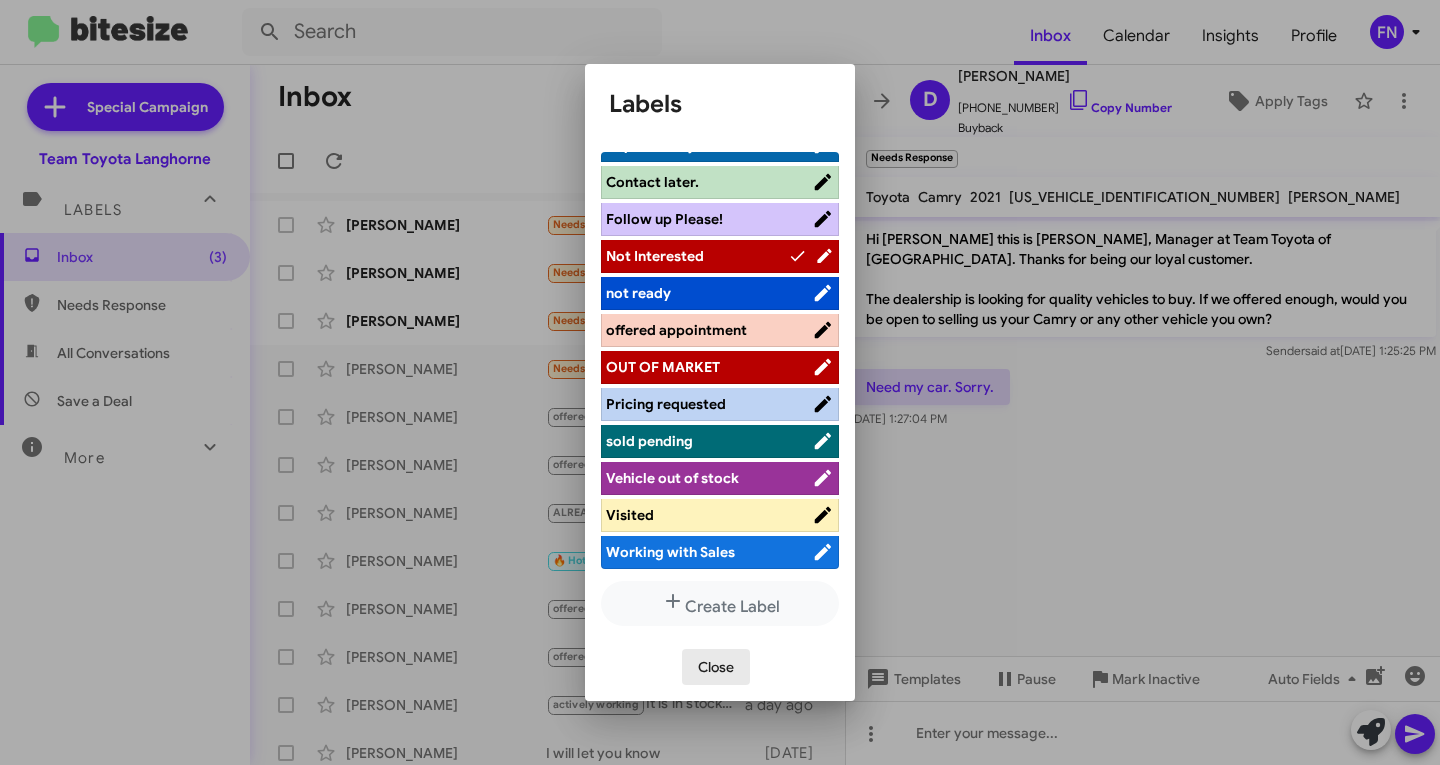 click on "Close" at bounding box center [716, 667] 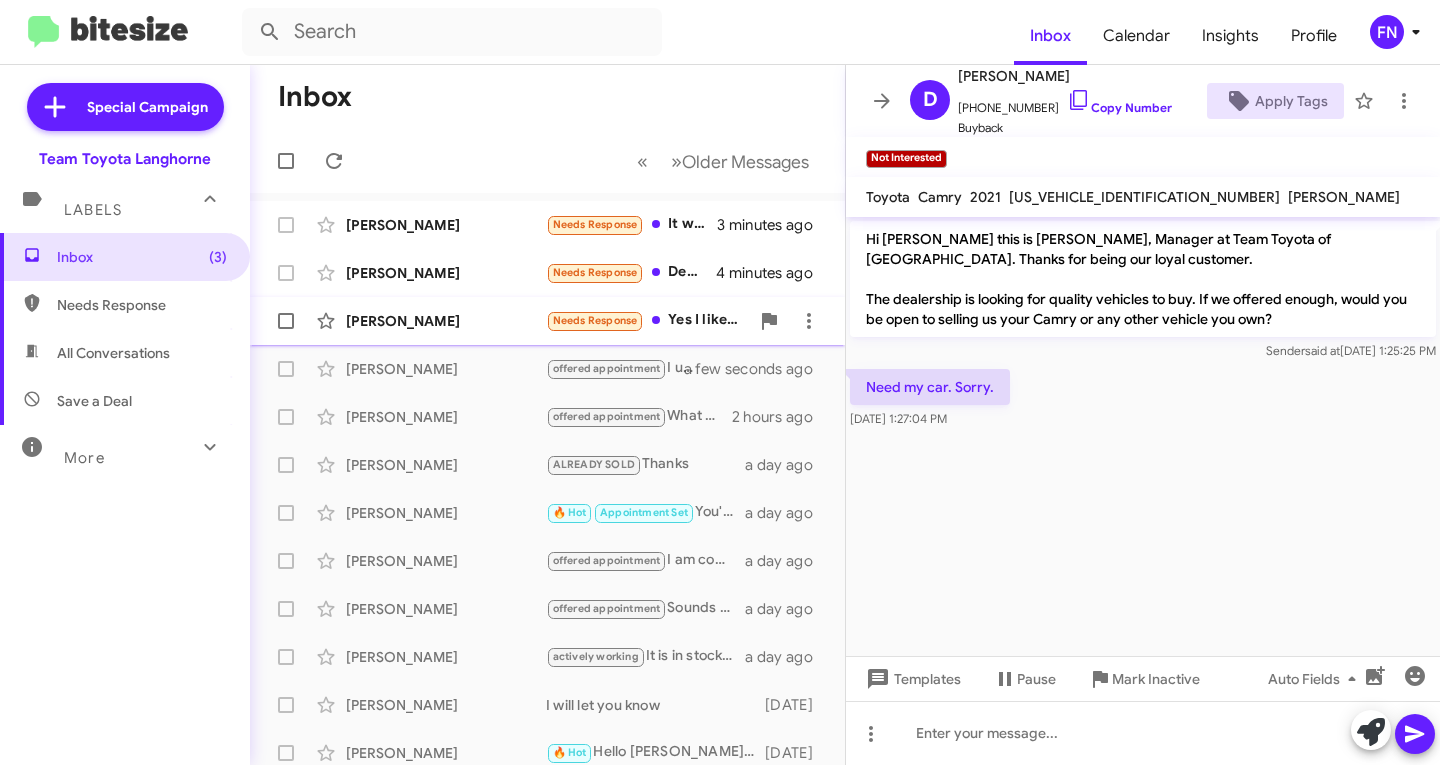 click on "[PERSON_NAME]" 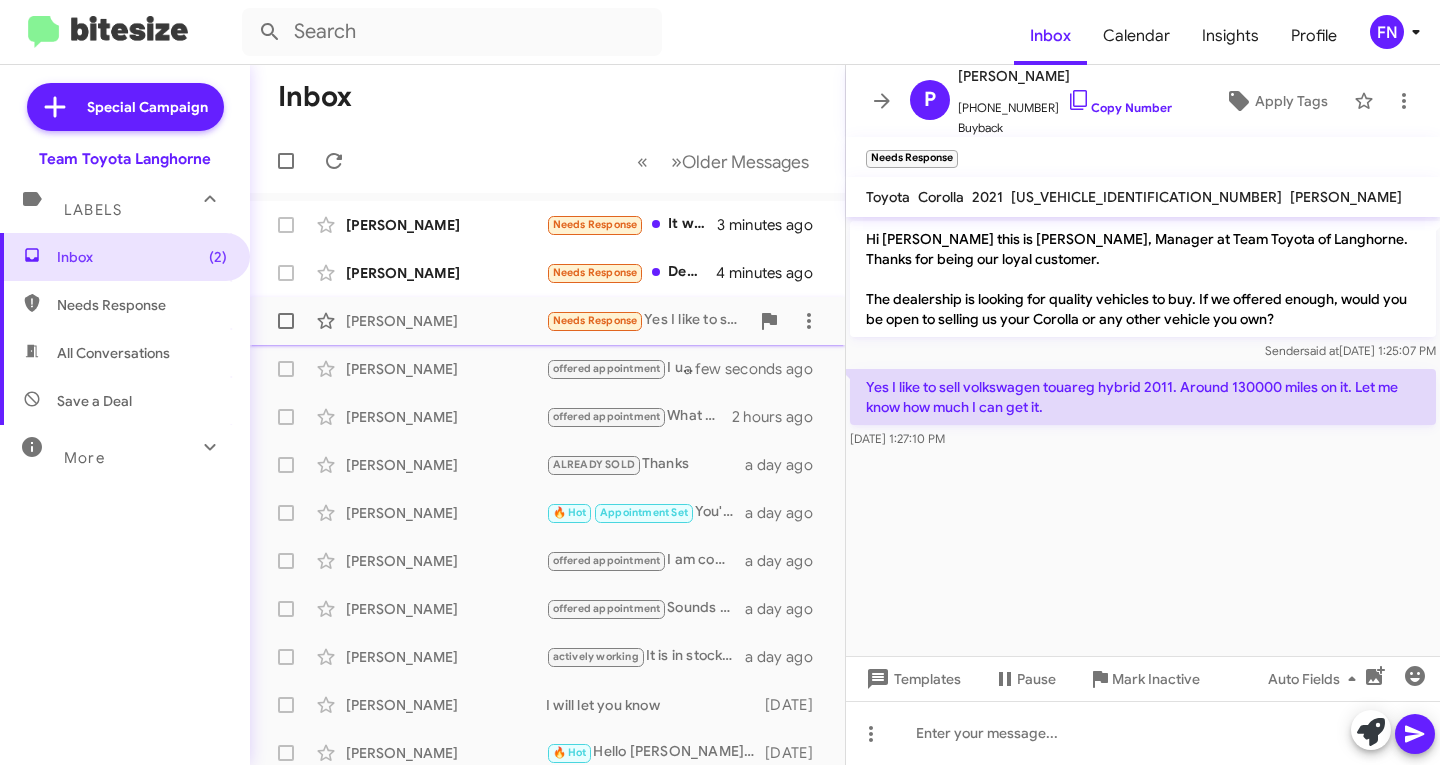 click on "[PERSON_NAME]  Needs Response   Yes I like to sell volkswagen touareg hybrid 2011. Around 130000 miles on it. Let me know how much I can get it.   4 minutes ago" 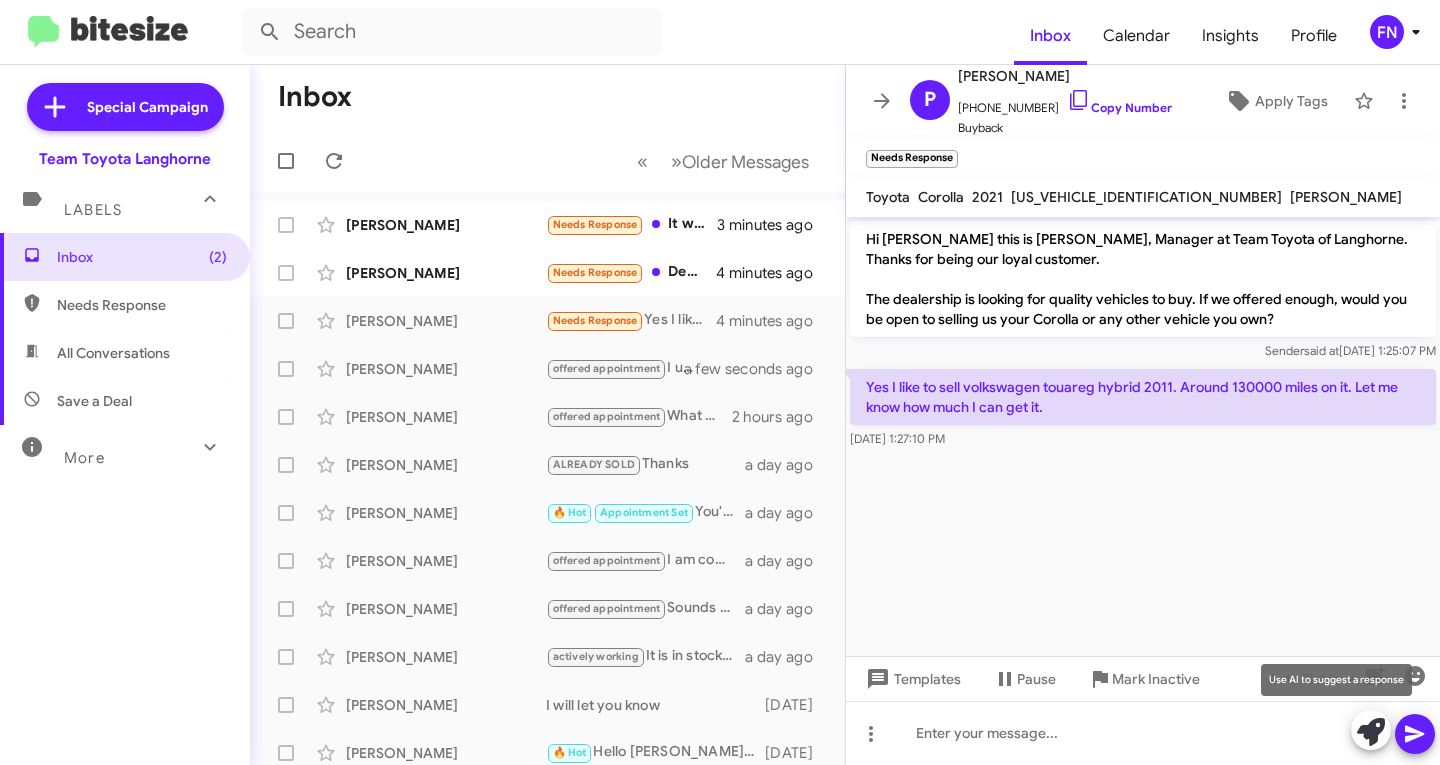 click 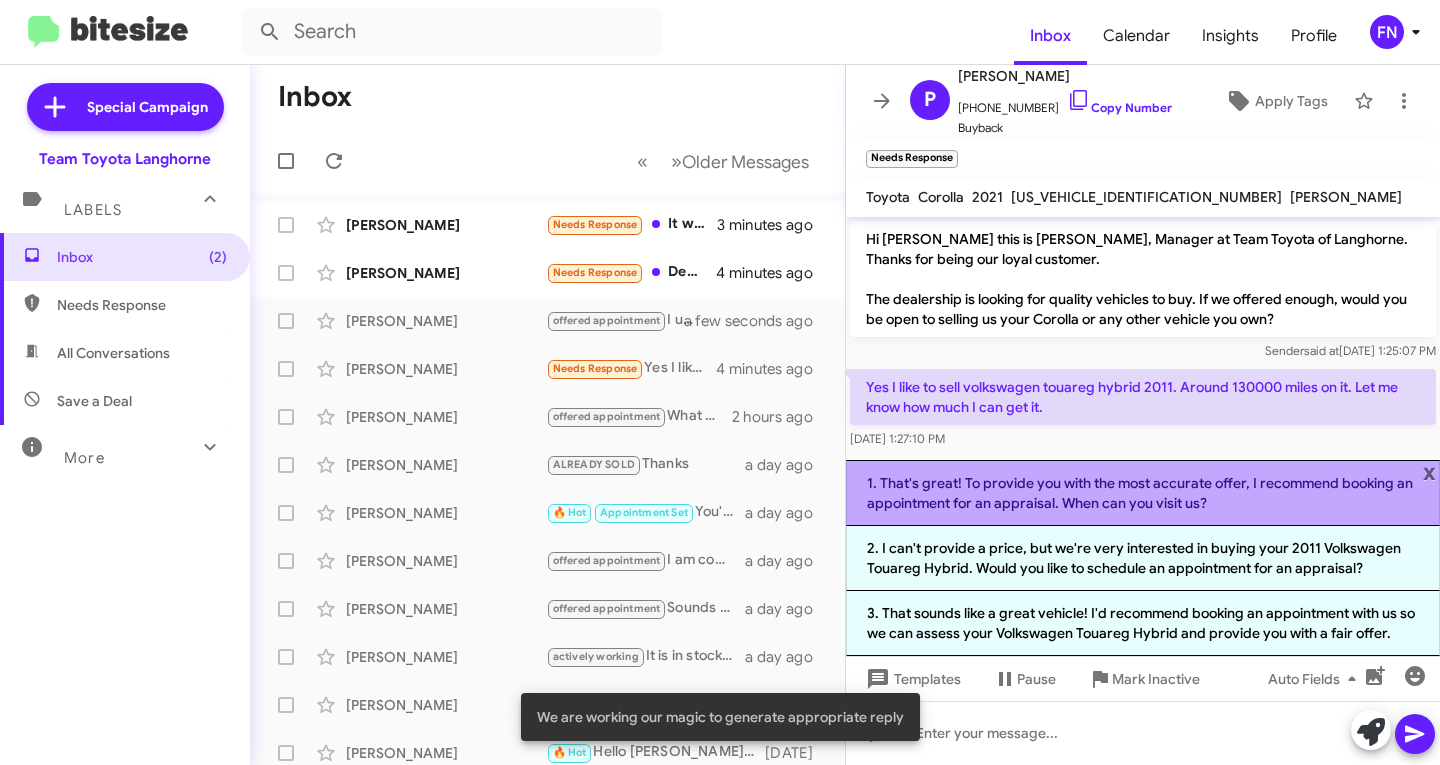 click on "1. That's great! To provide you with the most accurate offer, I recommend booking an appointment for an appraisal. When can you visit us?" 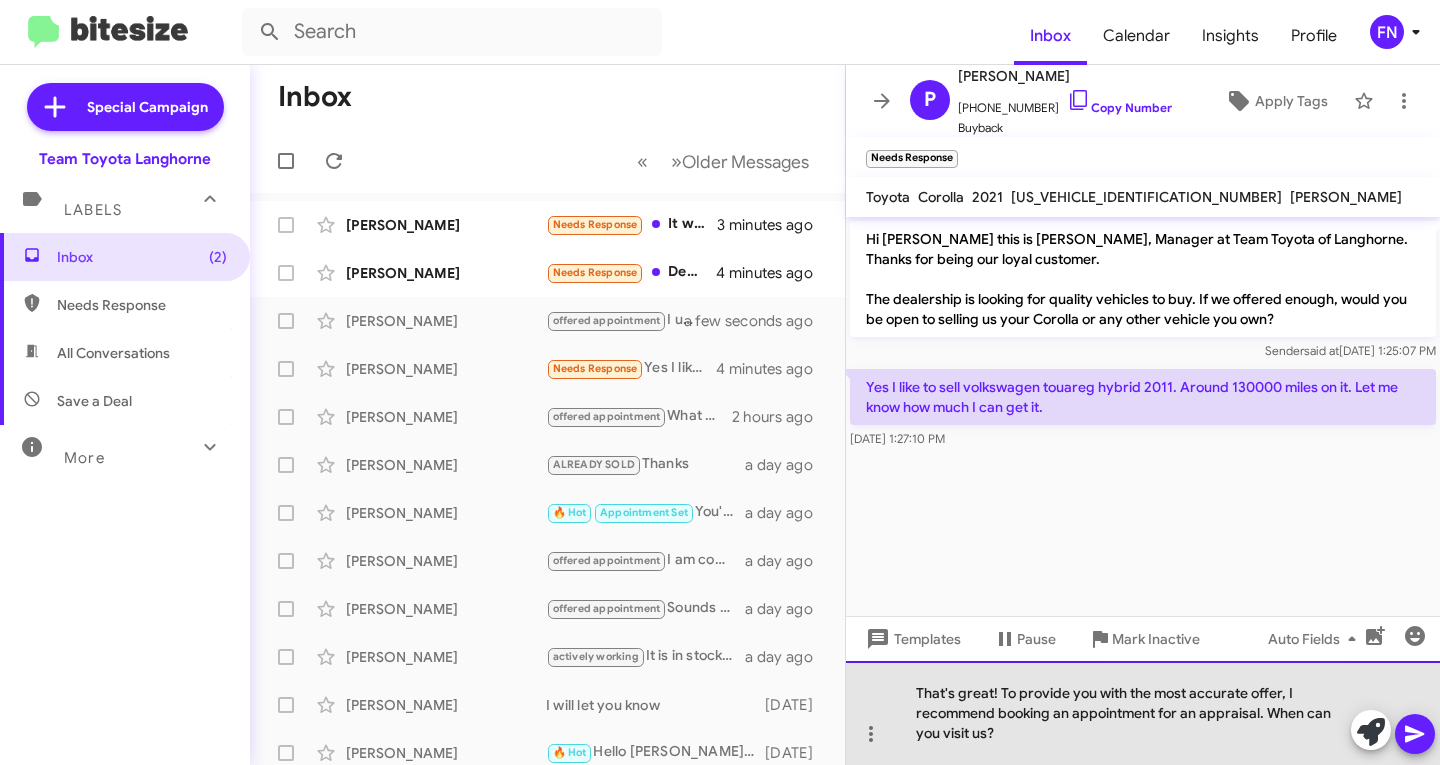 click on "That's great! To provide you with the most accurate offer, I recommend booking an appointment for an appraisal. When can you visit us?" 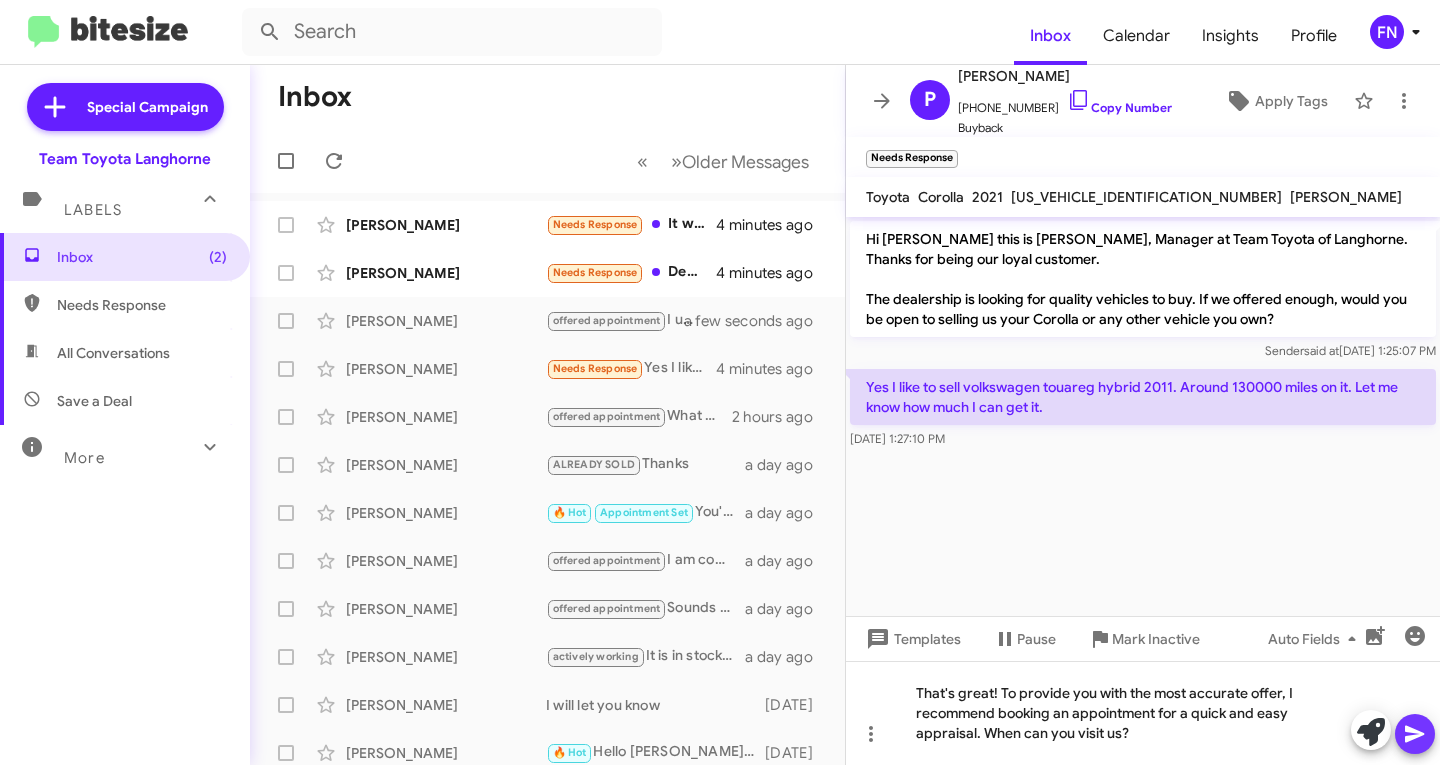 click 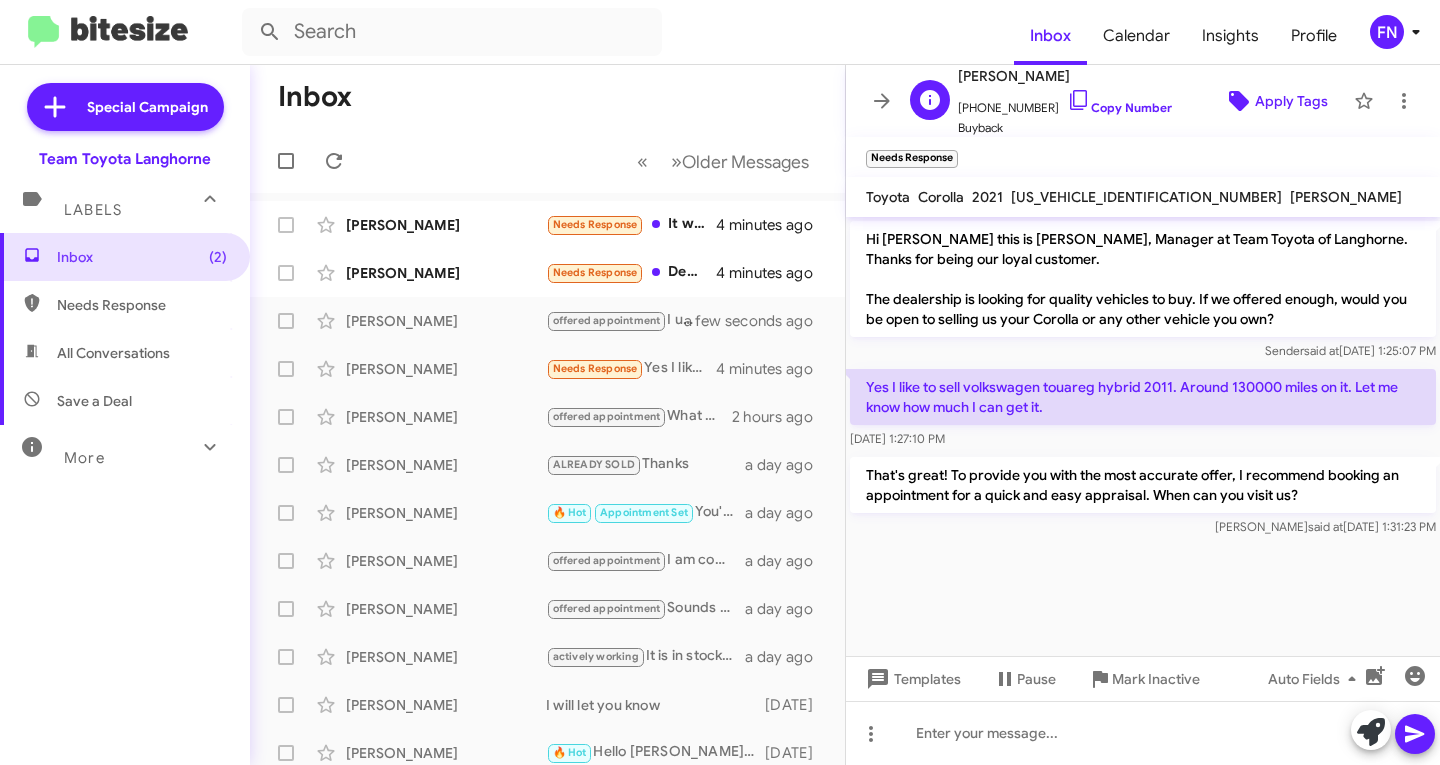 click on "Apply Tags" 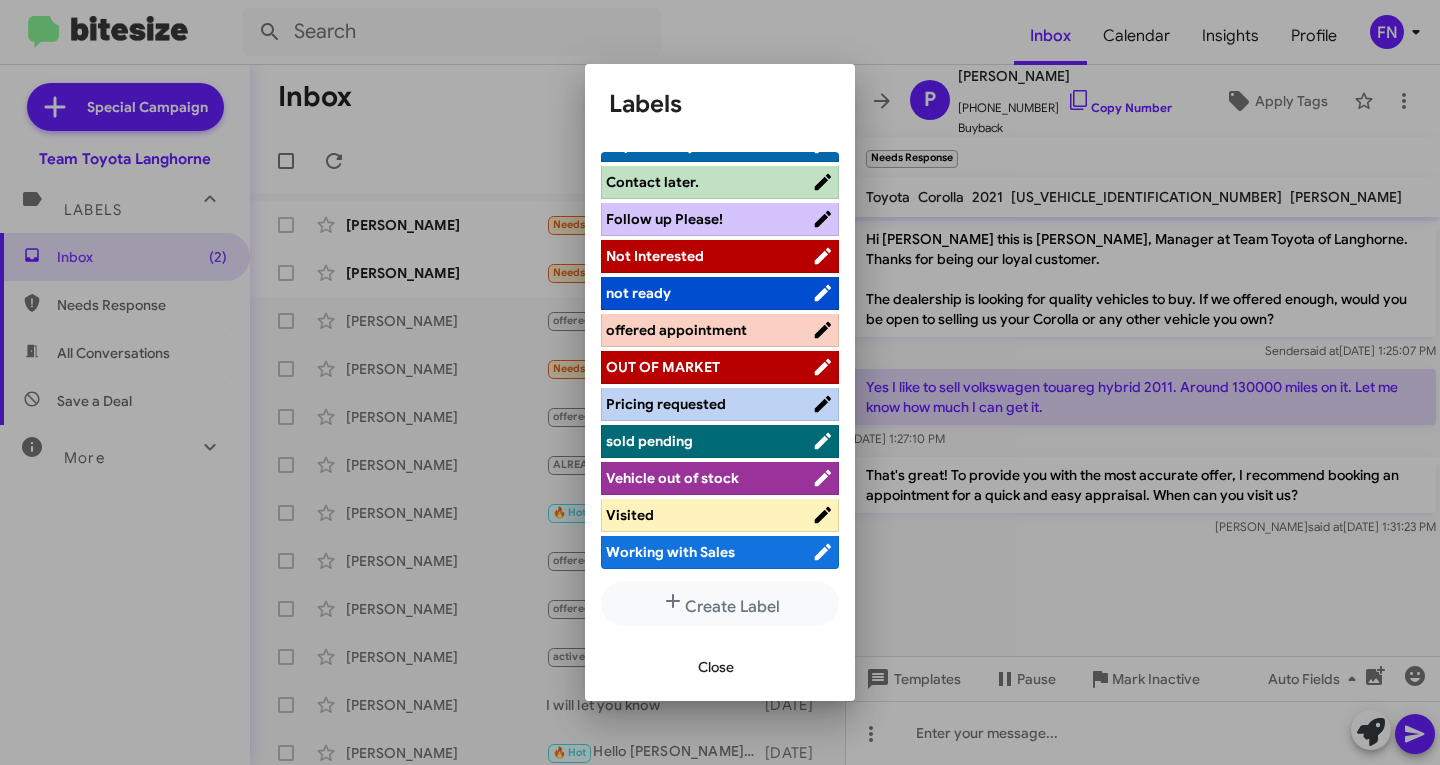 click on "offered appointment" at bounding box center [676, 330] 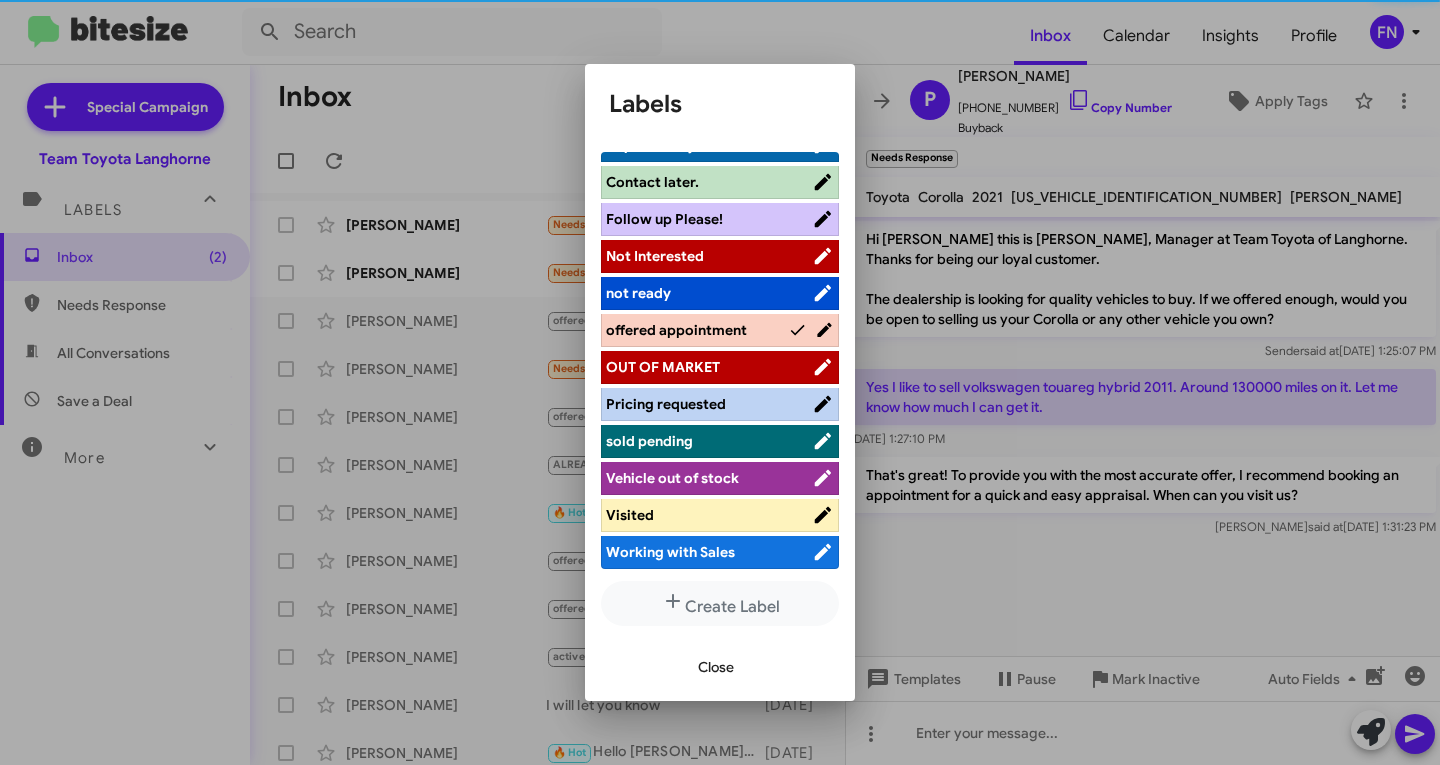 scroll, scrollTop: 283, scrollLeft: 0, axis: vertical 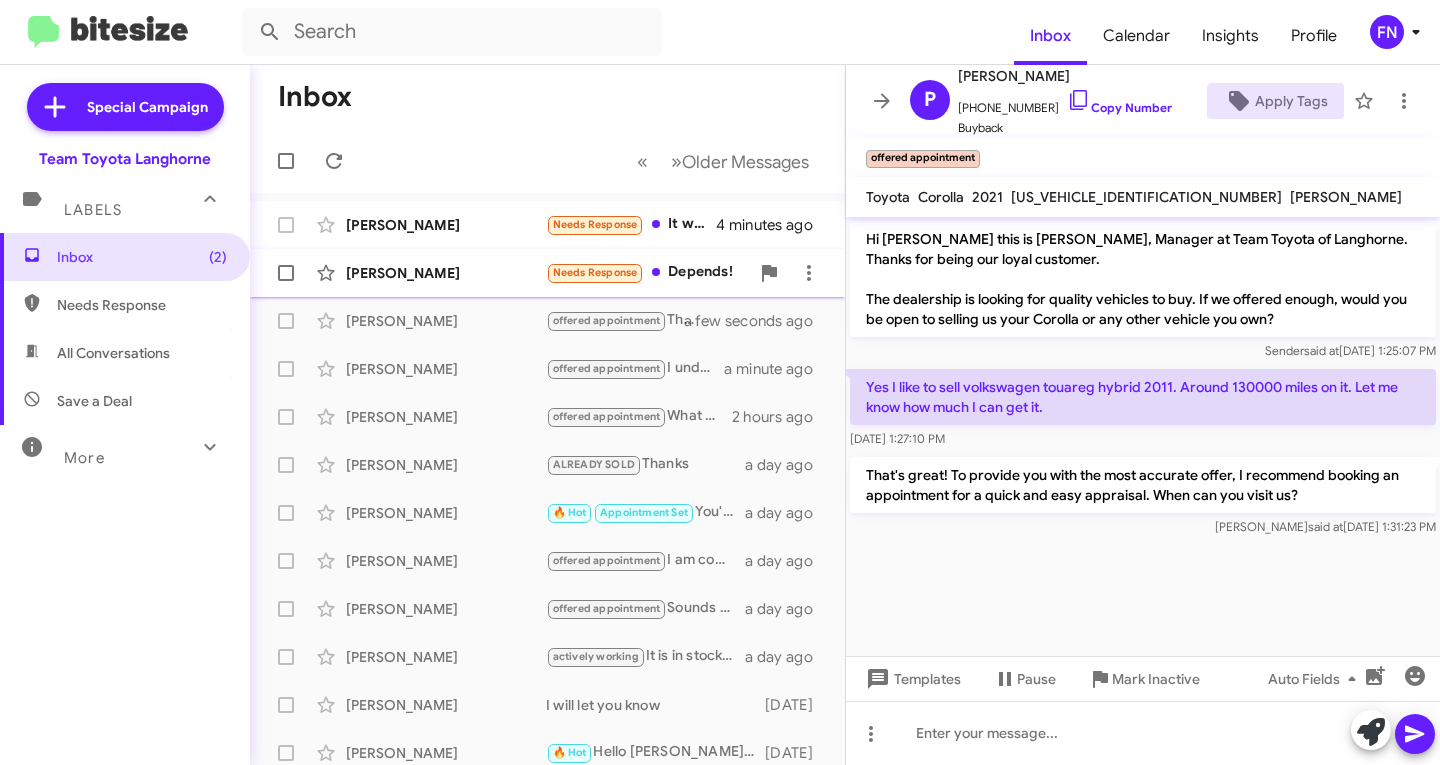 click on "[PERSON_NAME]  Needs Response   Depends!   4 minutes ago" 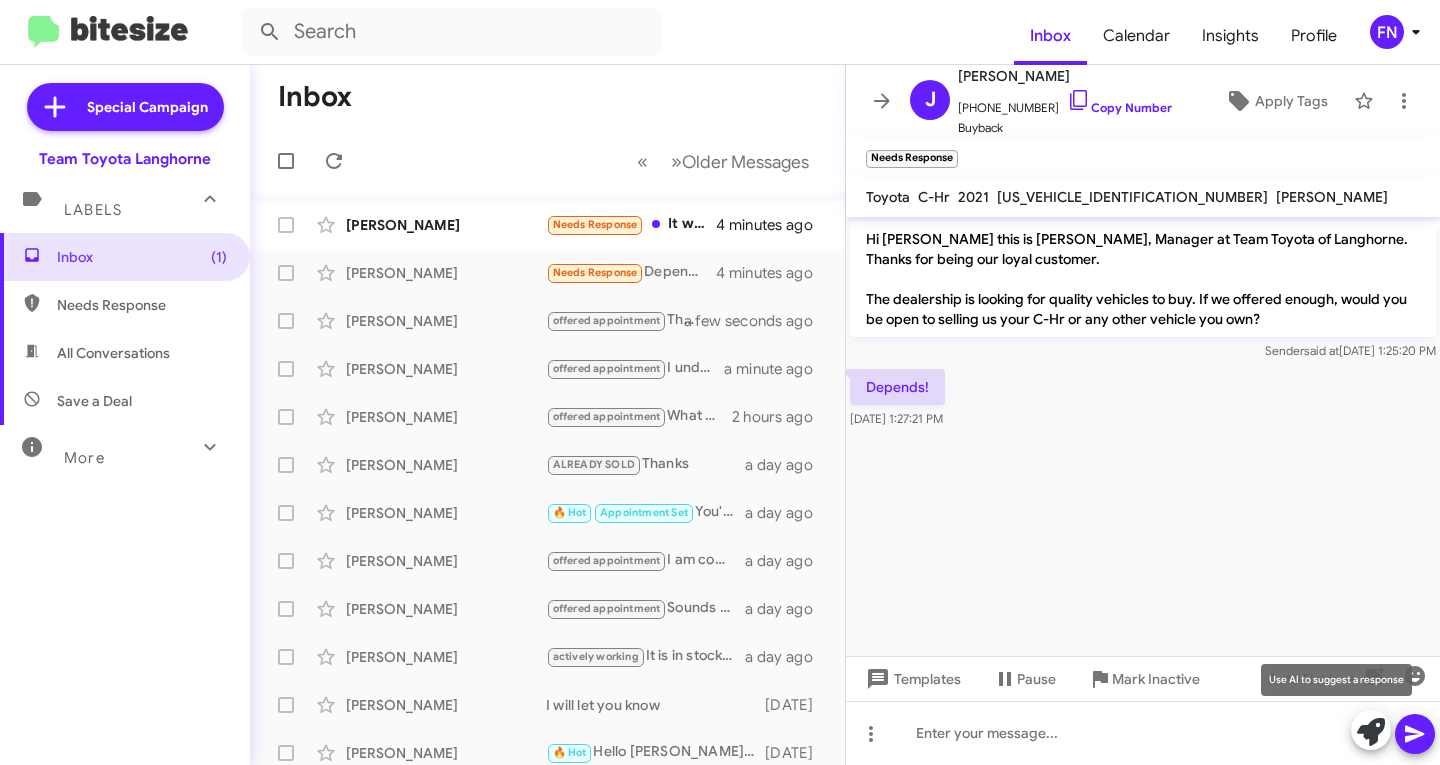 click 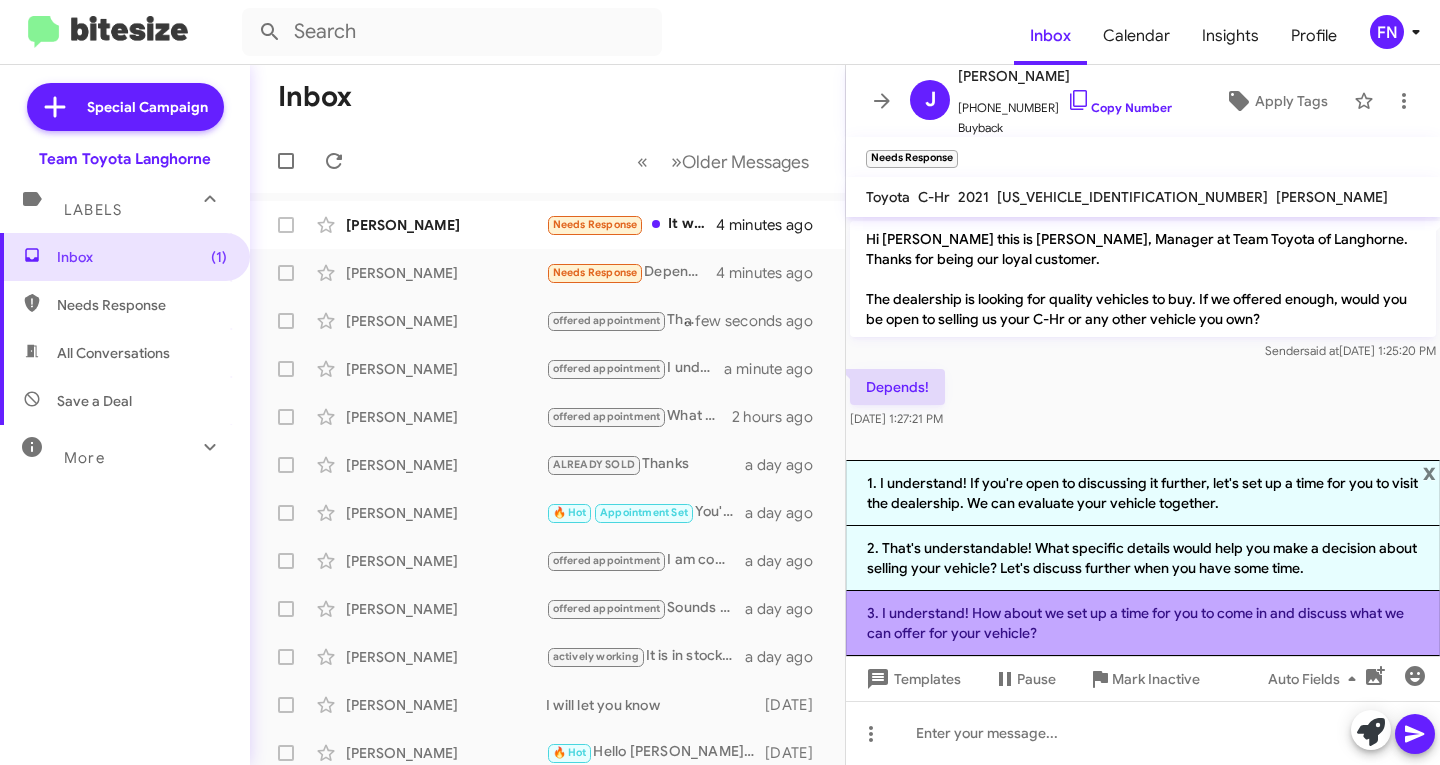 click on "3. I understand! How about we set up a time for you to come in and discuss what we can offer for your vehicle?" 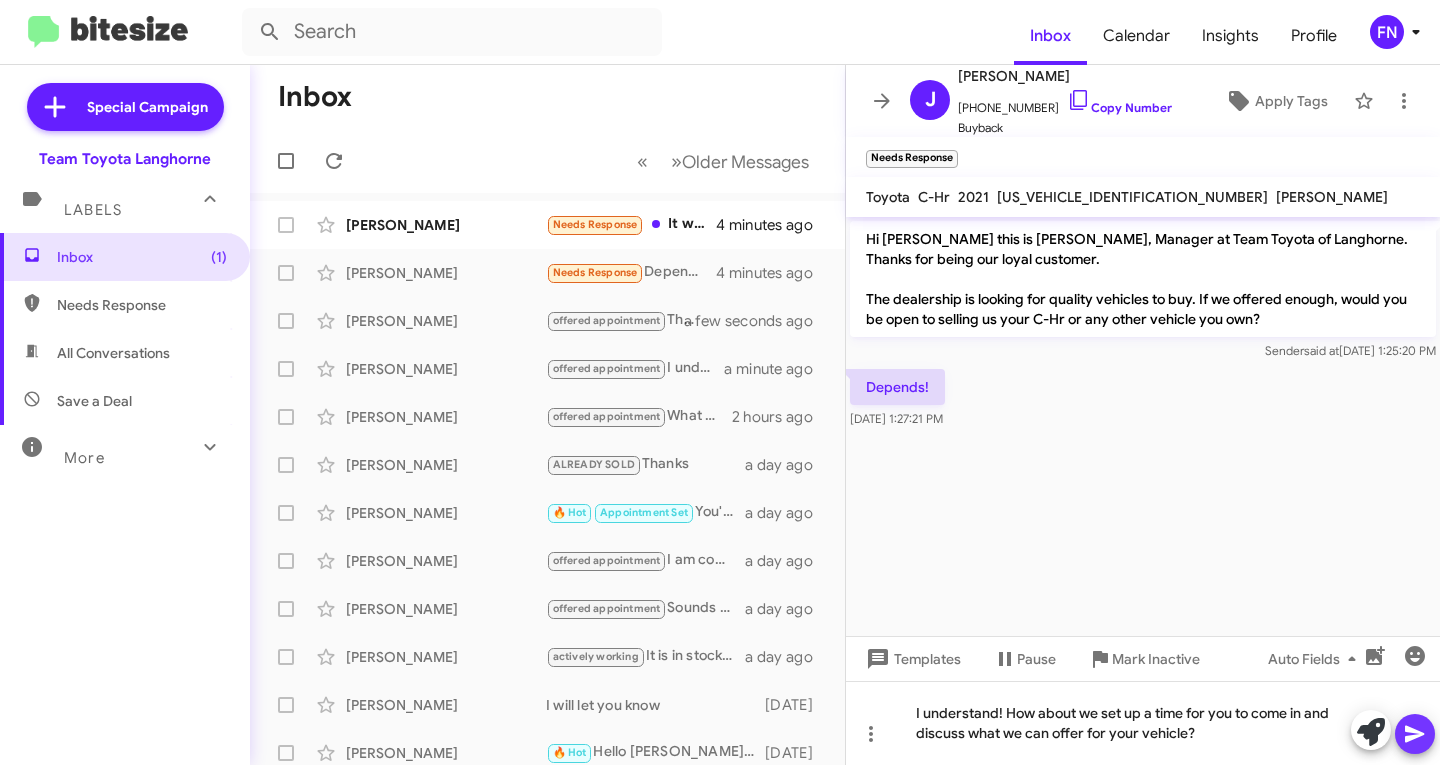 click 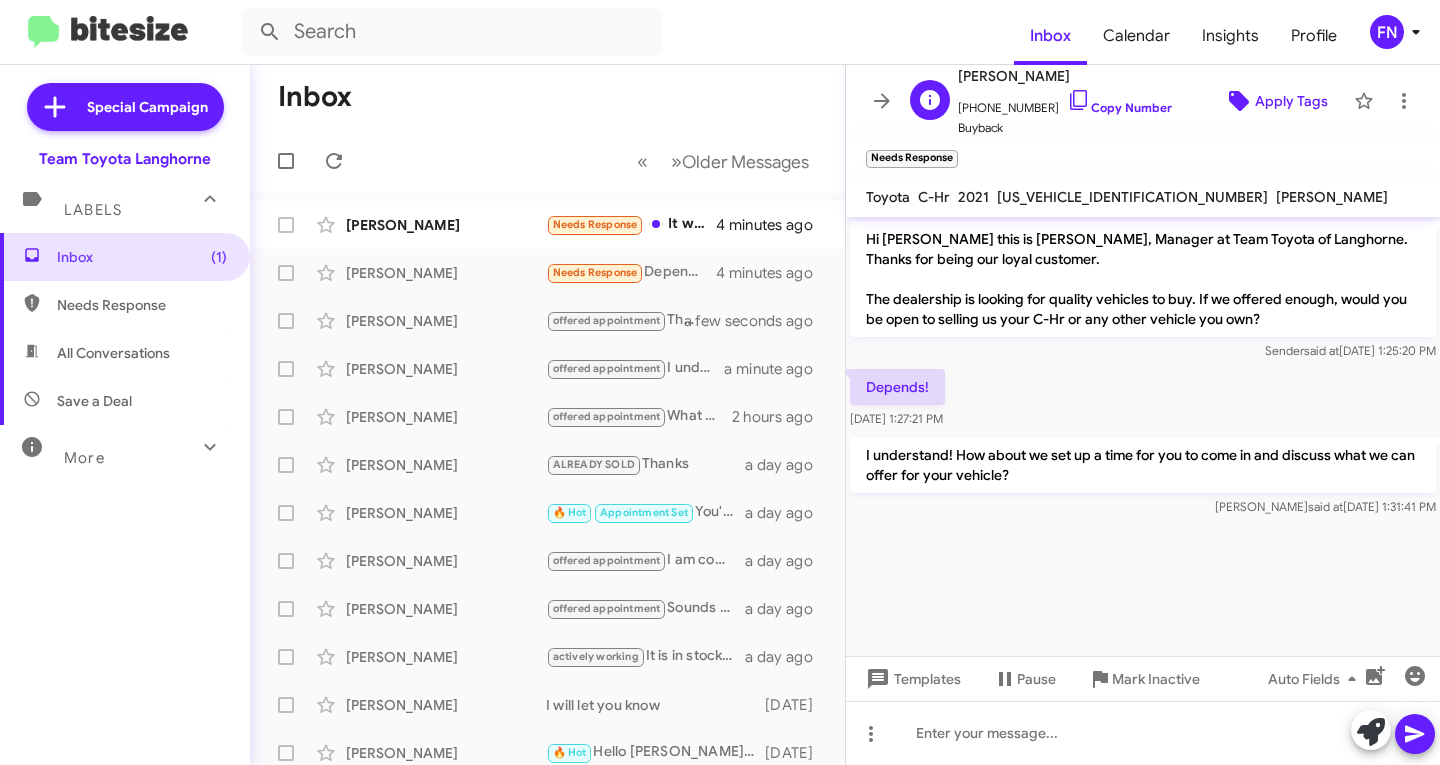click on "Apply Tags" 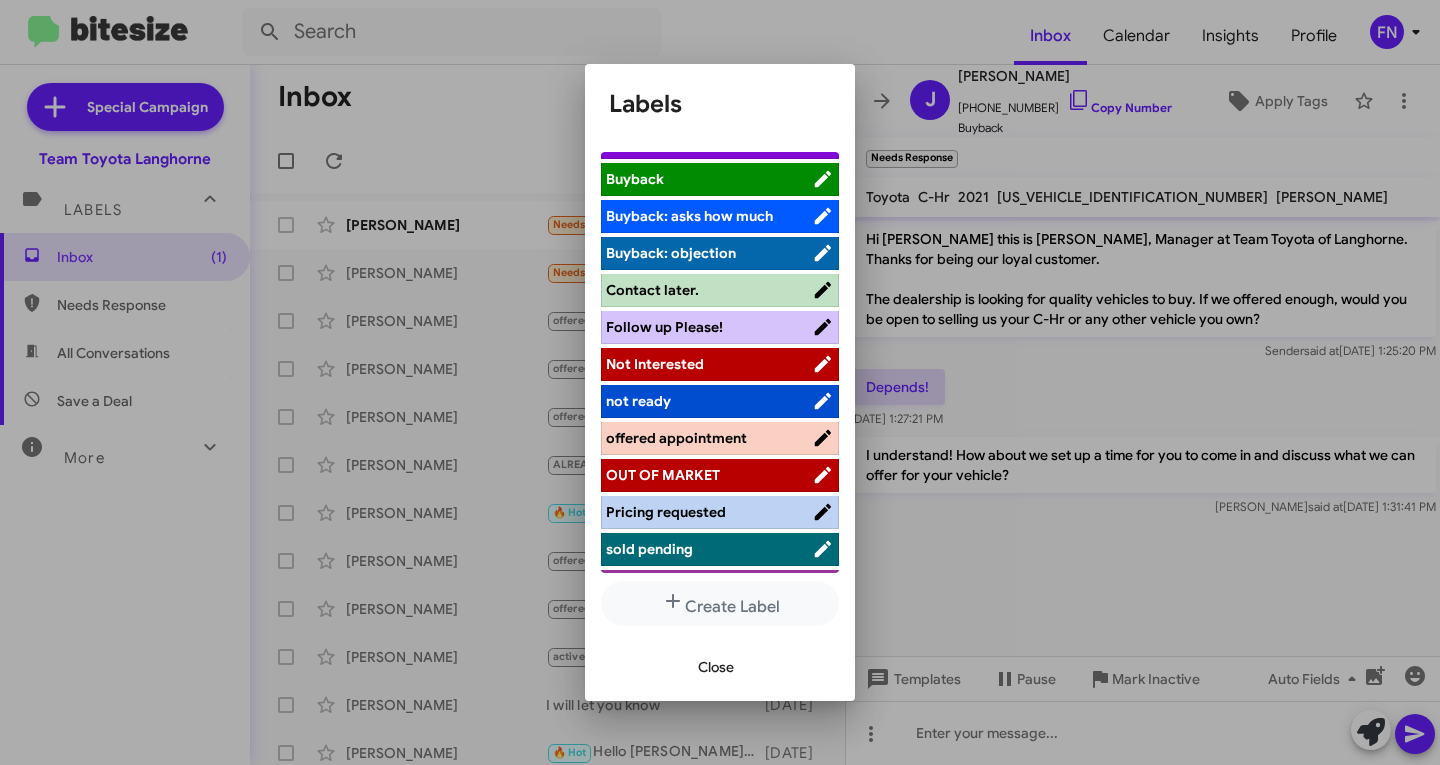 scroll, scrollTop: 283, scrollLeft: 0, axis: vertical 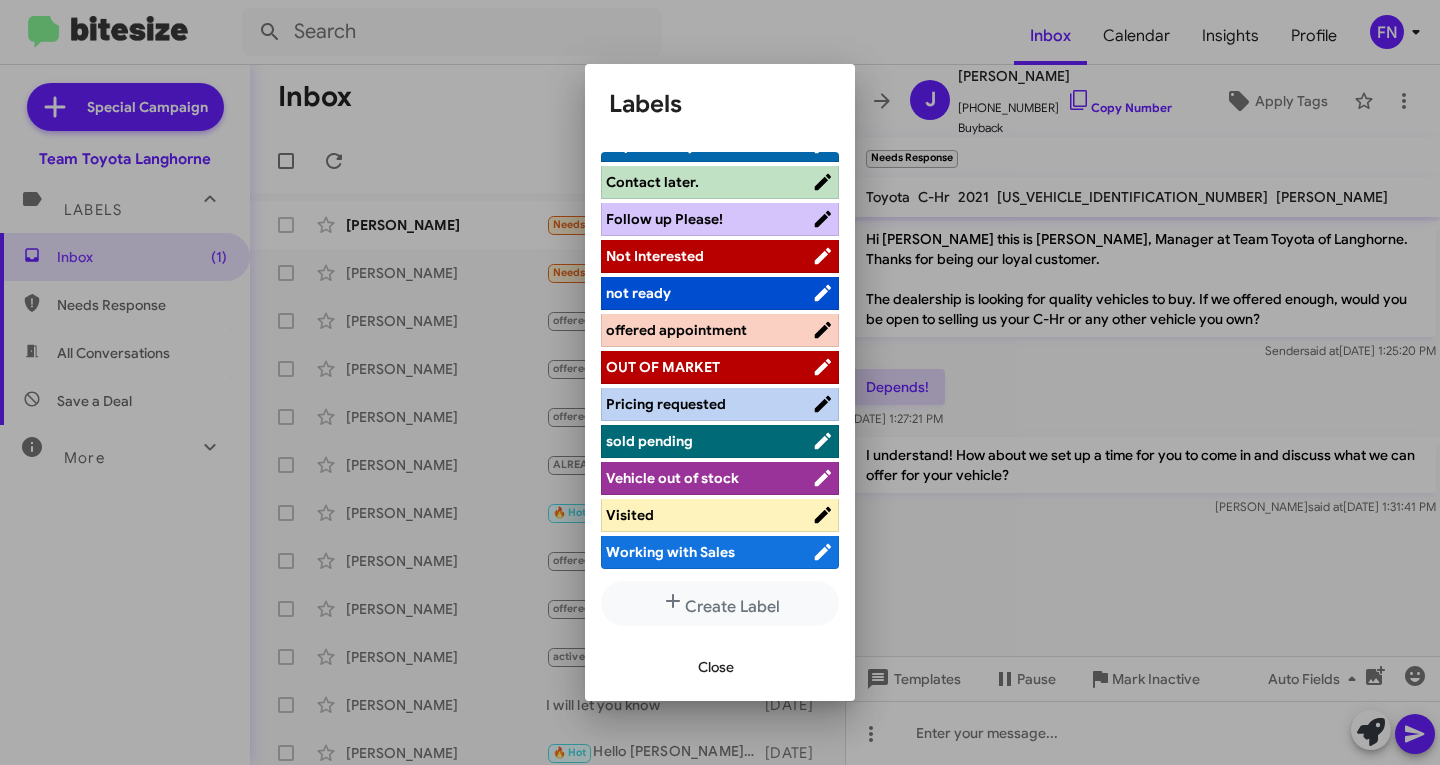 click on "offered appointment" at bounding box center [676, 330] 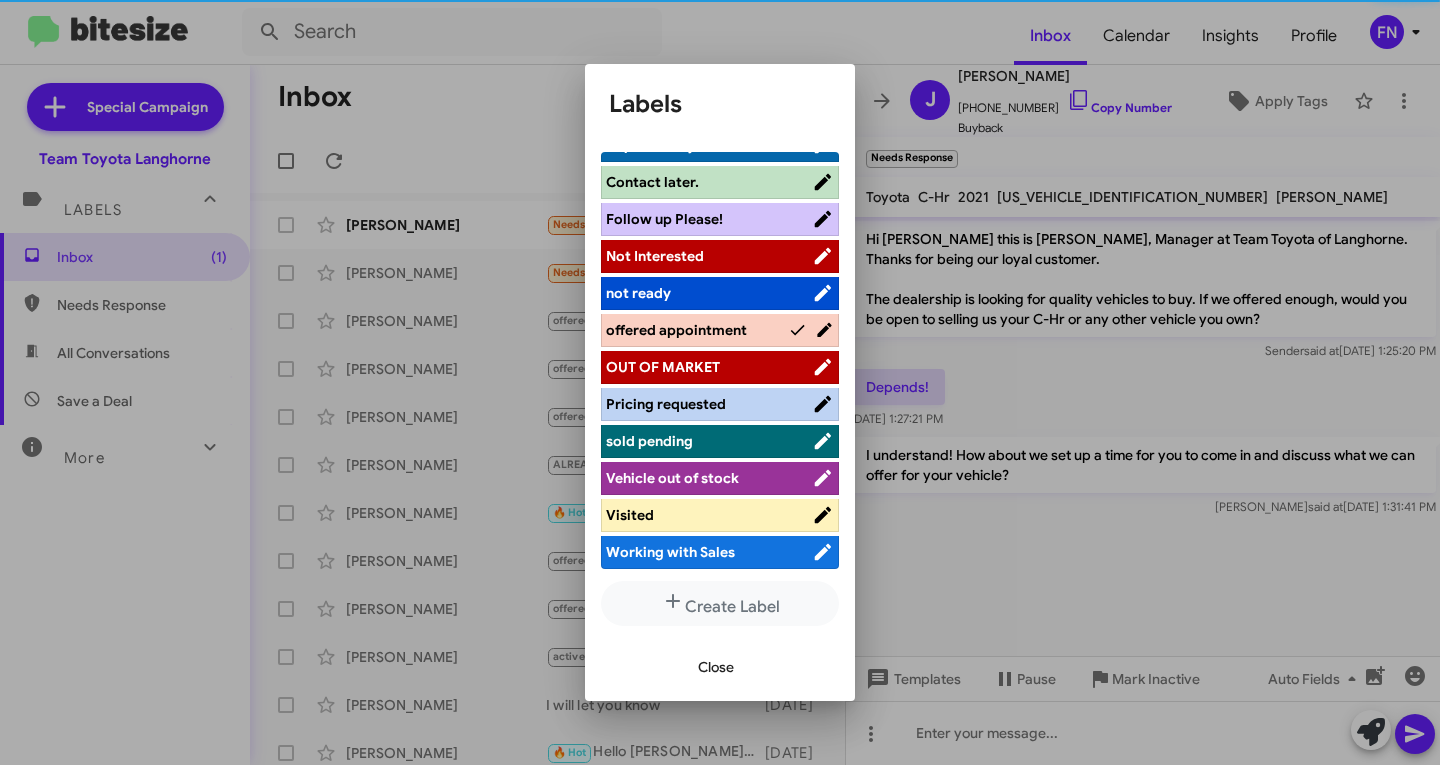 scroll, scrollTop: 283, scrollLeft: 0, axis: vertical 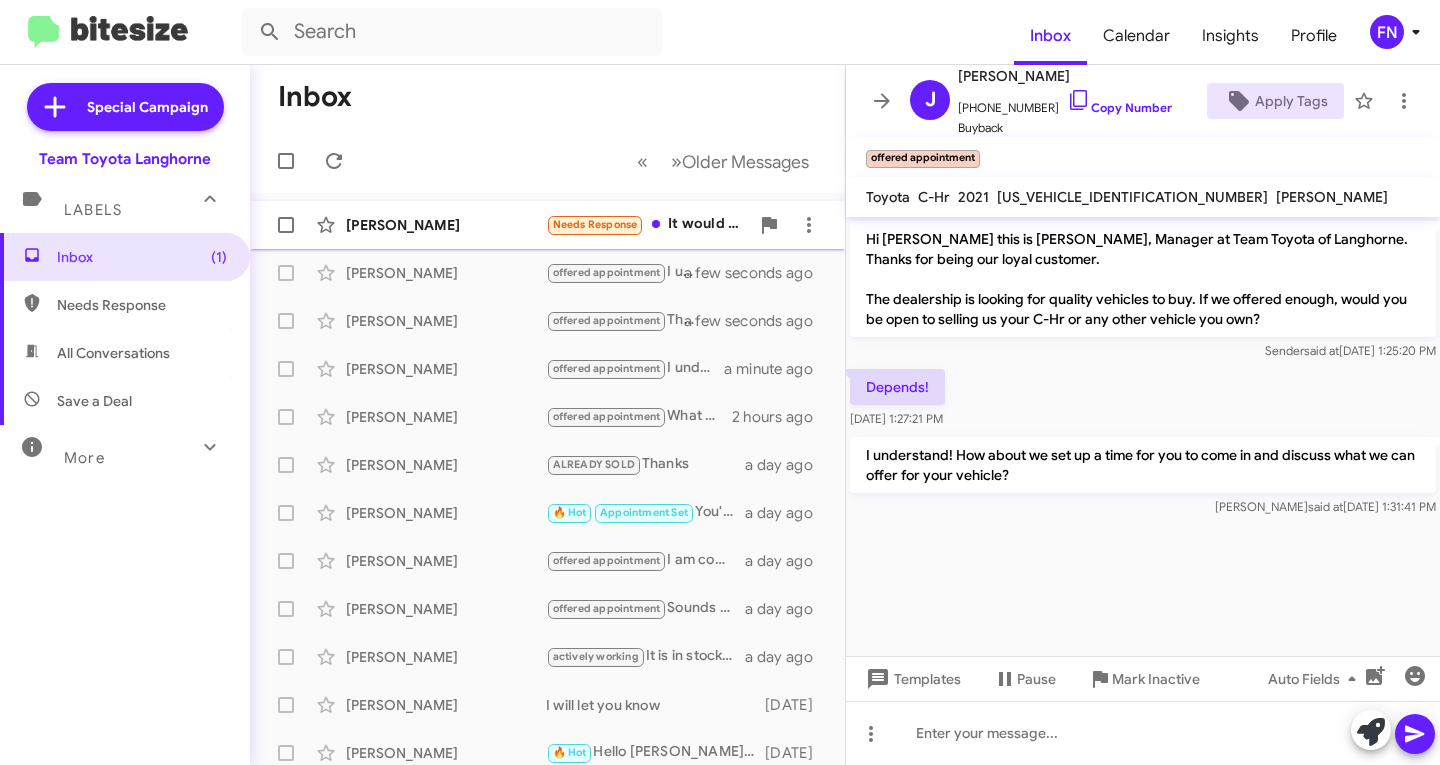 click on "[PERSON_NAME]  Needs Response   It would have to be a generous offer. I actually do still love my truck   4 minutes ago" 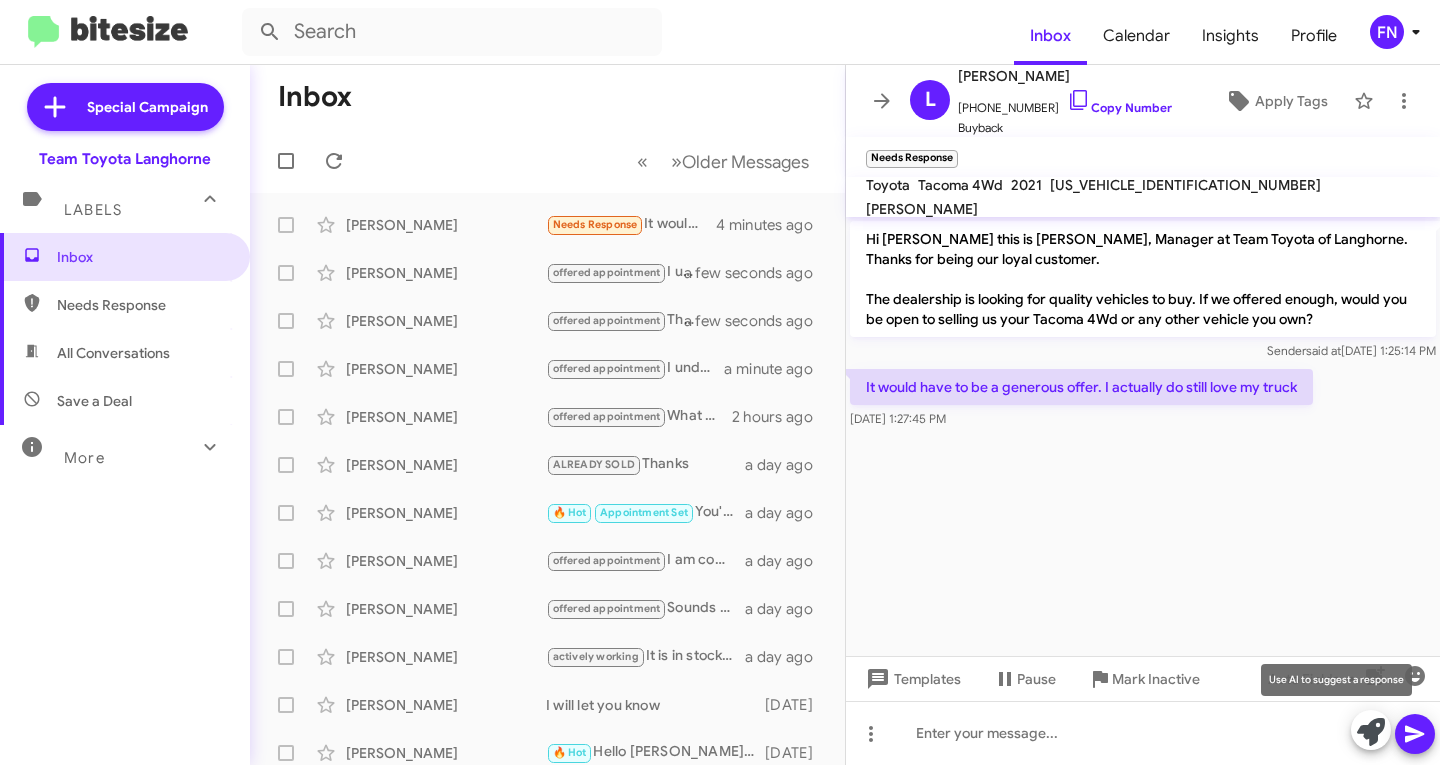 click 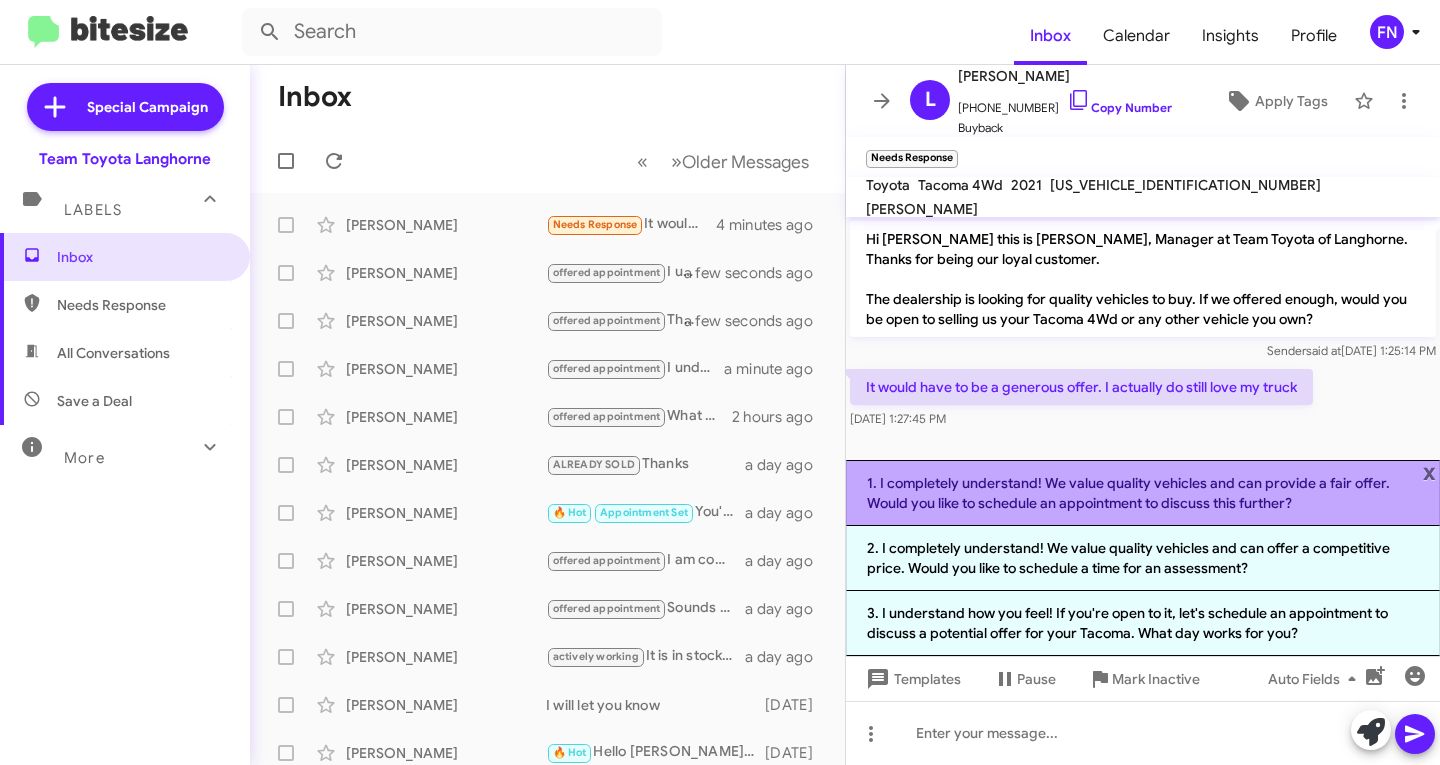 click on "1. I completely understand! We value quality vehicles and can provide a fair offer. Would you like to schedule an appointment to discuss this further?" 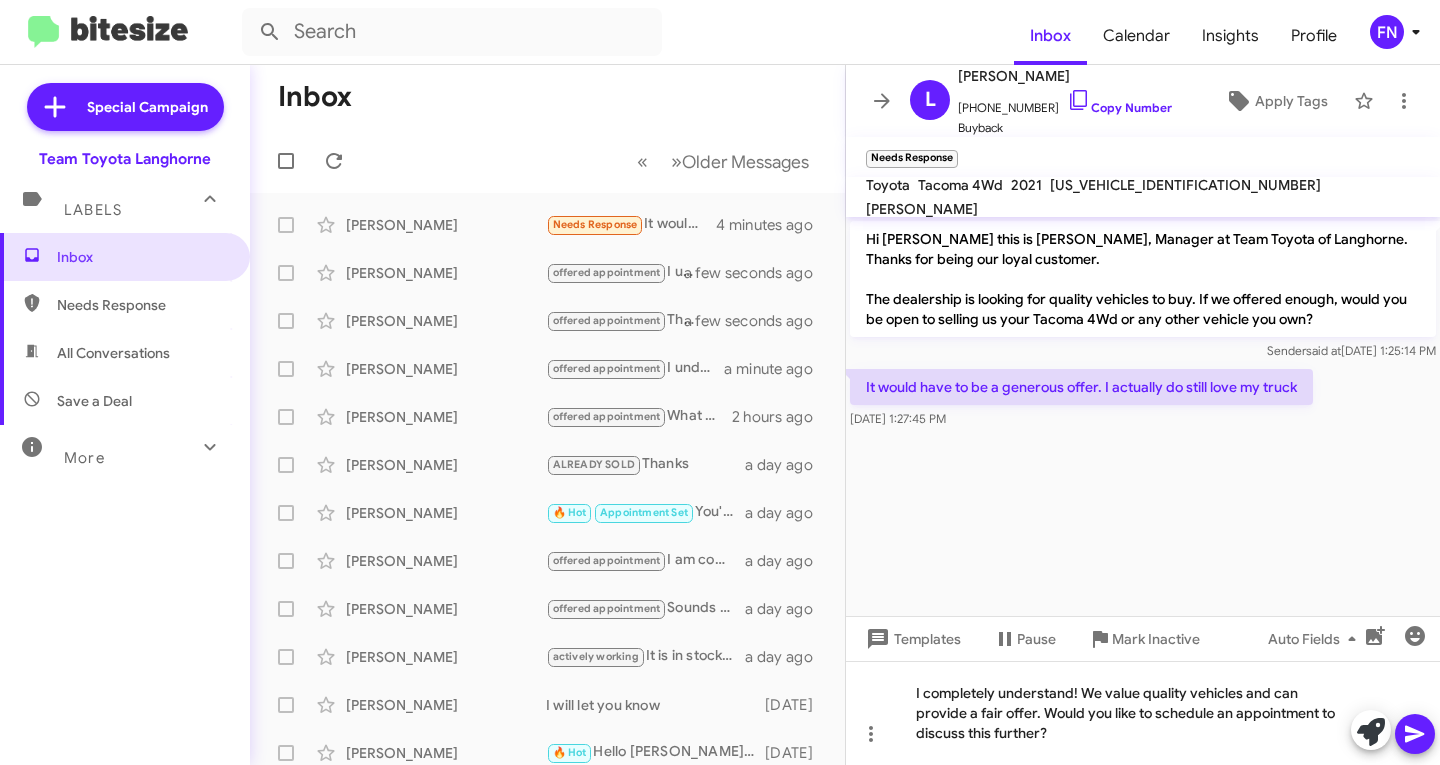 click 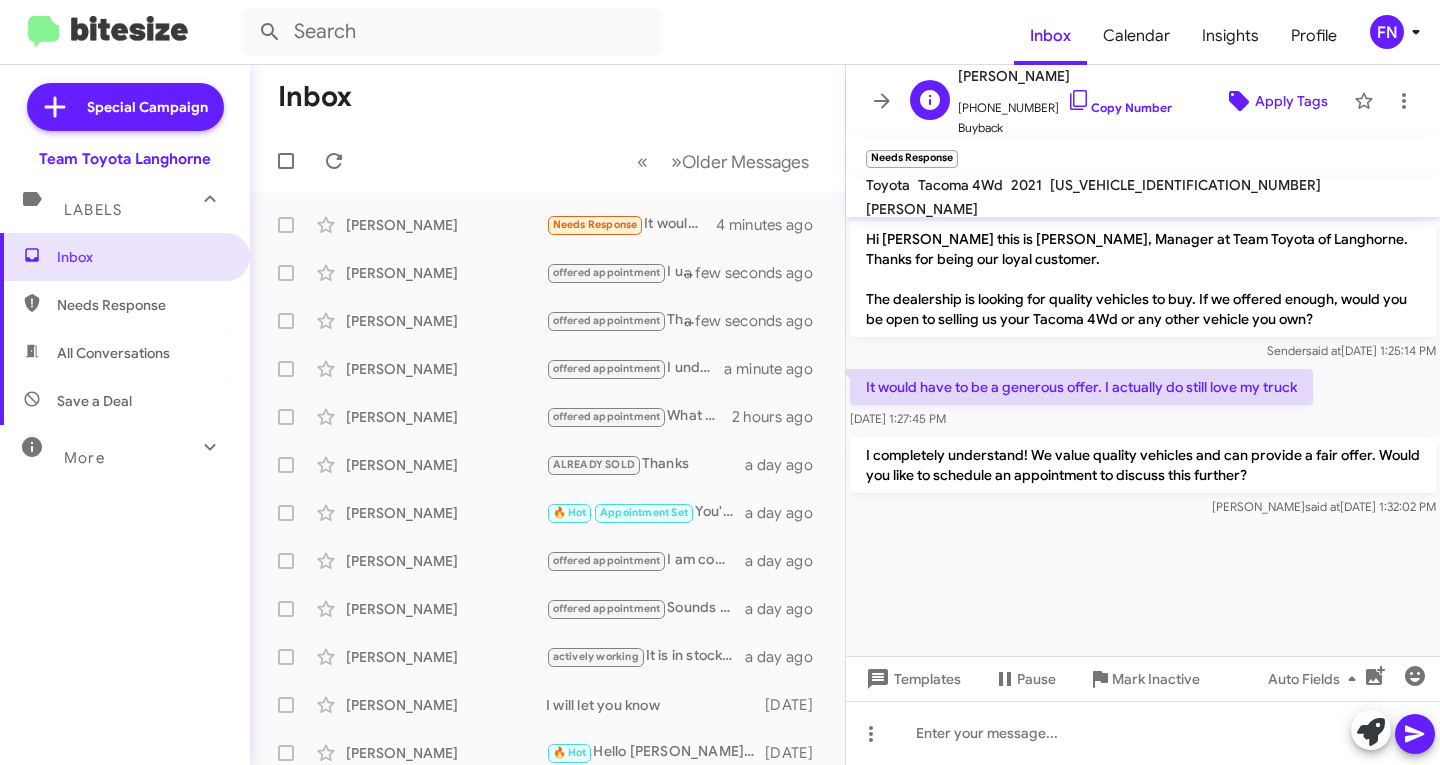 click on "Apply Tags" 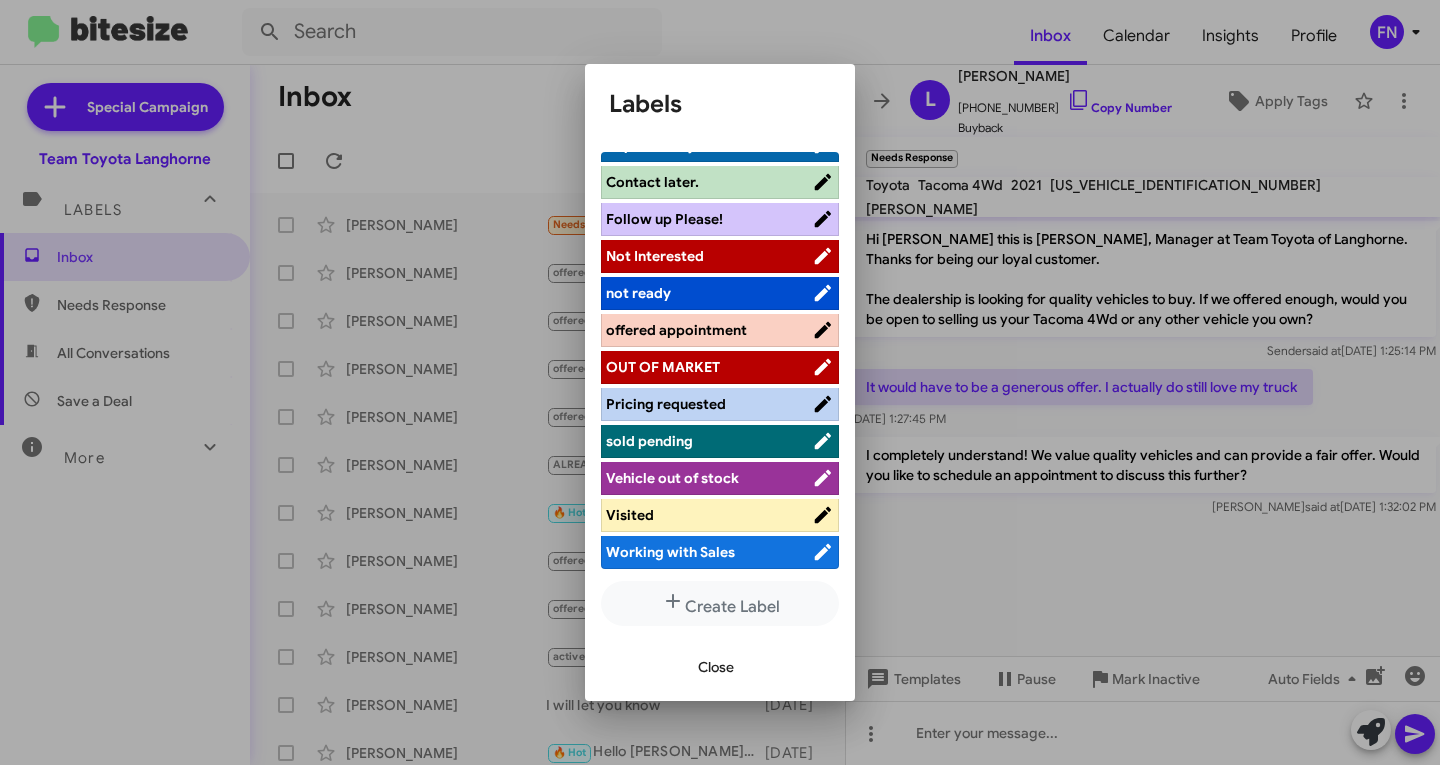 click on "offered appointment" at bounding box center [676, 330] 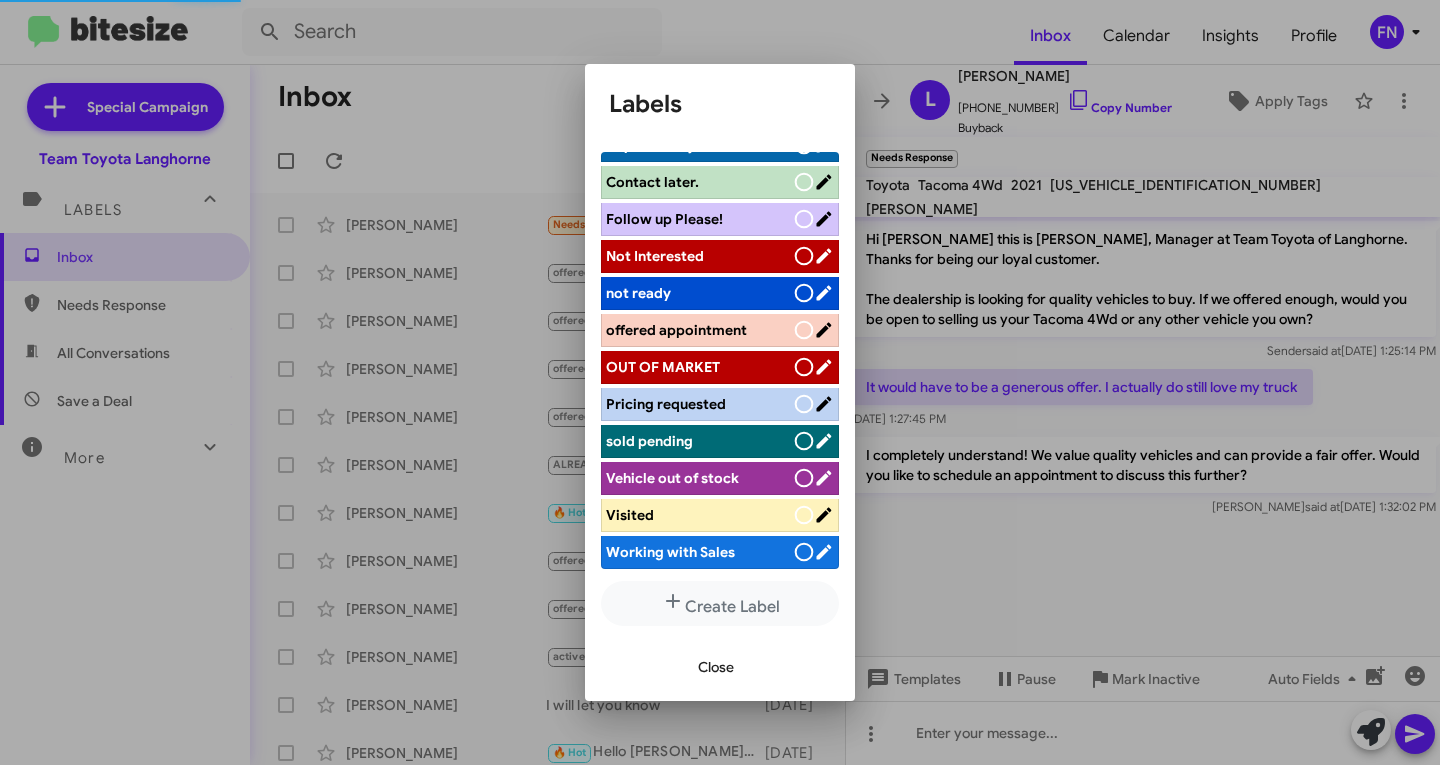 scroll, scrollTop: 283, scrollLeft: 0, axis: vertical 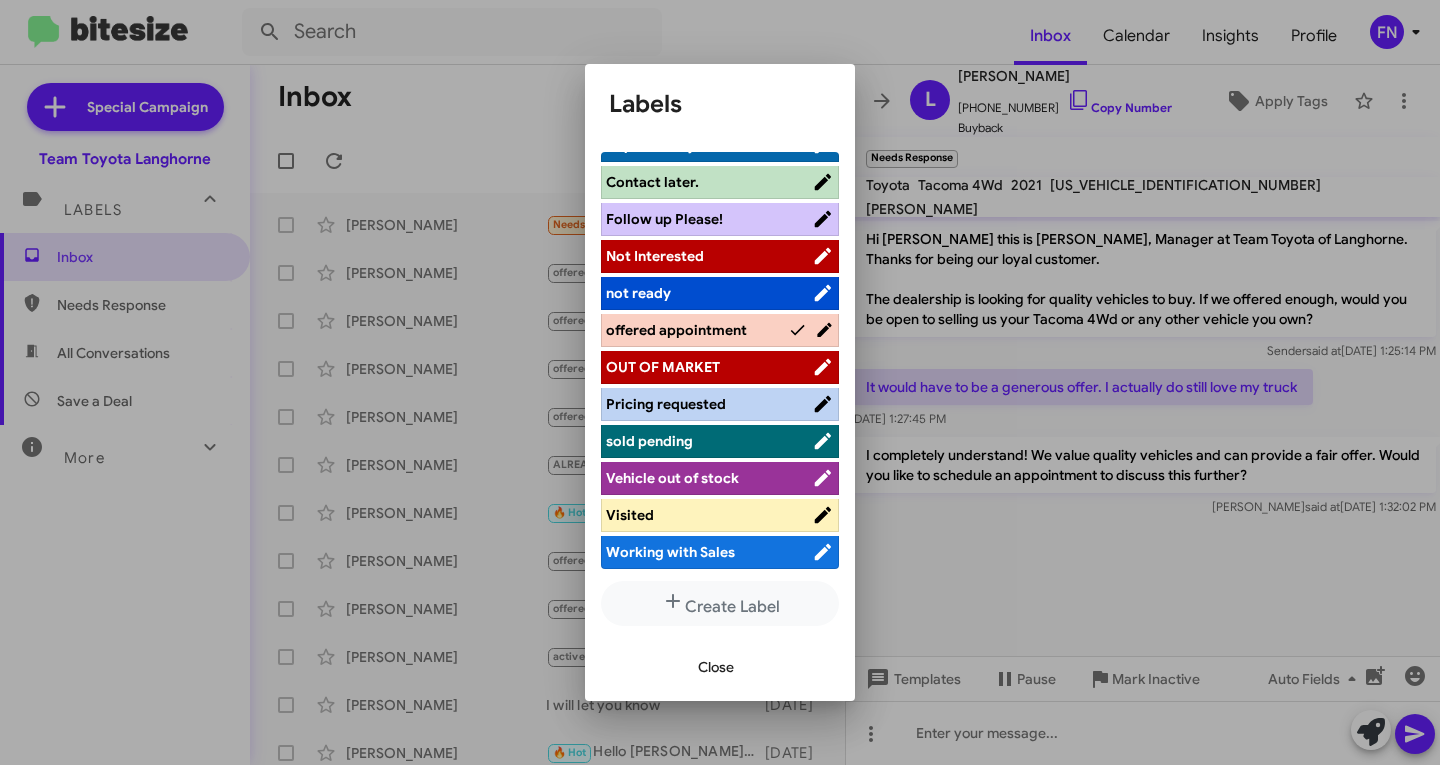 click on "Close" at bounding box center (716, 667) 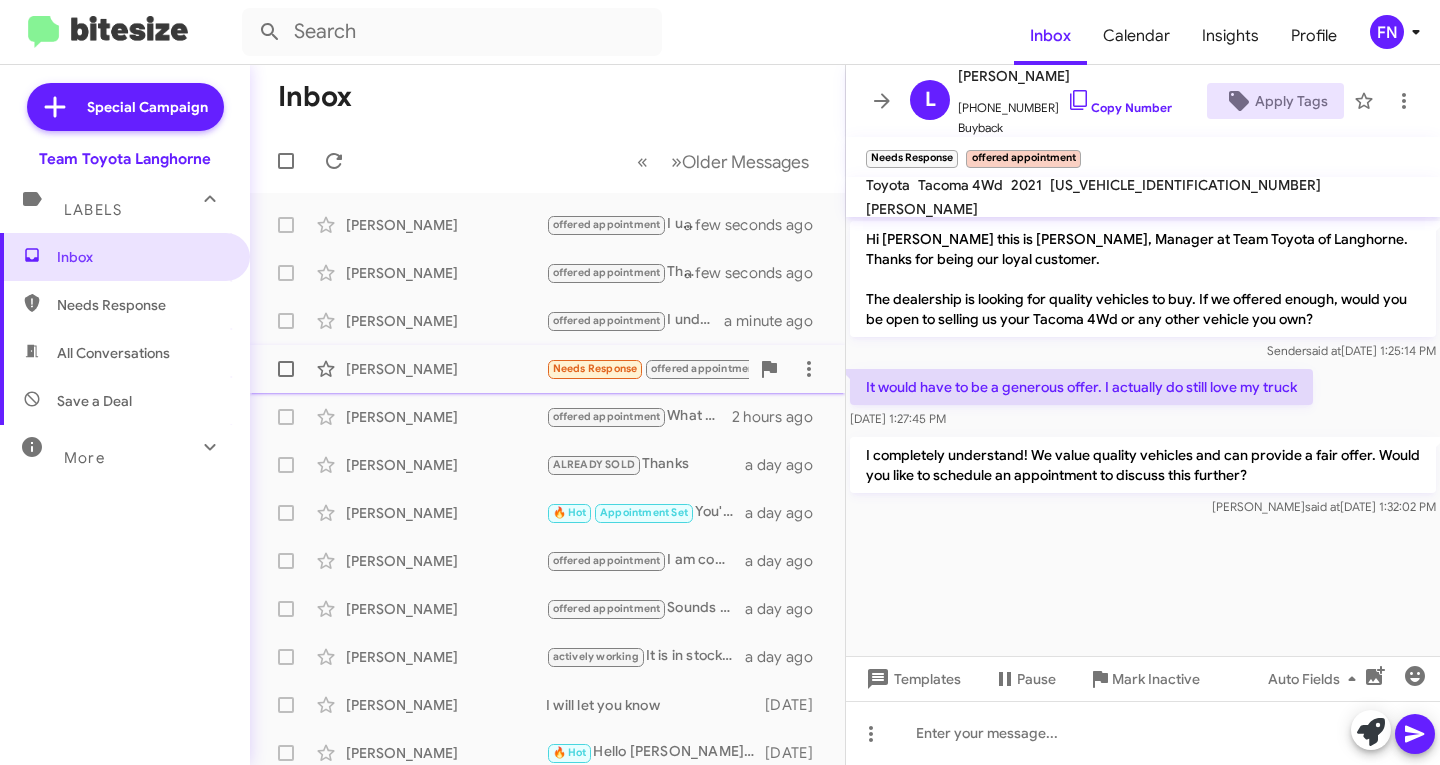 click on "[PERSON_NAME]  Needs Response   offered appointment   It would have to be a generous offer. I actually do still love my truck   4 minutes ago" 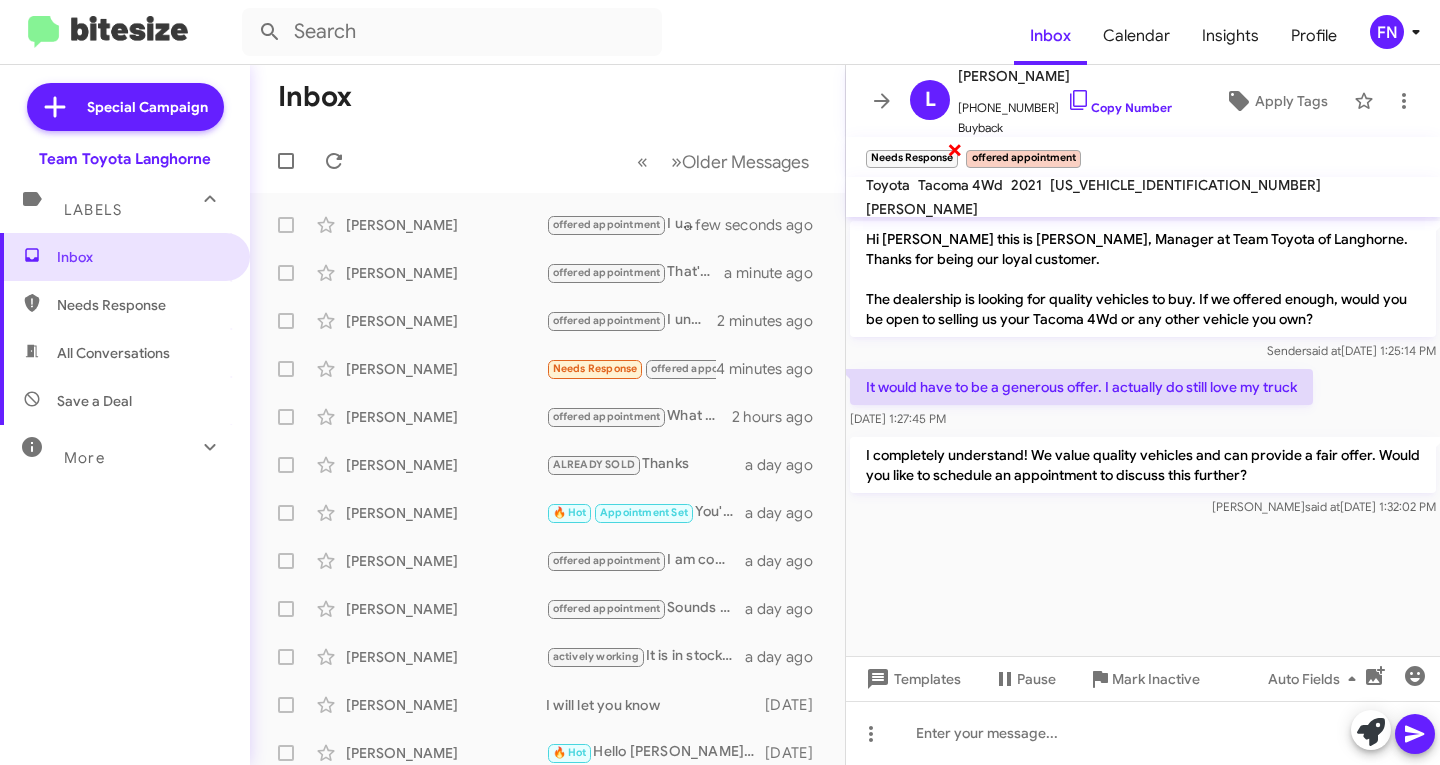 click on "×" 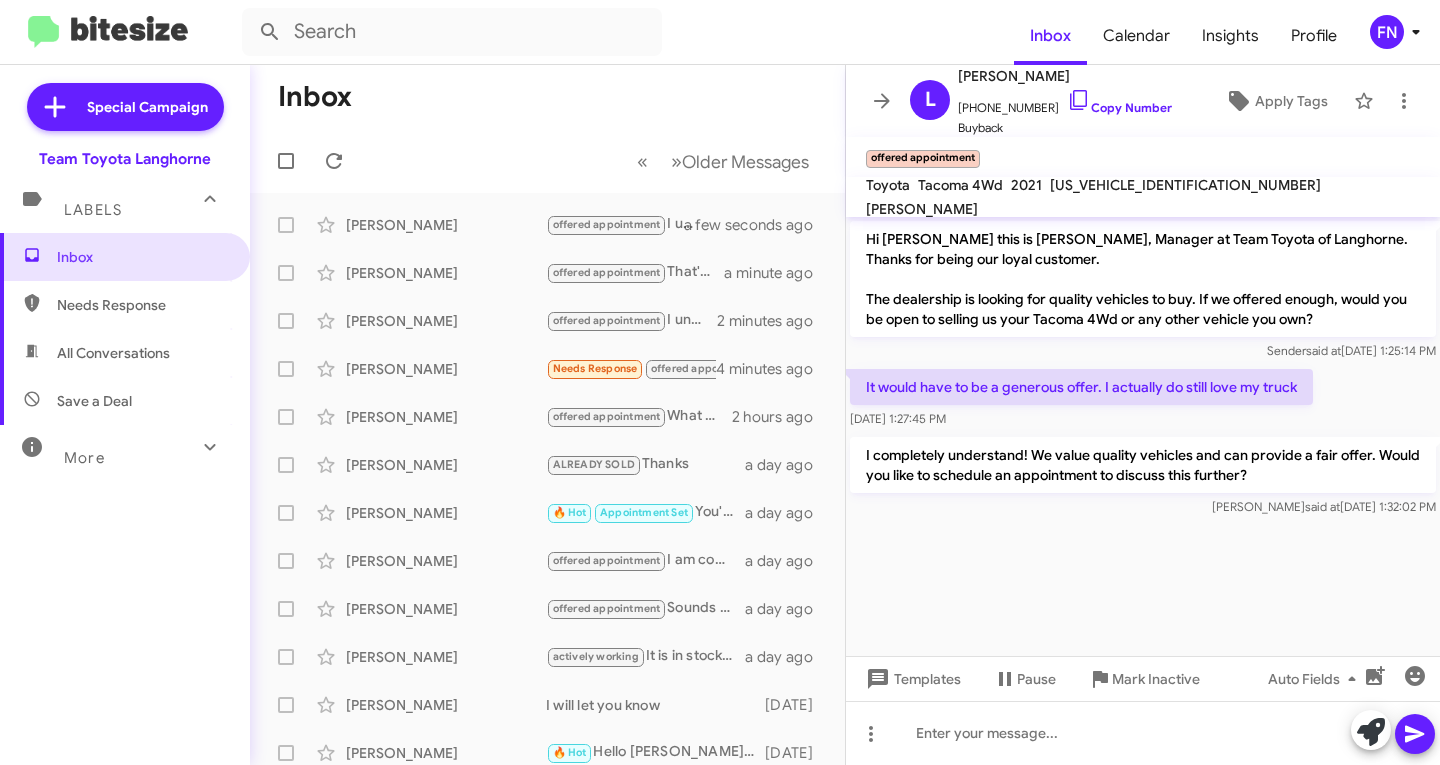 click on "All Conversations" at bounding box center (125, 353) 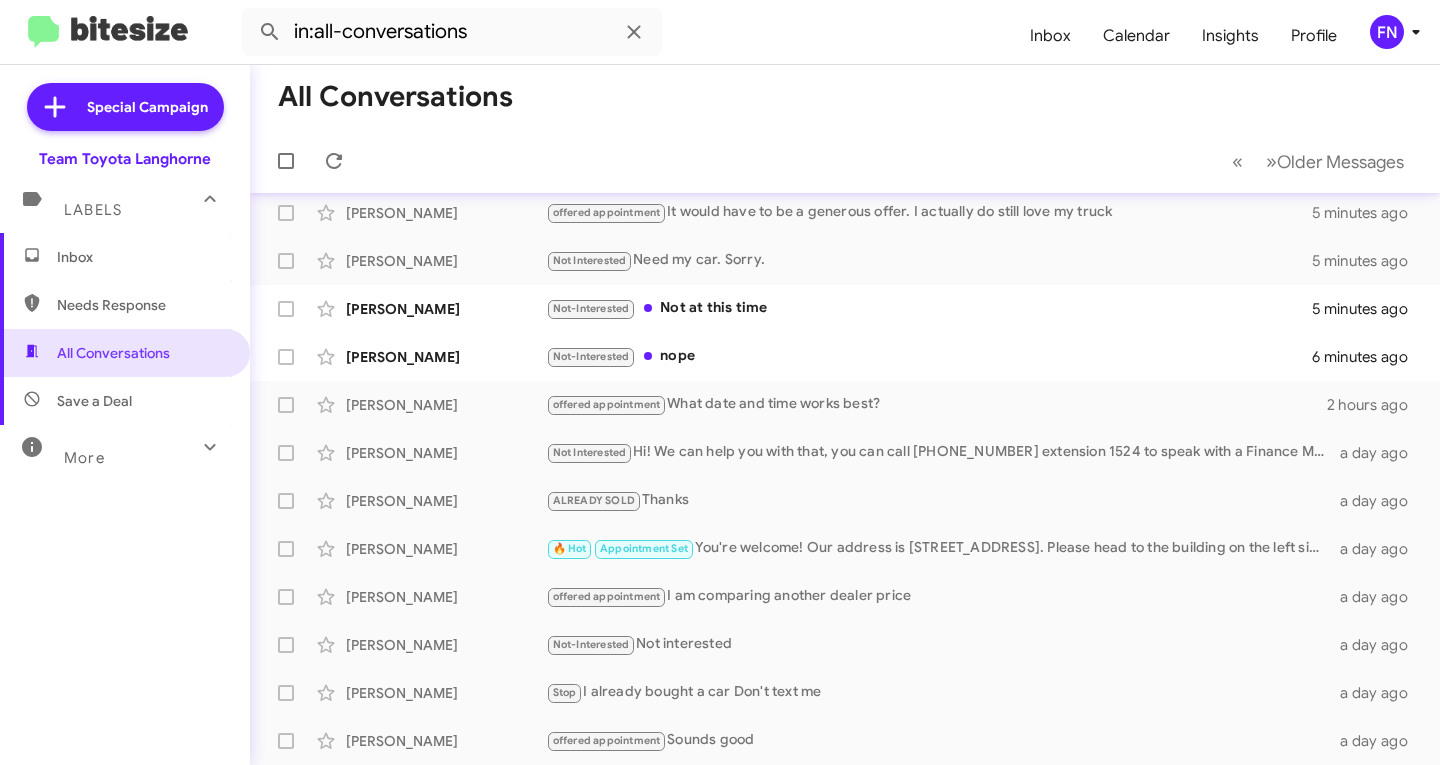 scroll, scrollTop: 296, scrollLeft: 0, axis: vertical 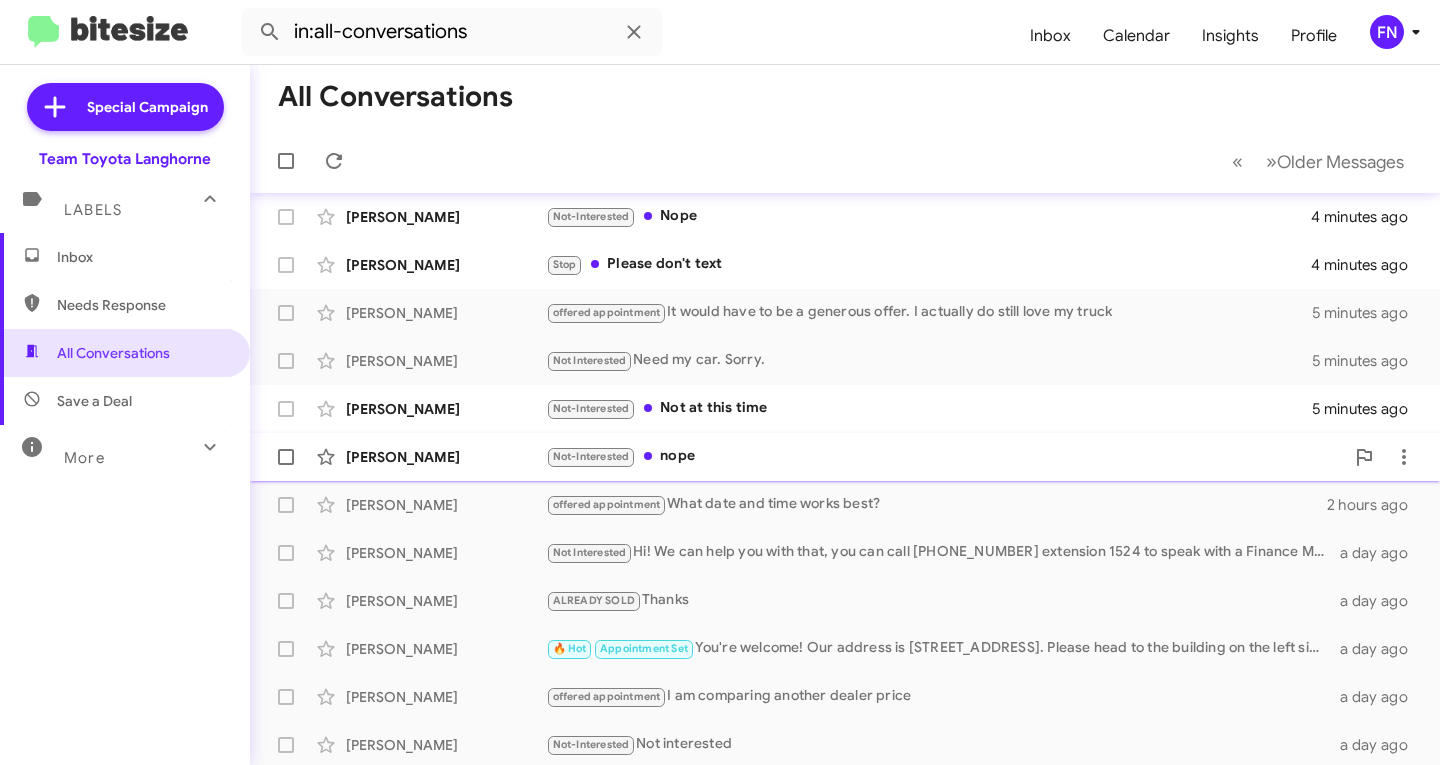 click on "[PERSON_NAME]" 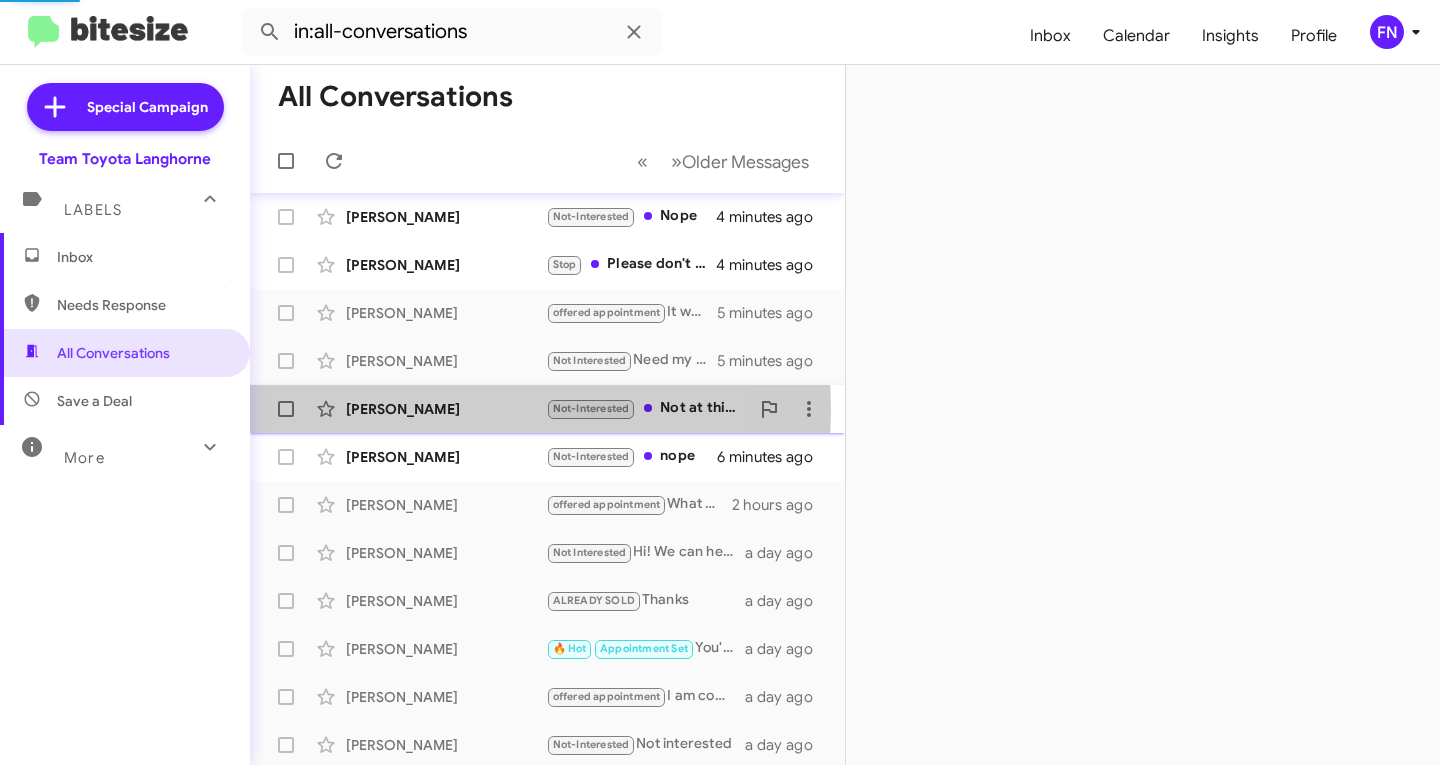 click on "[PERSON_NAME]" 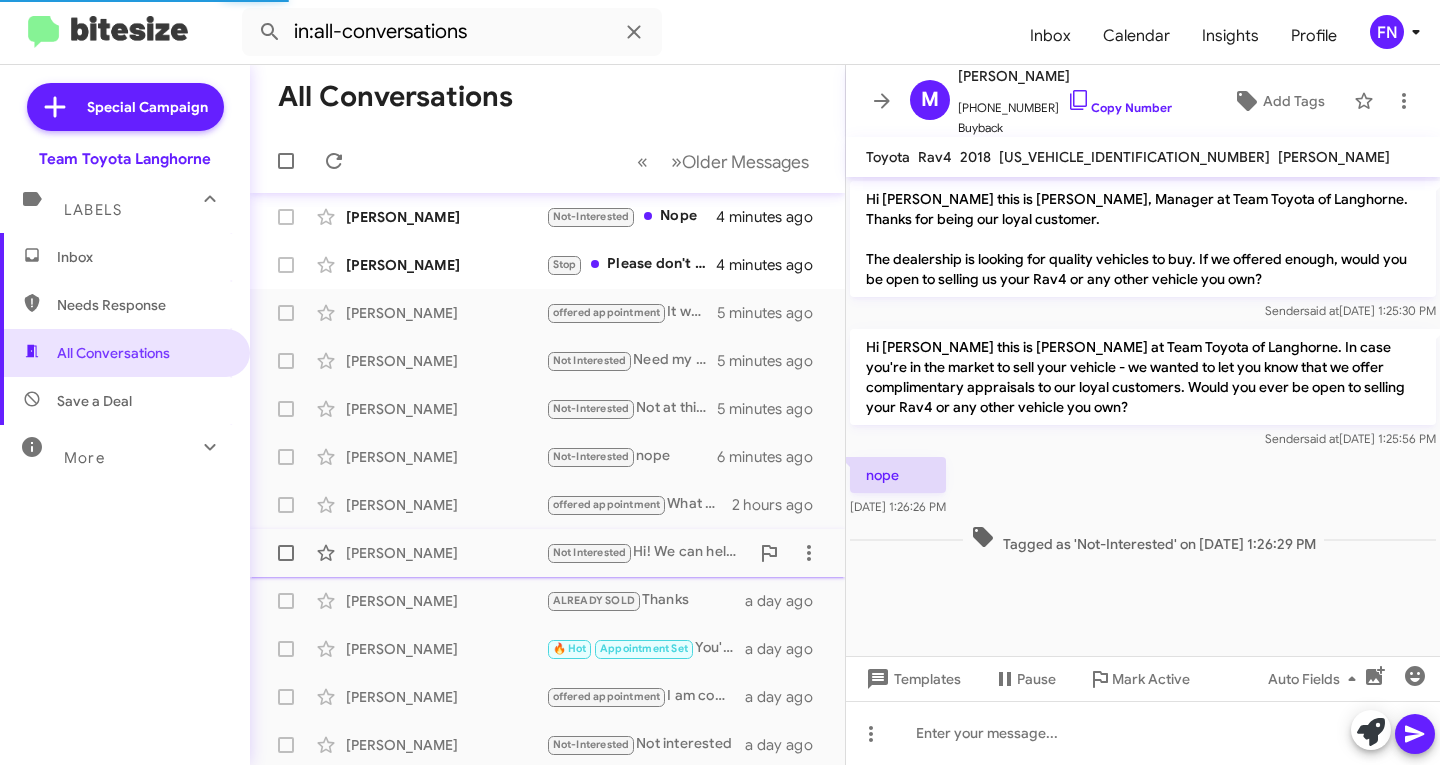 scroll, scrollTop: 55, scrollLeft: 0, axis: vertical 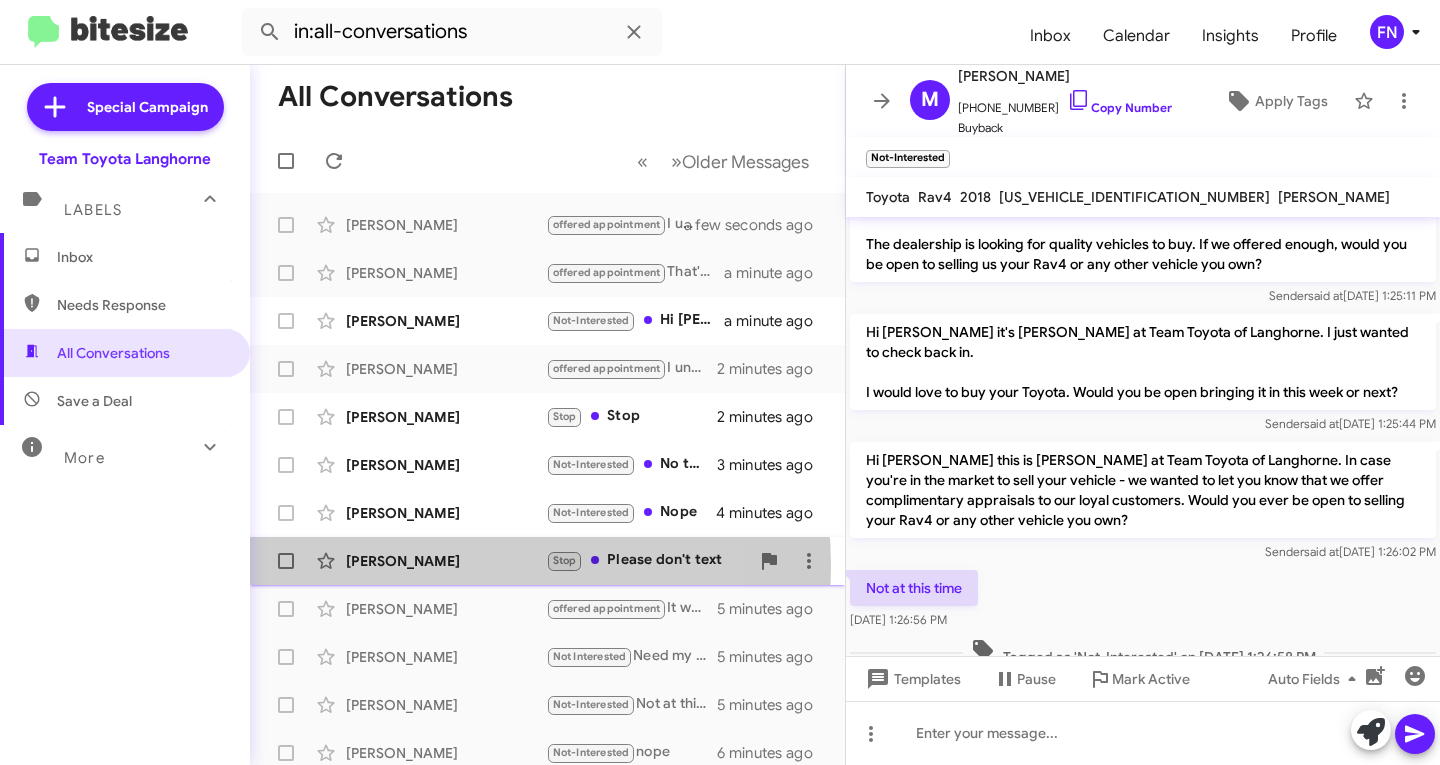 click on "[PERSON_NAME]" 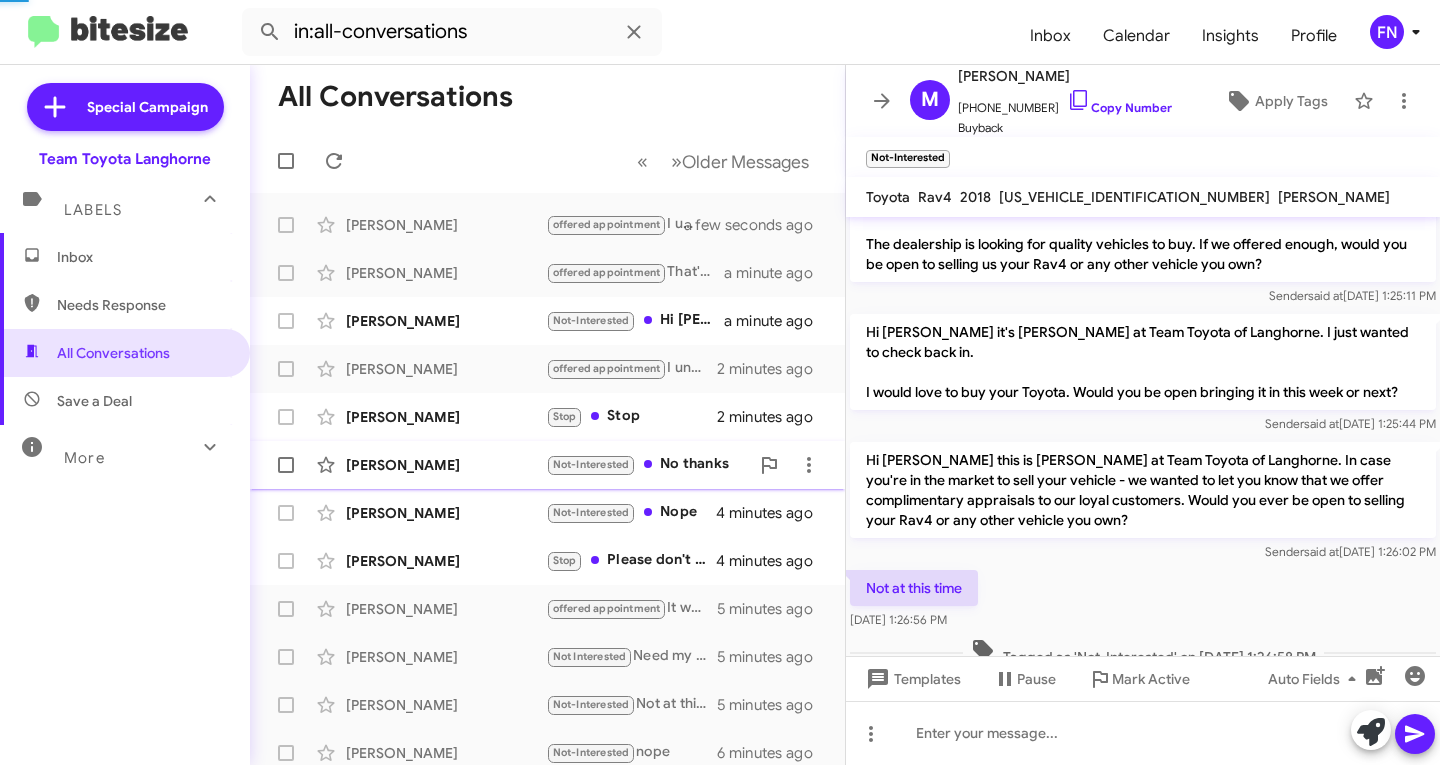 click on "[PERSON_NAME]  Not-Interested   No thanks   3 minutes ago" 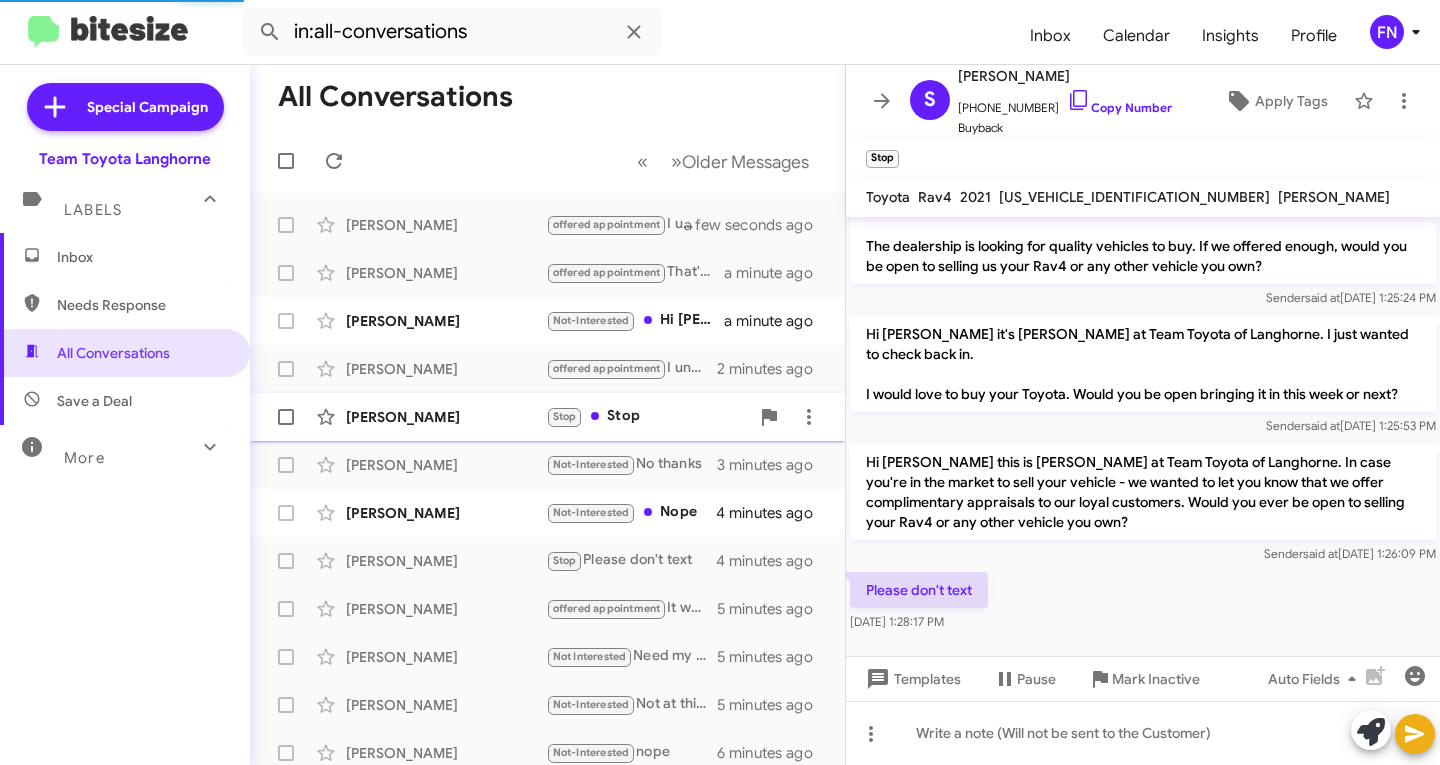 click on "[PERSON_NAME]" 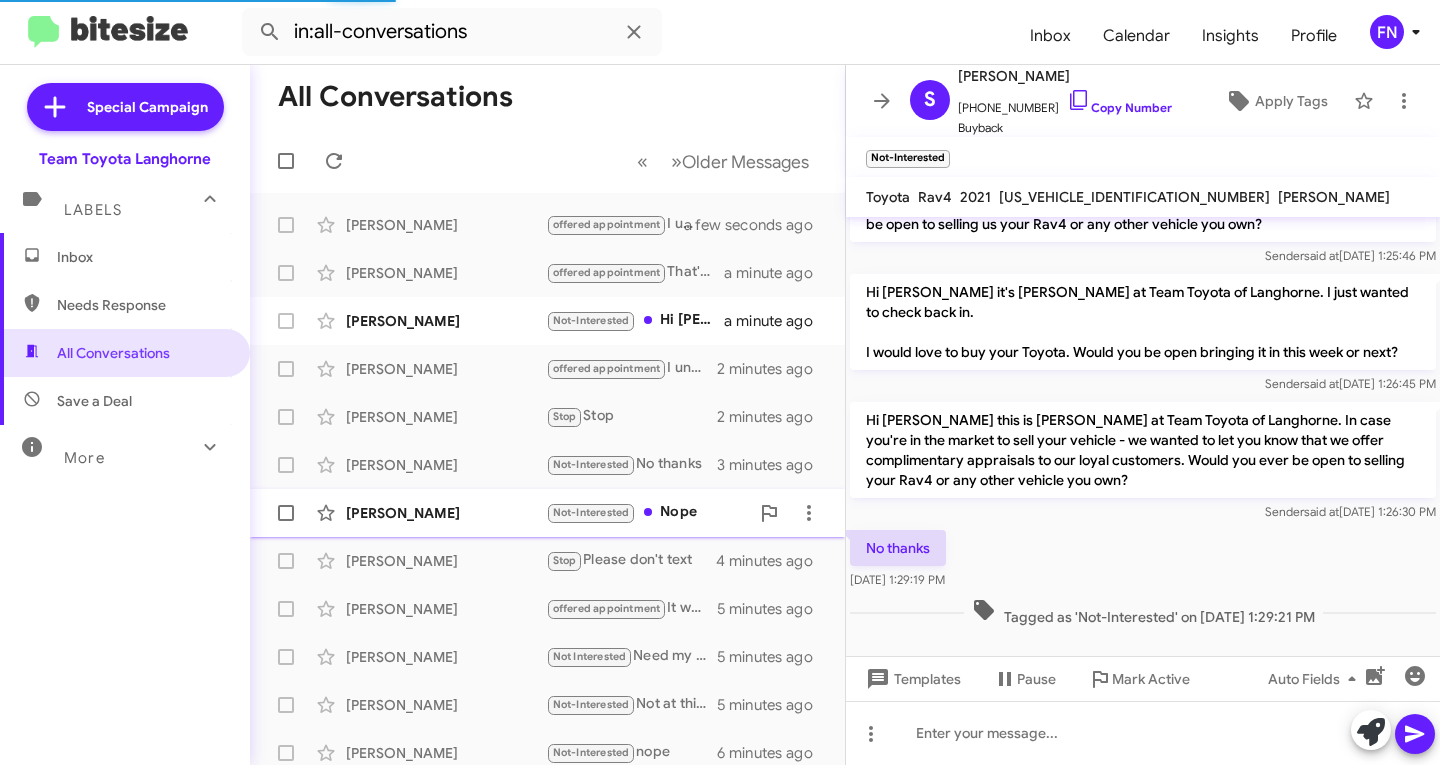 click on "[PERSON_NAME]" 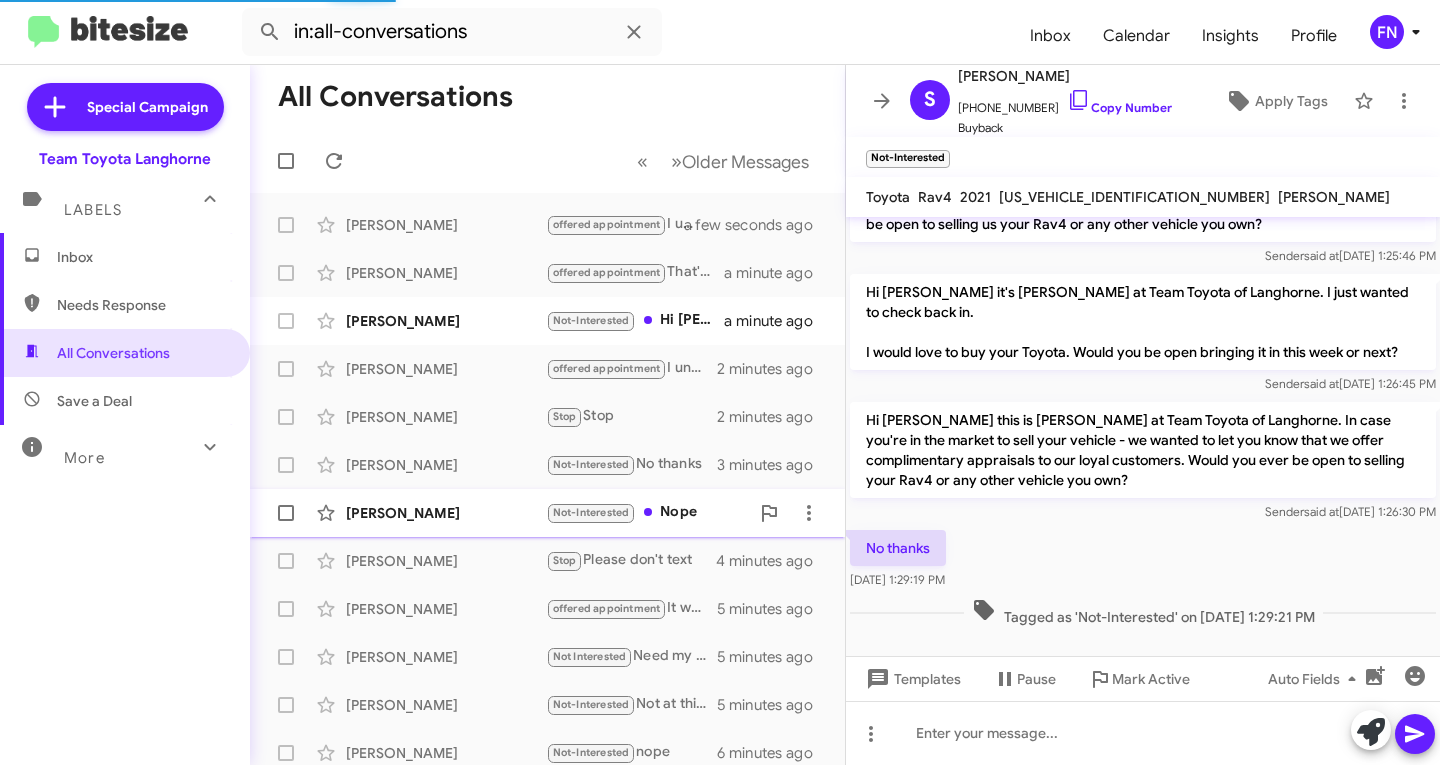 scroll, scrollTop: 432, scrollLeft: 0, axis: vertical 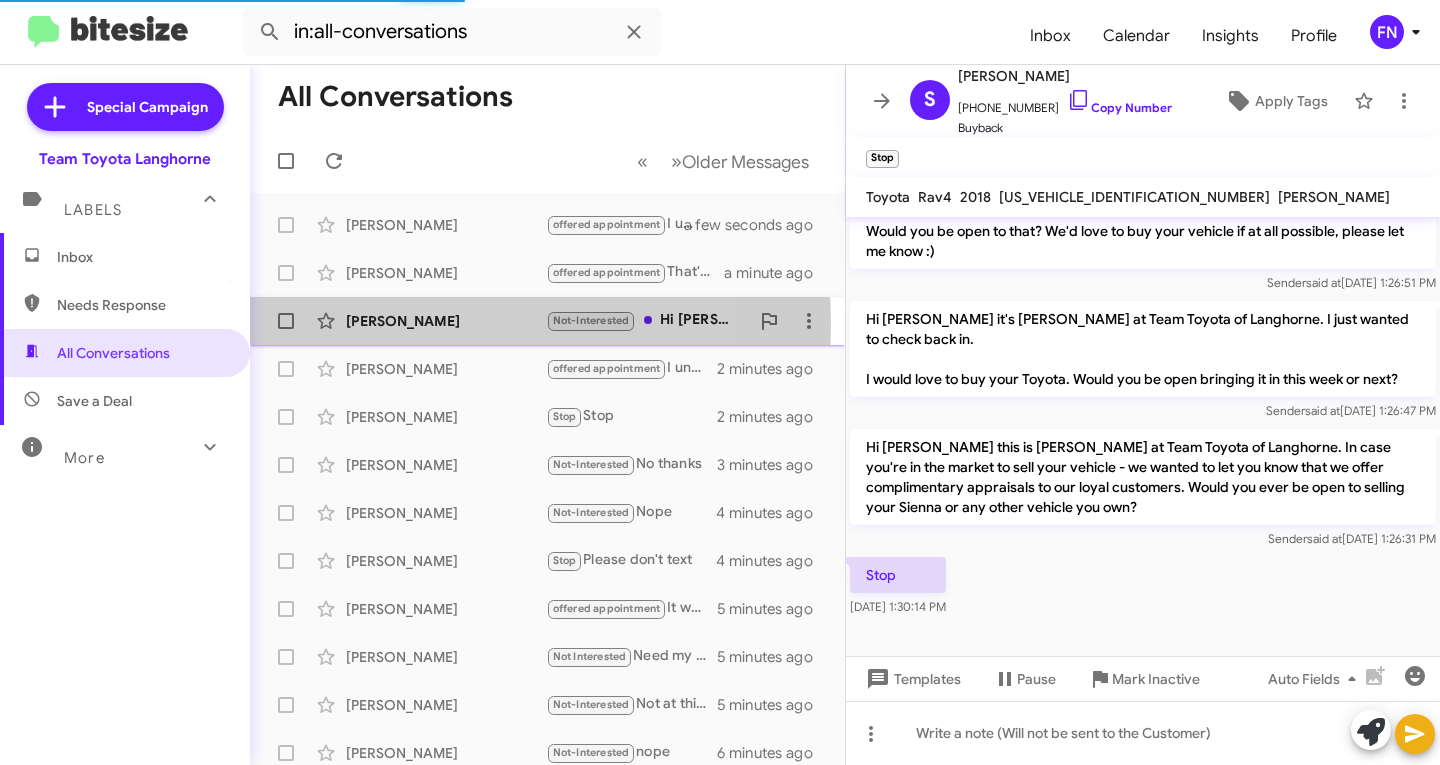 click on "[PERSON_NAME]" 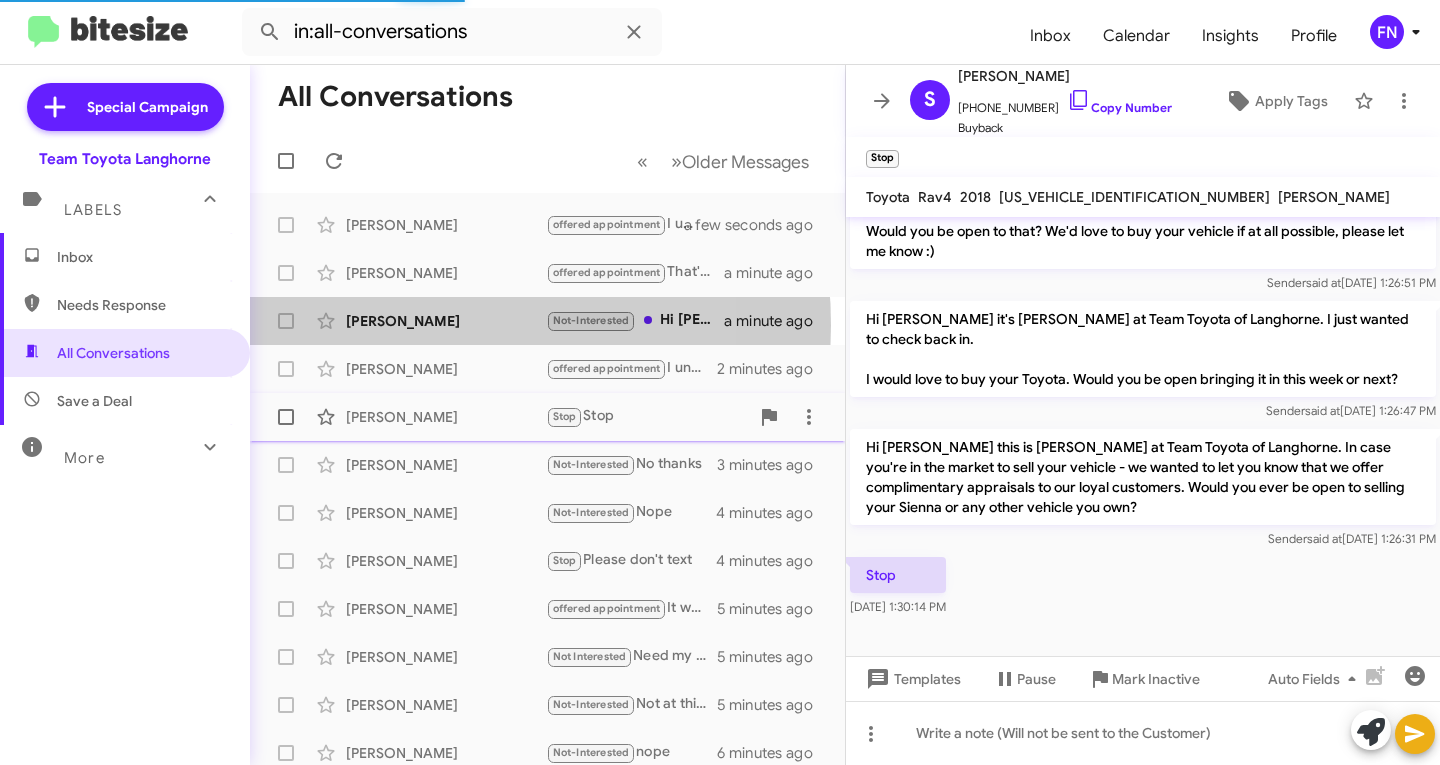 scroll, scrollTop: 0, scrollLeft: 0, axis: both 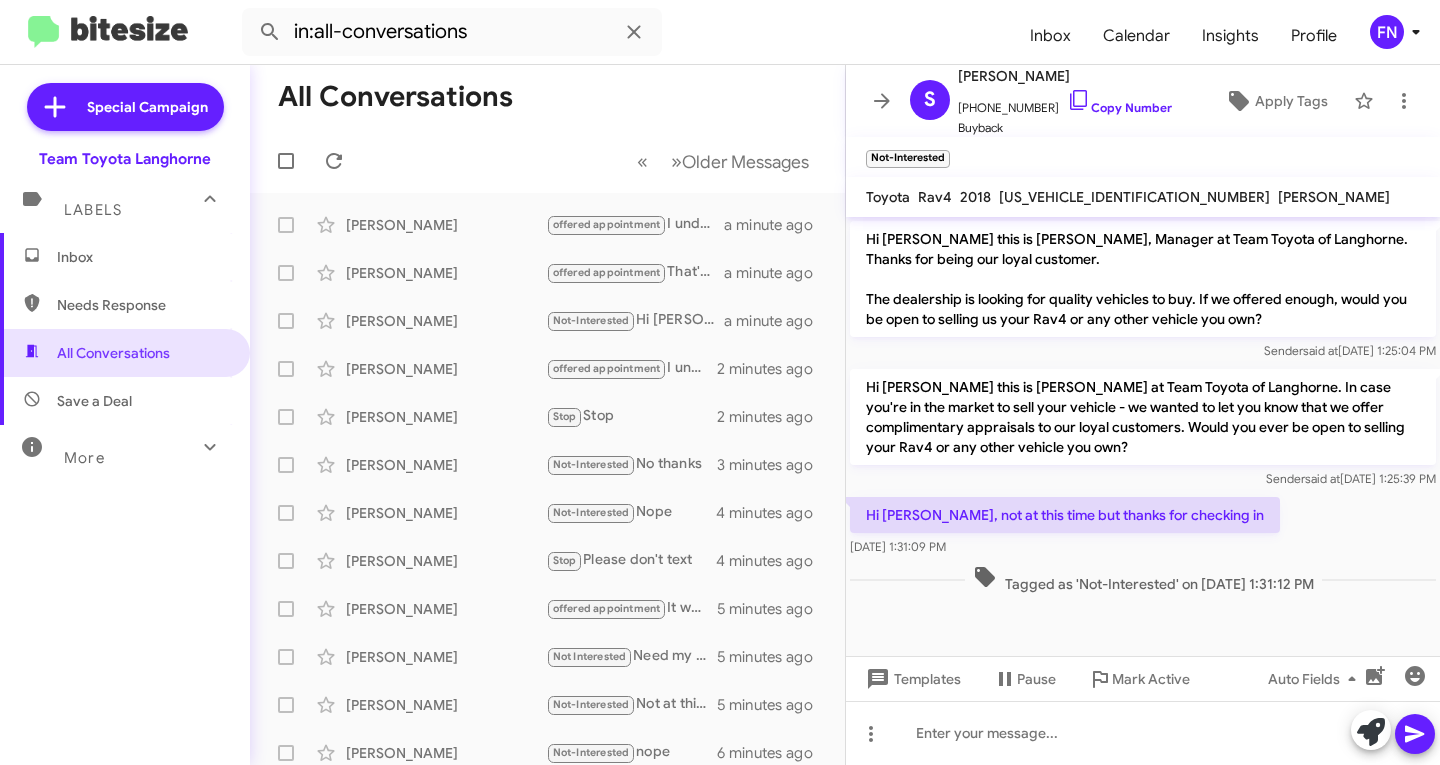 click on "Inbox" at bounding box center (125, 257) 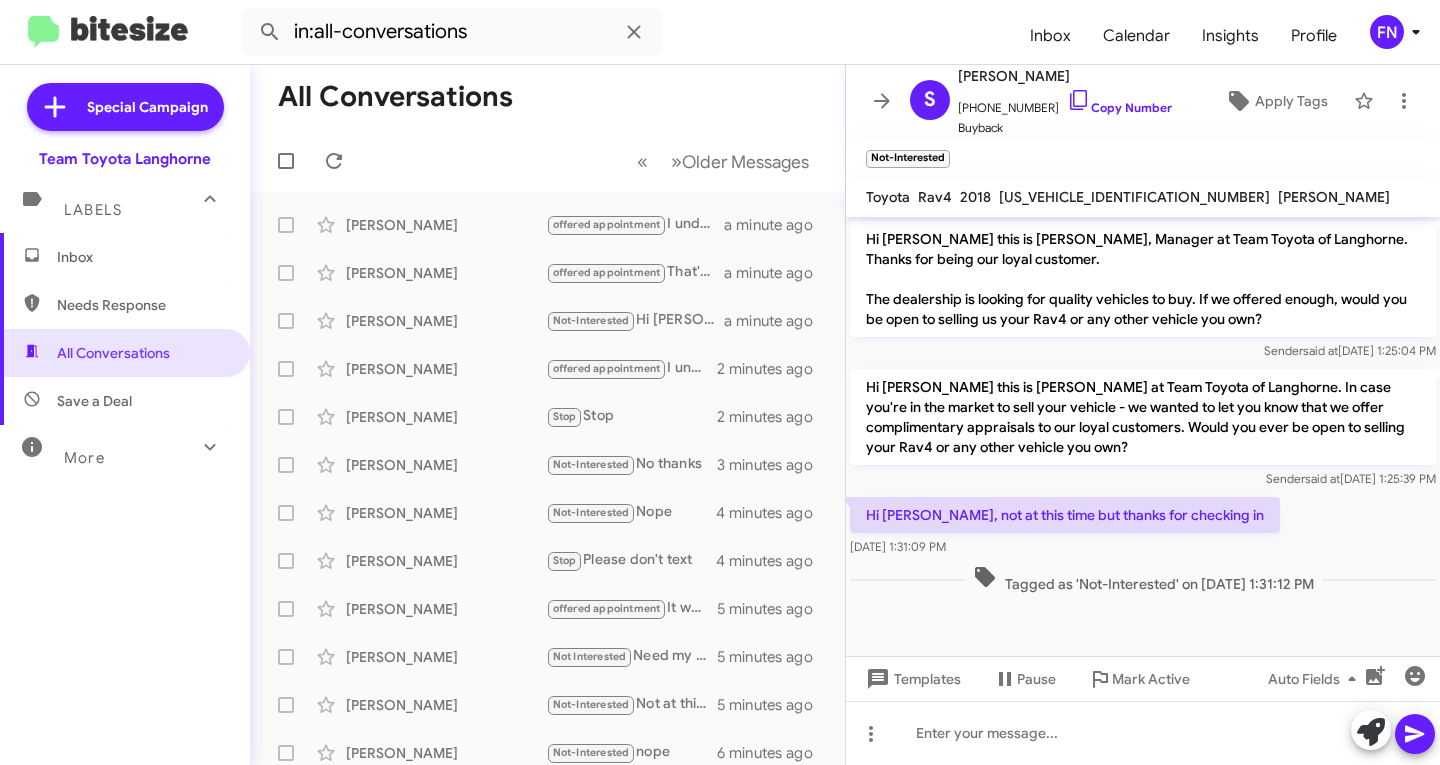 type 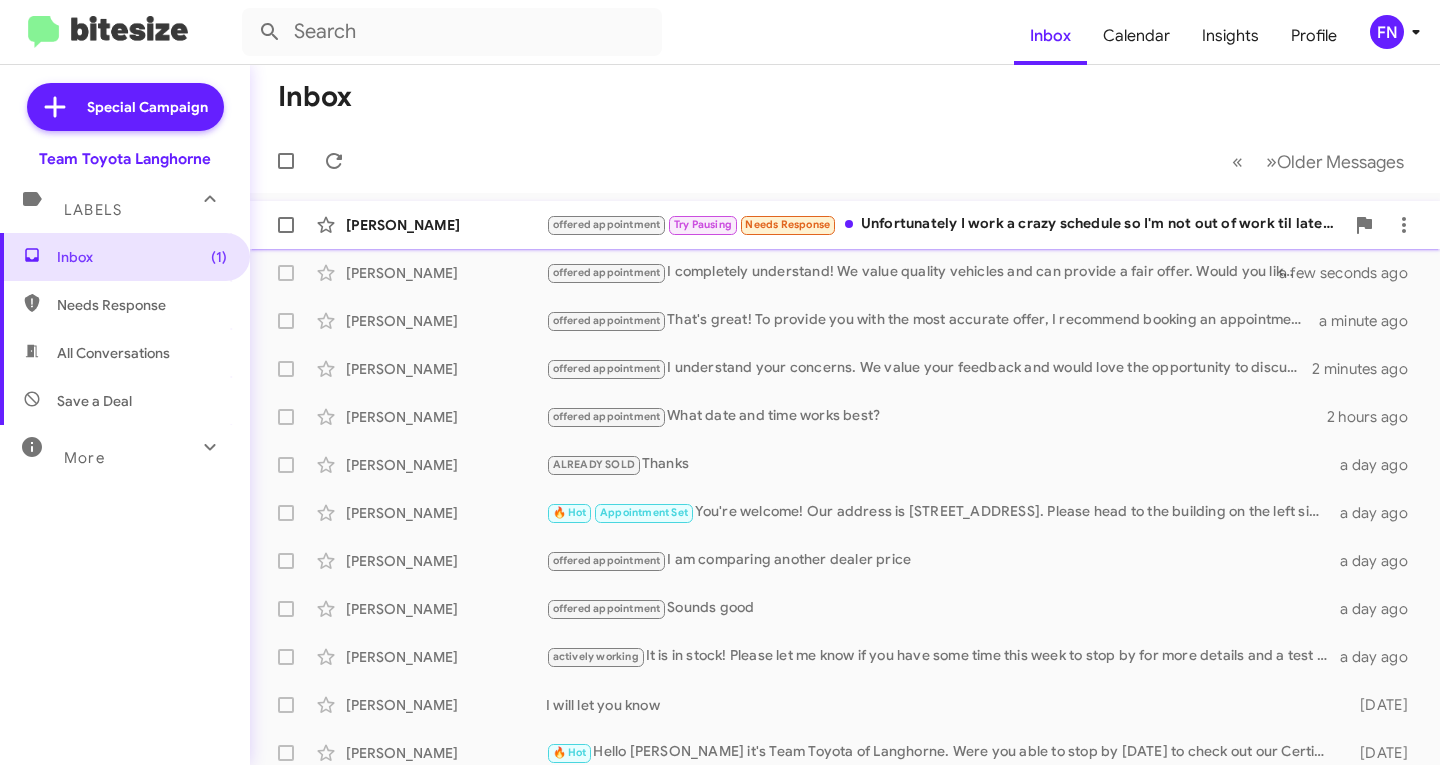 click on "[PERSON_NAME]" 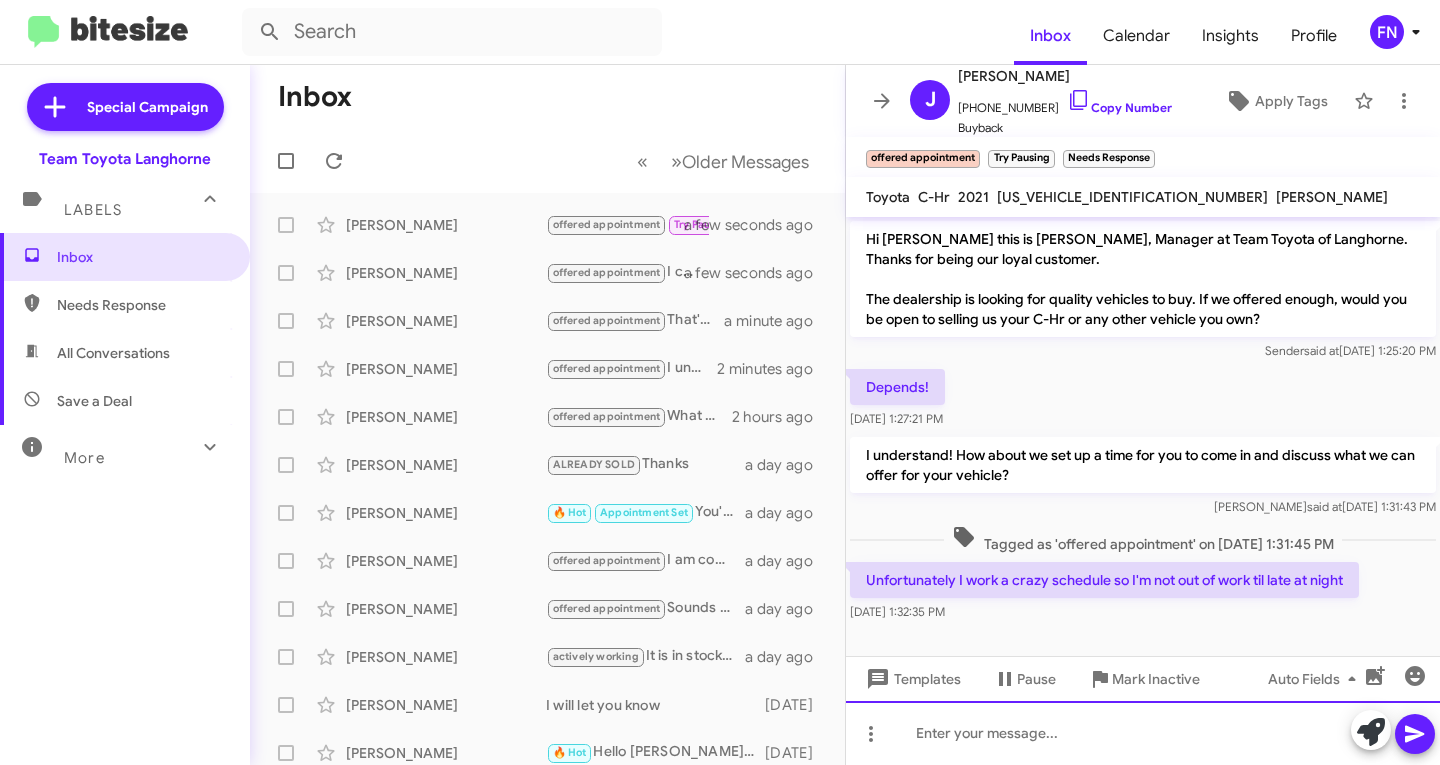 click 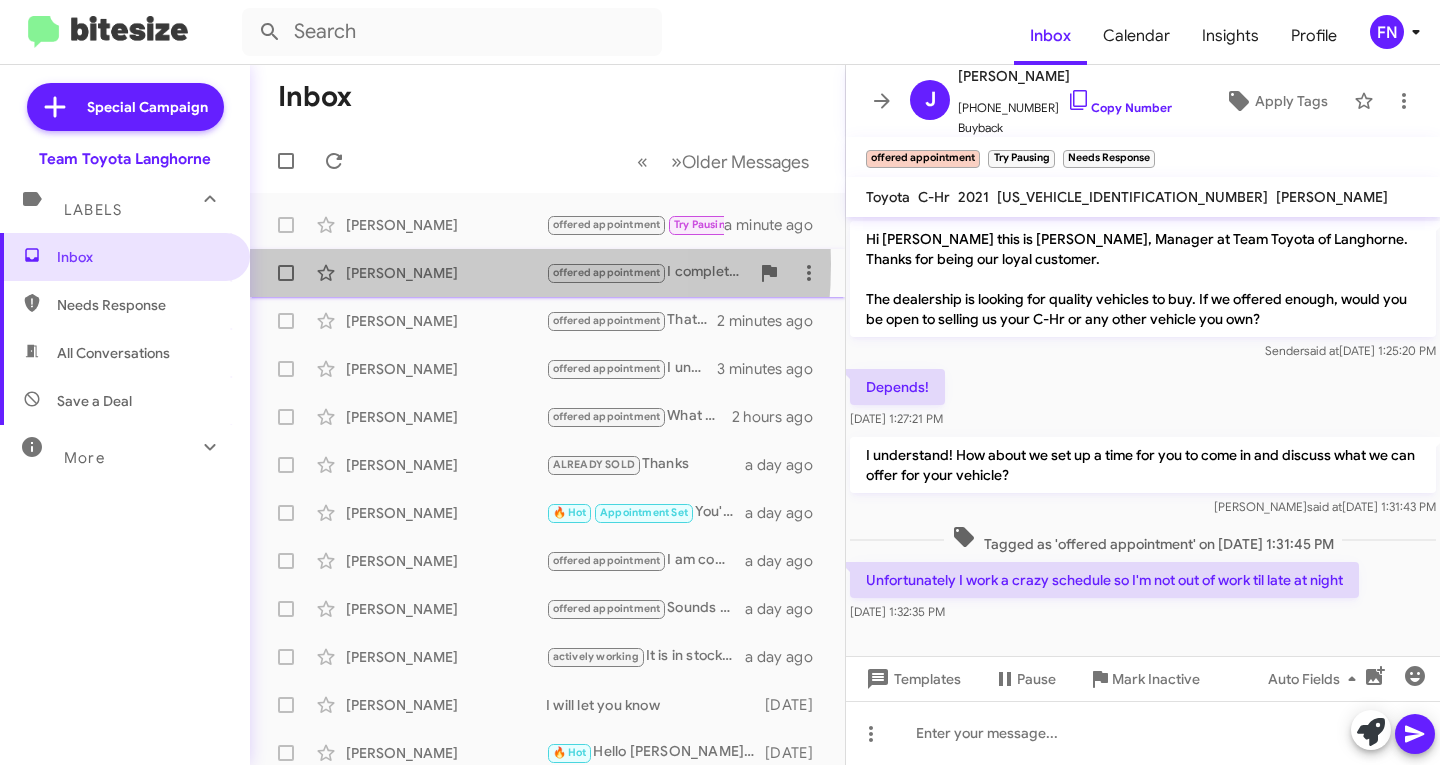 click on "[PERSON_NAME]" 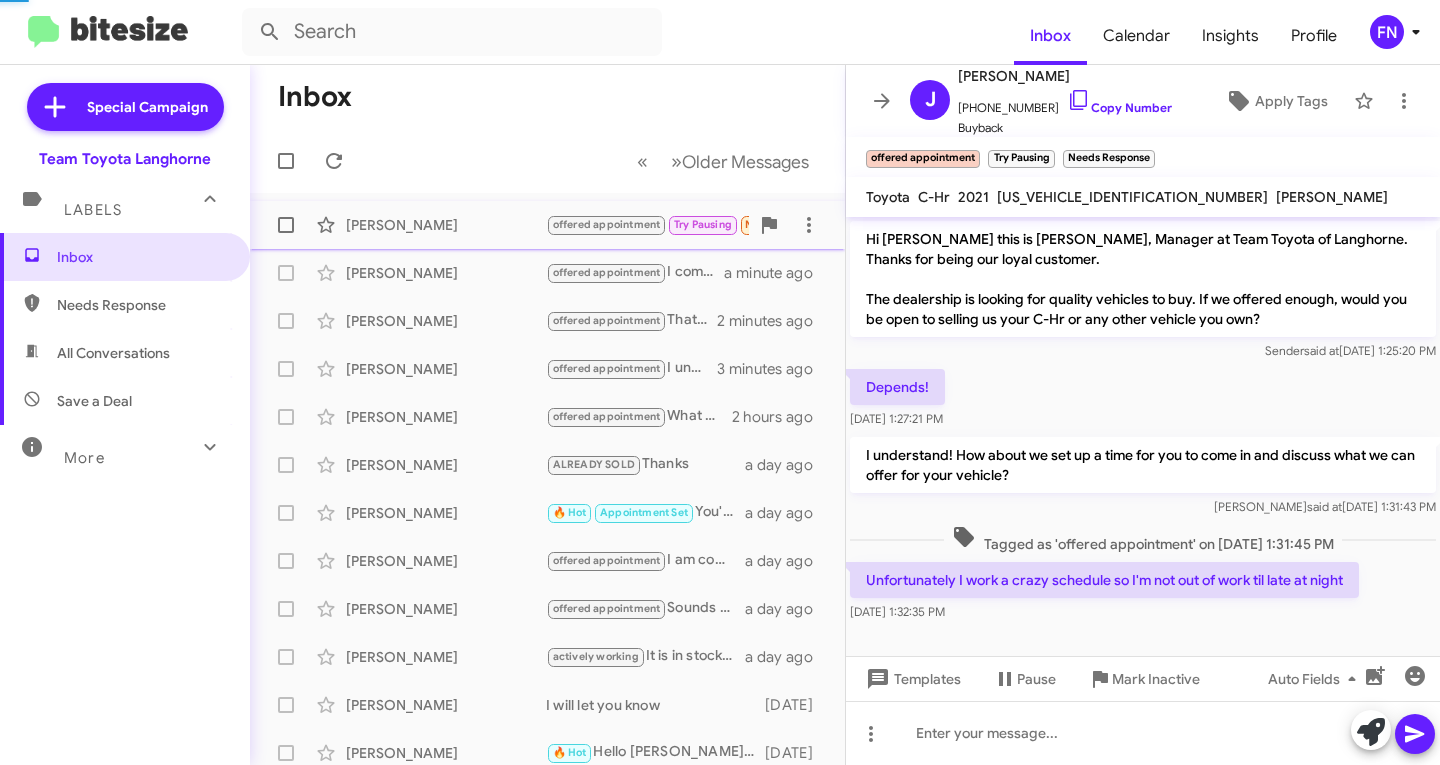 click on "[PERSON_NAME]" 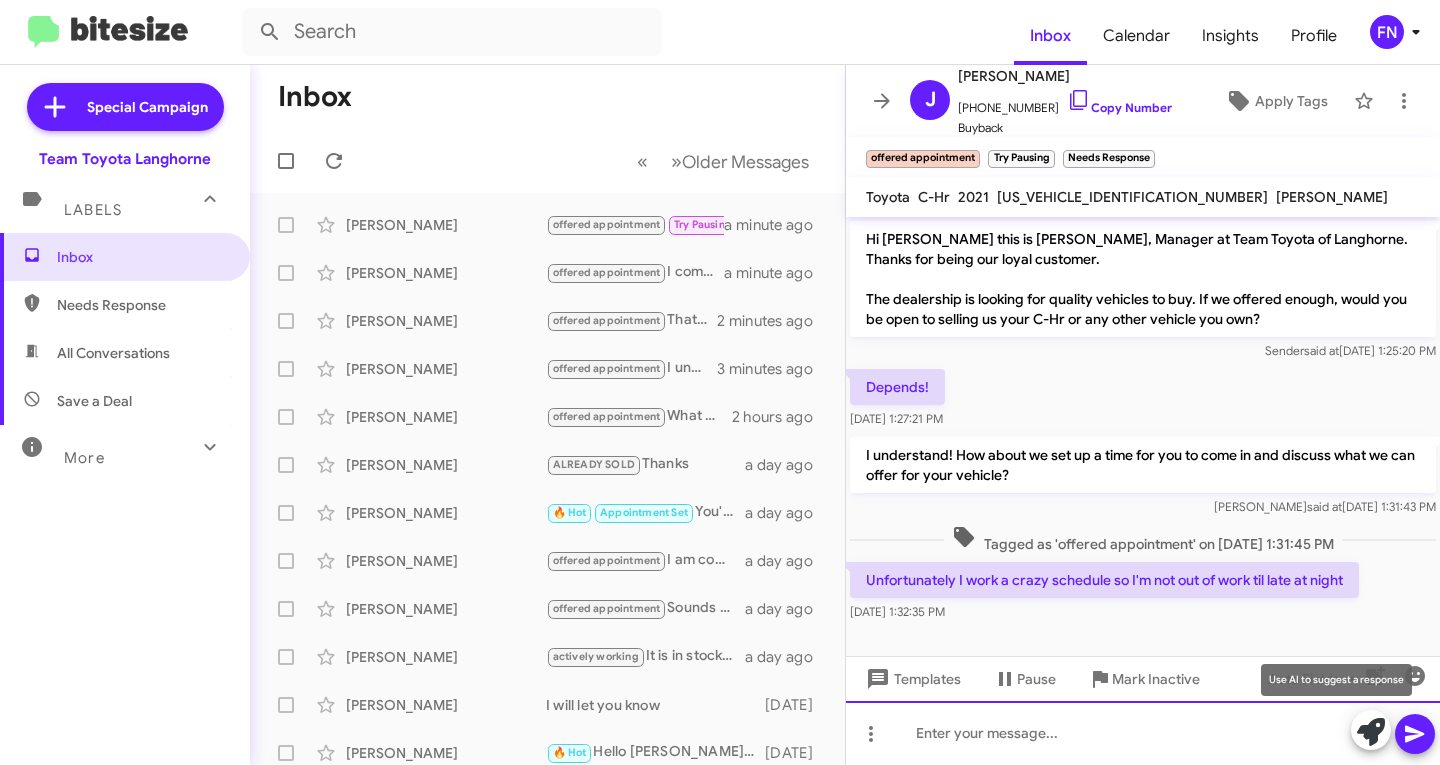 click 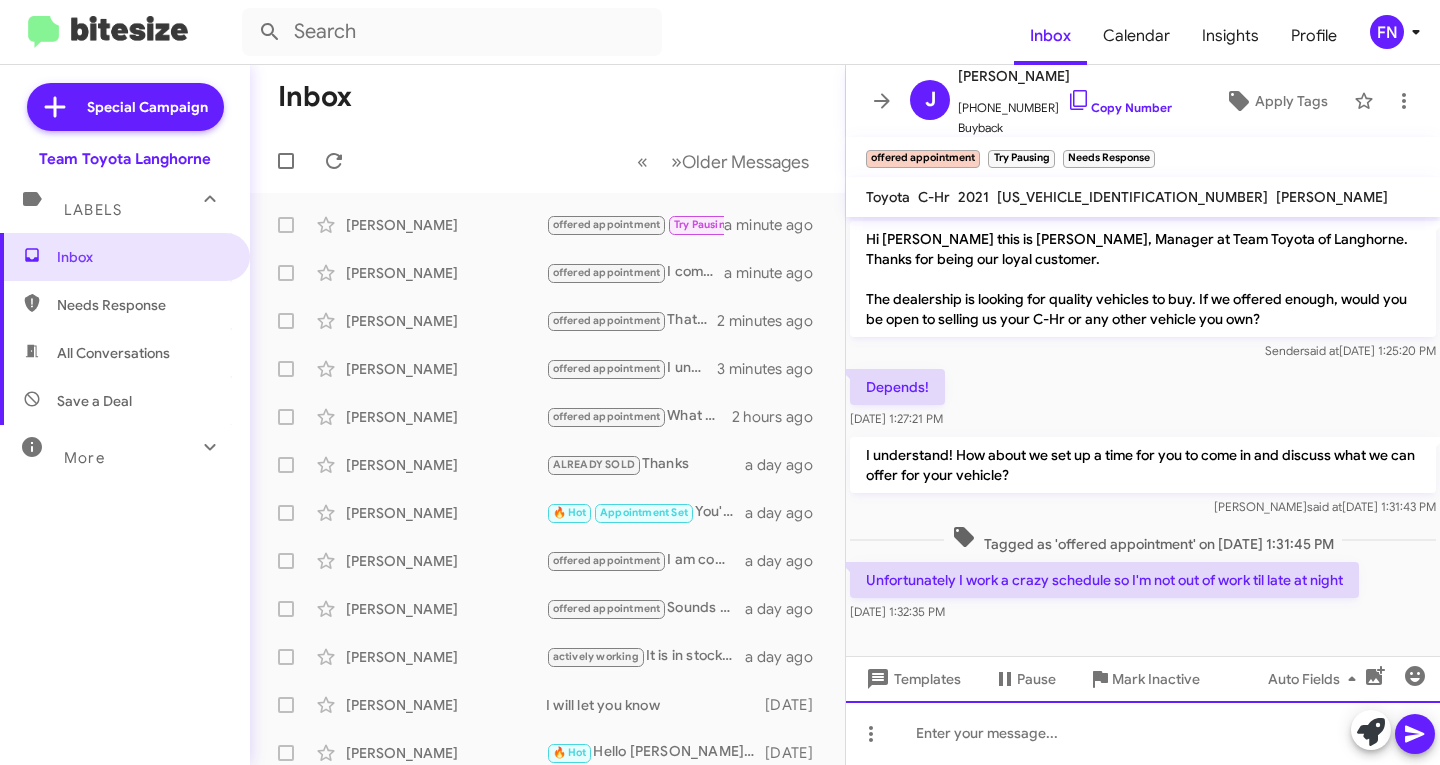 type 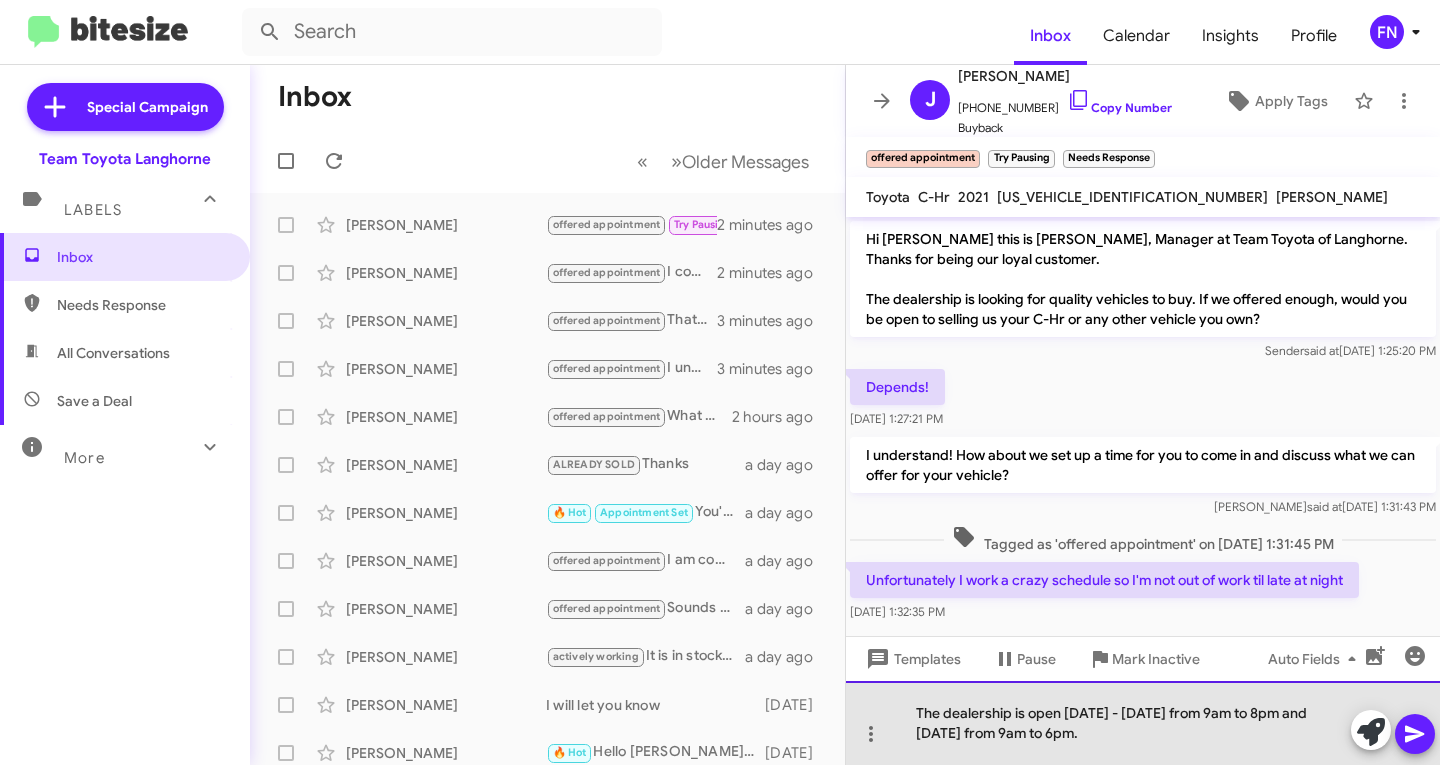 click on "The dealership is open [DATE] - [DATE] from 9am to 8pm and [DATE] from 9am to 6pm." 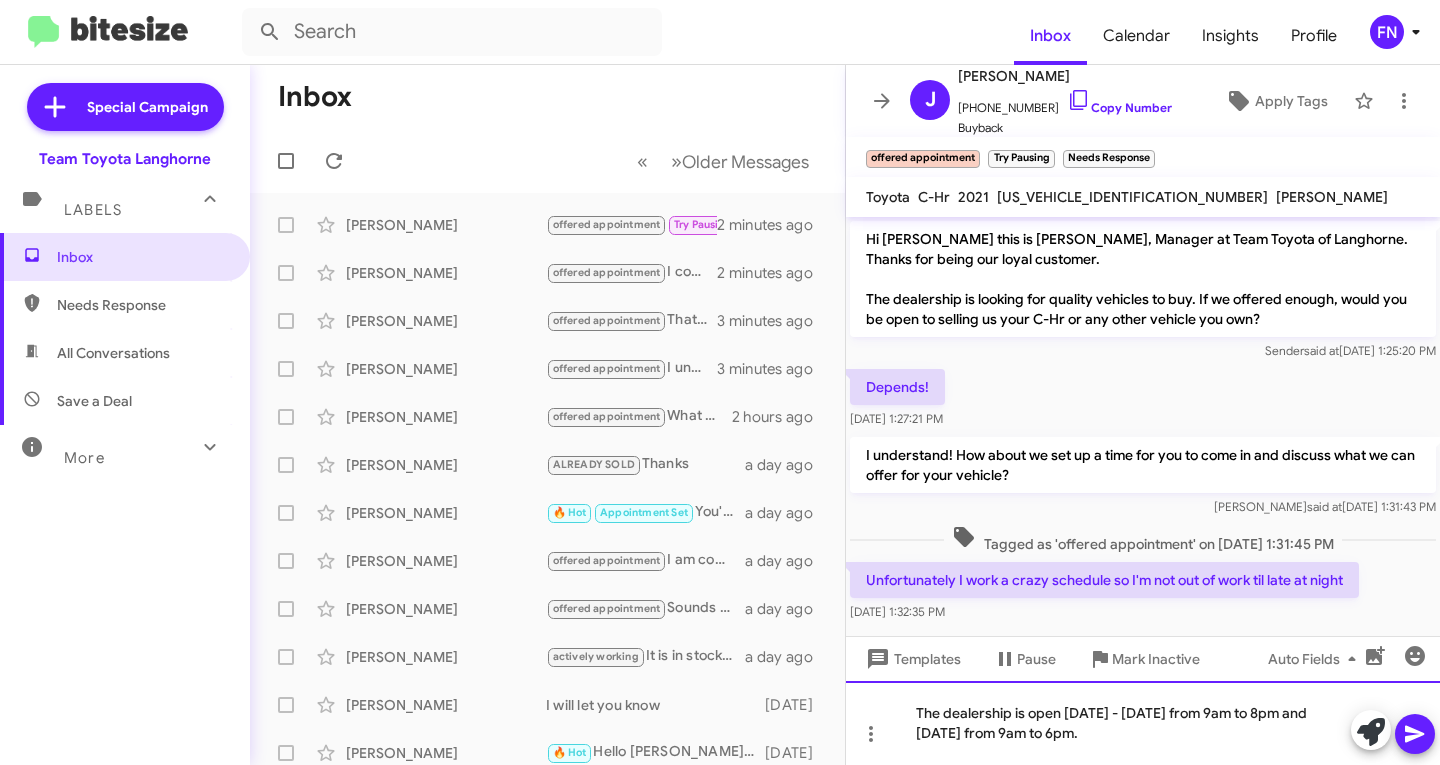 click on "The dealership is open [DATE] - [DATE] from 9am to 8pm and [DATE] from 9am to 6pm." 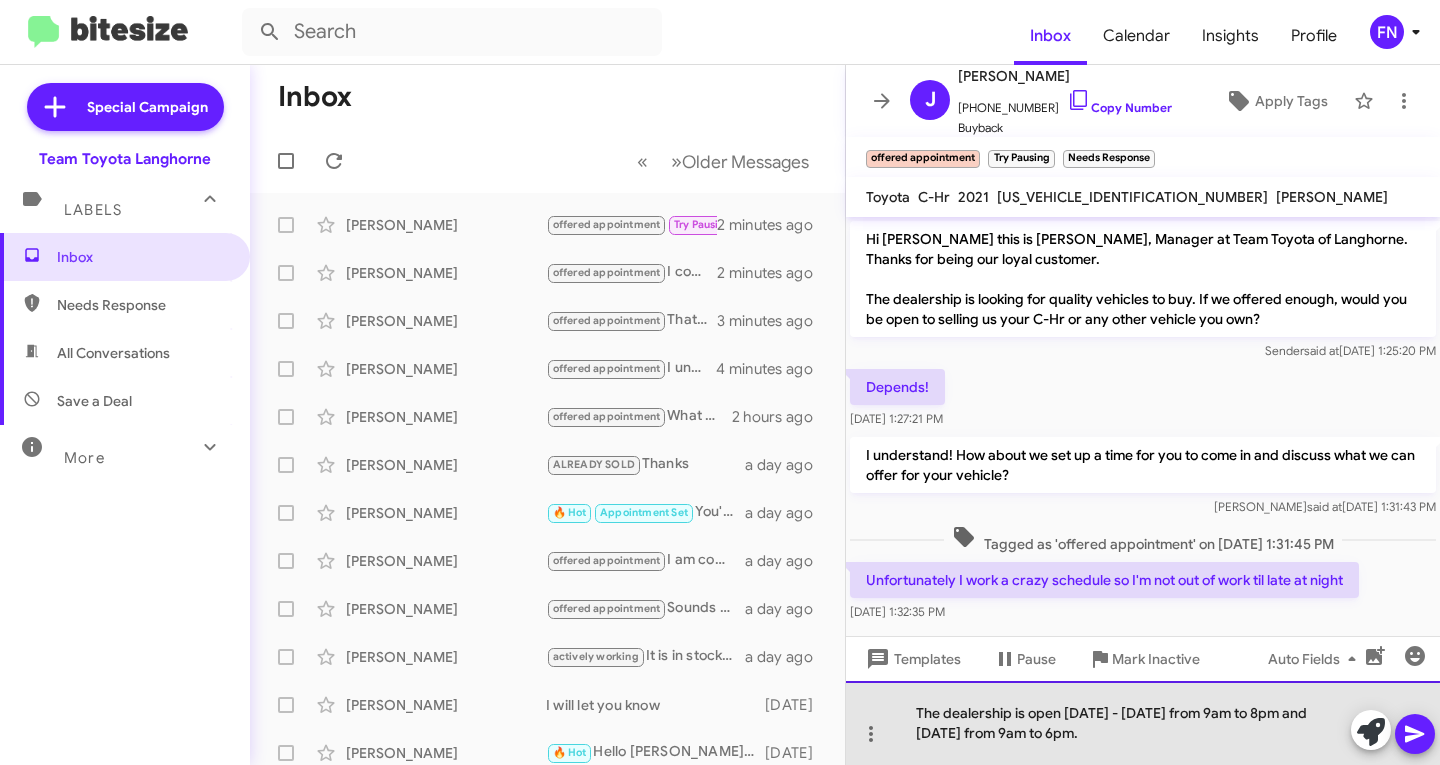 click on "The dealership is open [DATE] - [DATE] from 9am to 8pm and [DATE] from 9am to 6pm." 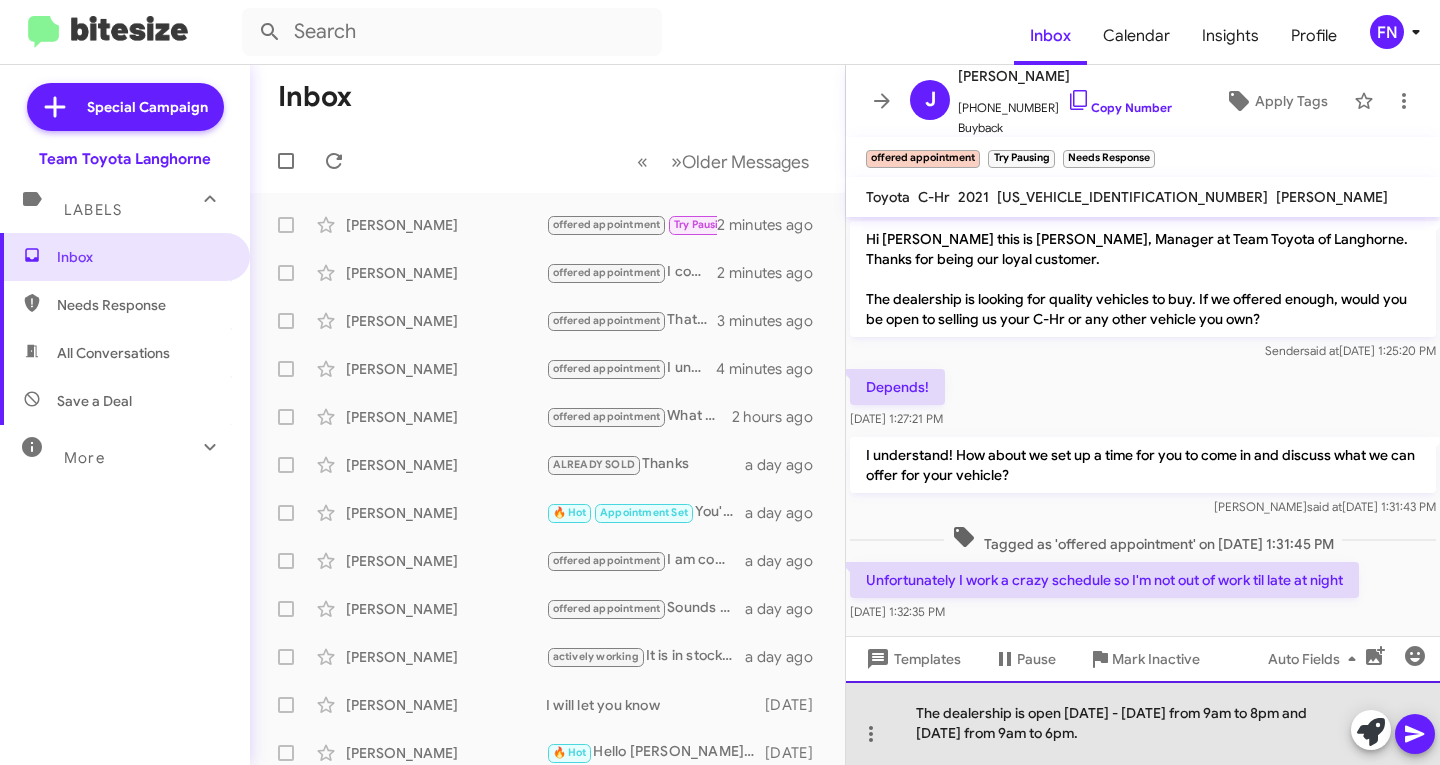 drag, startPoint x: 900, startPoint y: 713, endPoint x: 919, endPoint y: 713, distance: 19 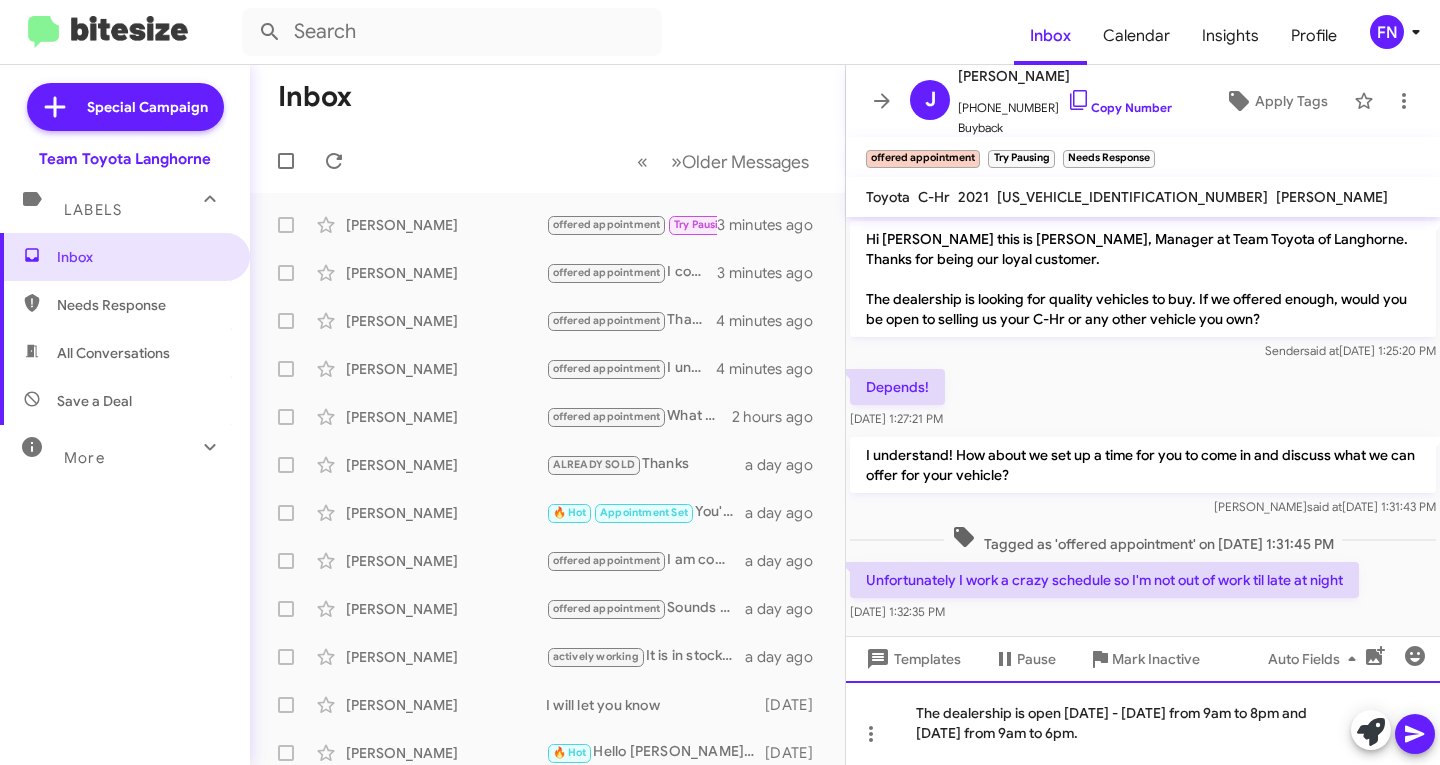 click on "The dealership is open [DATE] - [DATE] from 9am to 8pm and [DATE] from 9am to 6pm." 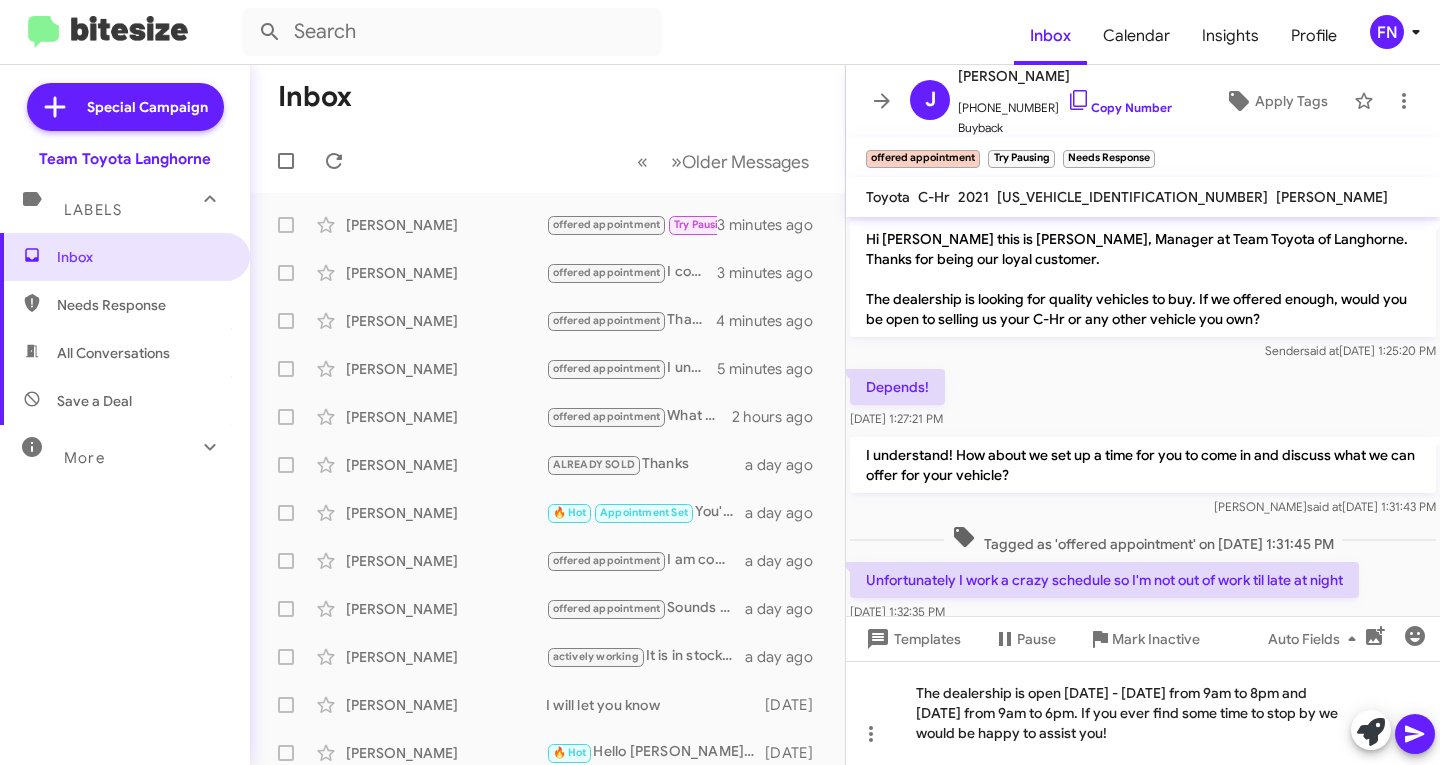 click 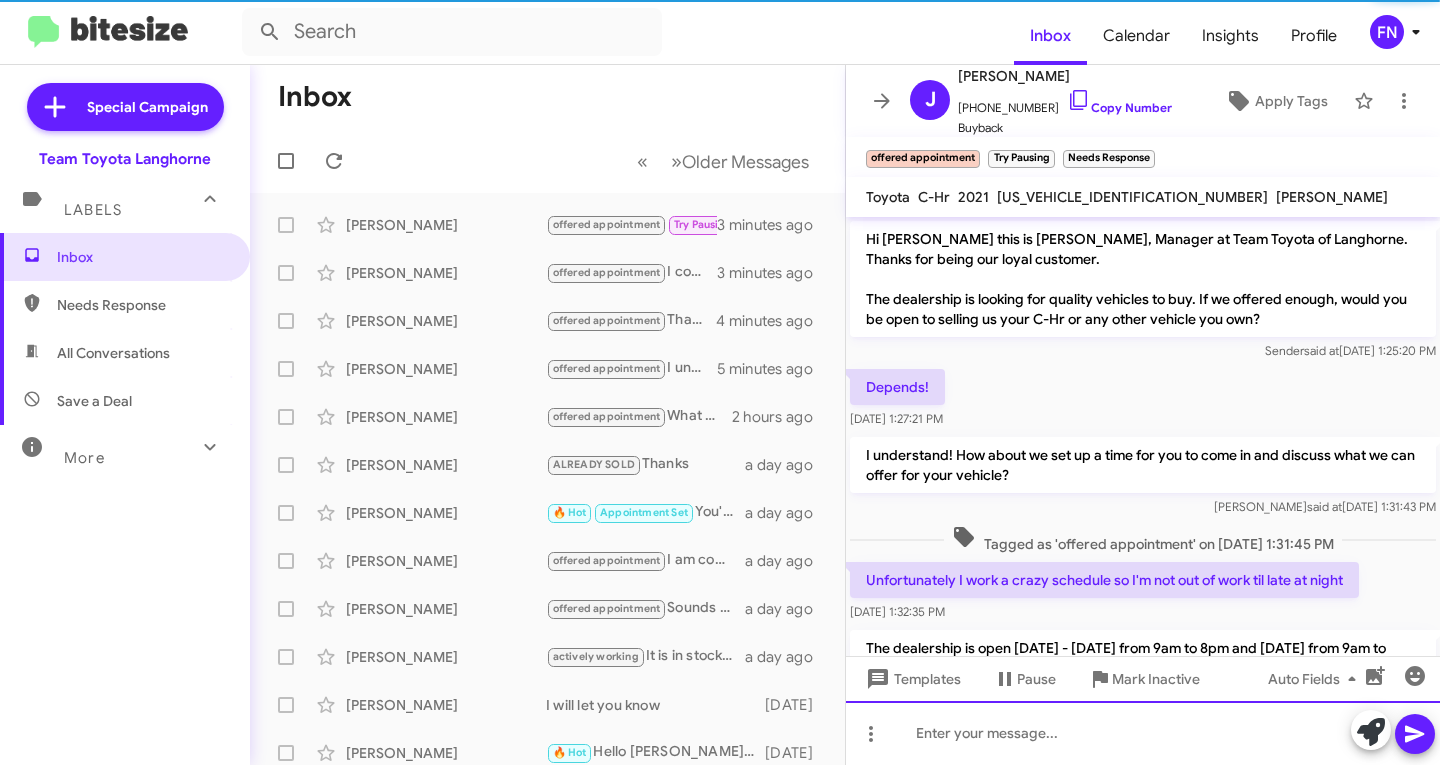 scroll, scrollTop: 88, scrollLeft: 0, axis: vertical 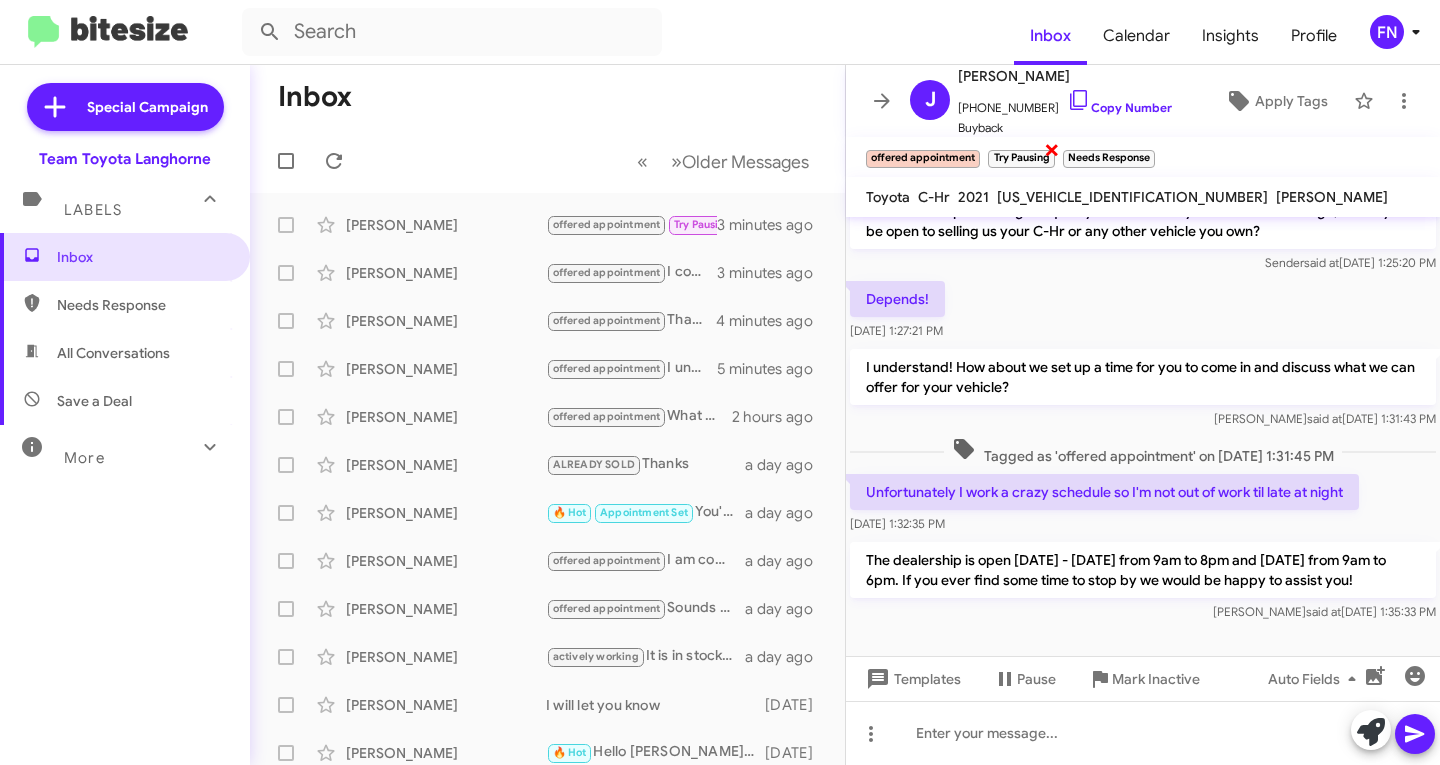 click on "×" 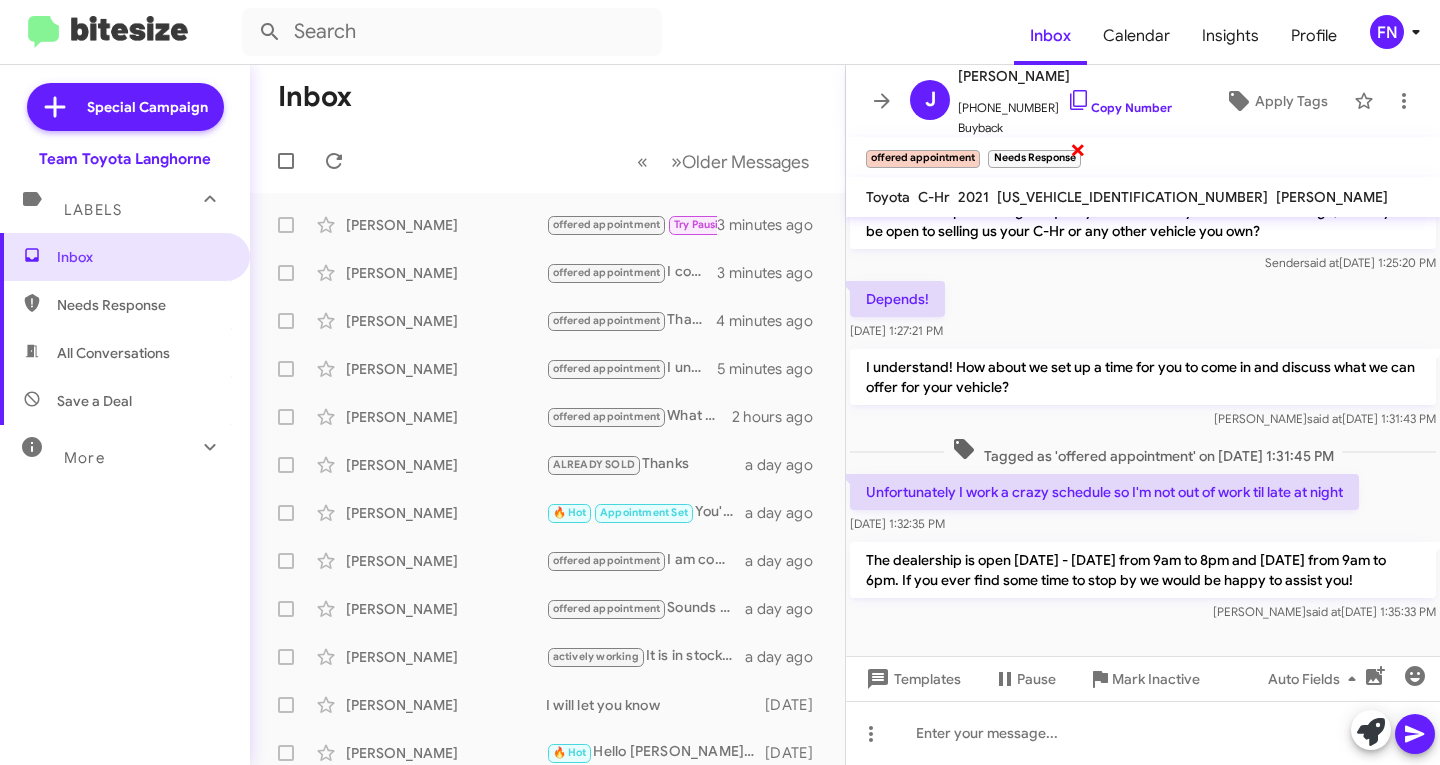 click on "×" 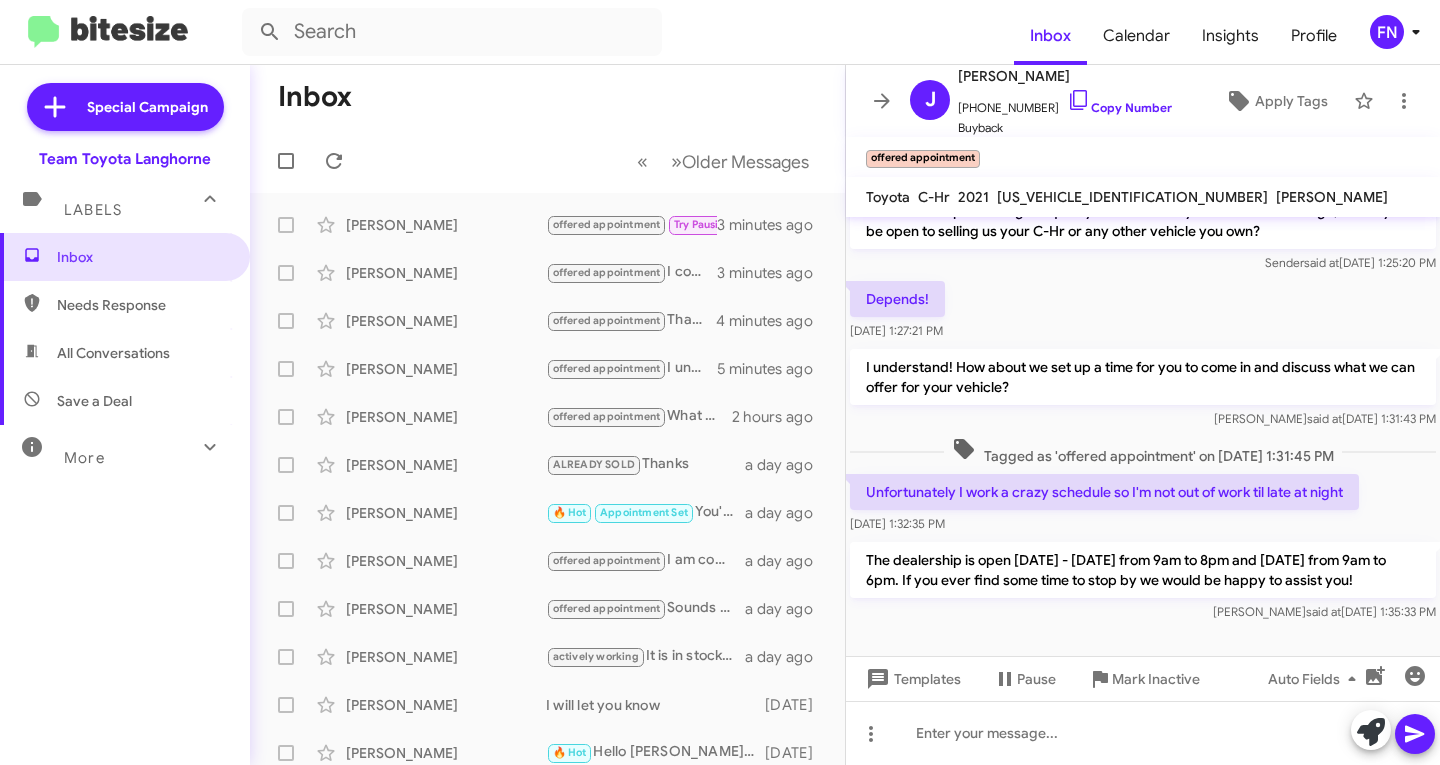 click on "All Conversations" at bounding box center [113, 353] 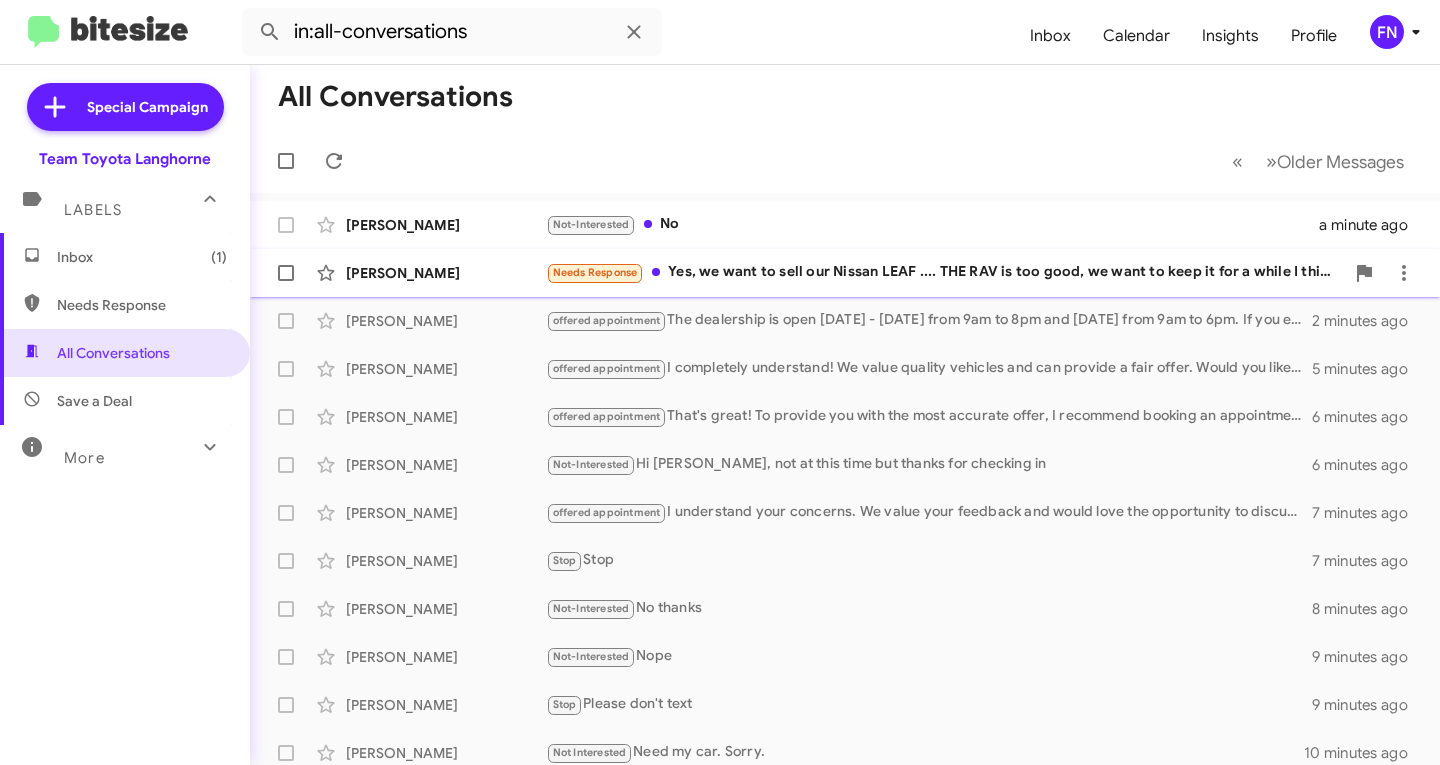 click on "[PERSON_NAME]" 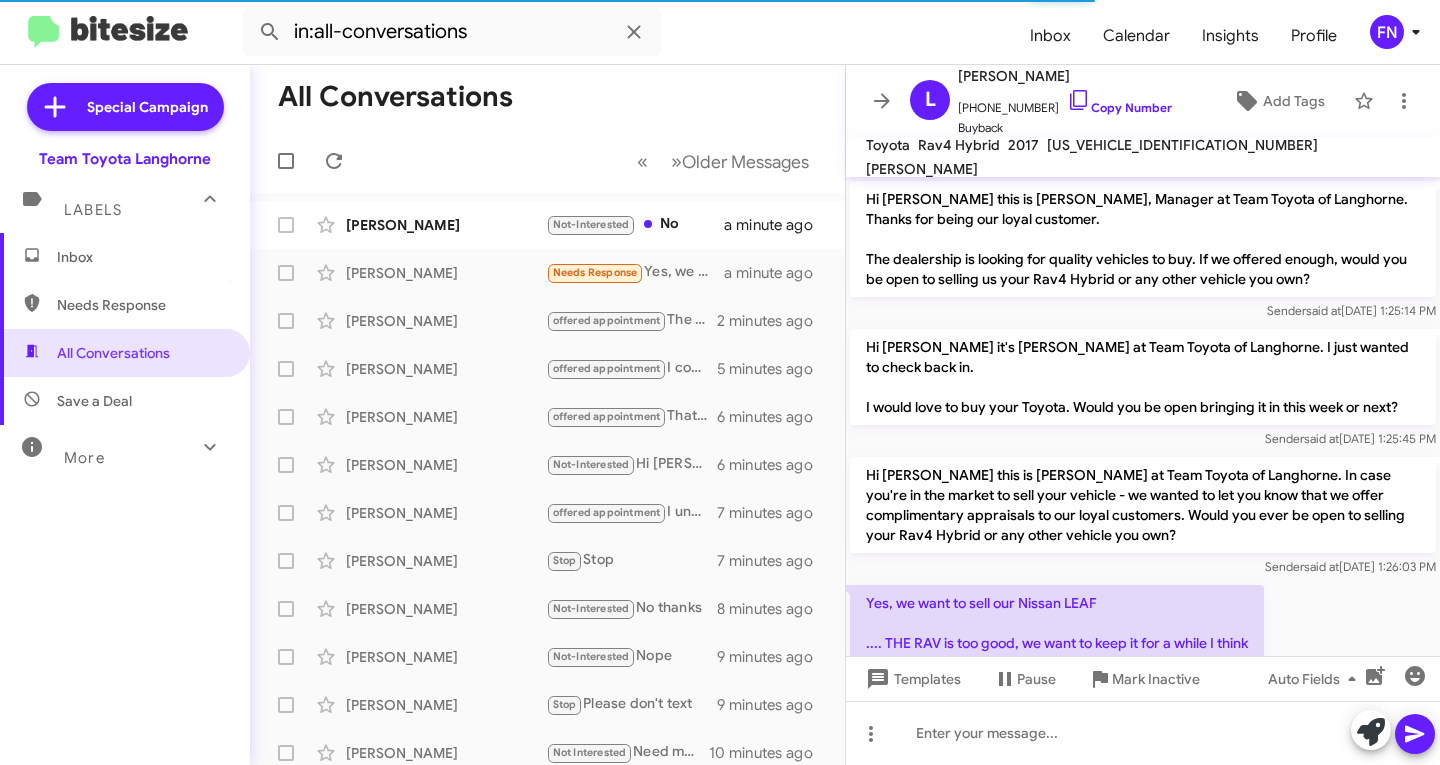 scroll, scrollTop: 53, scrollLeft: 0, axis: vertical 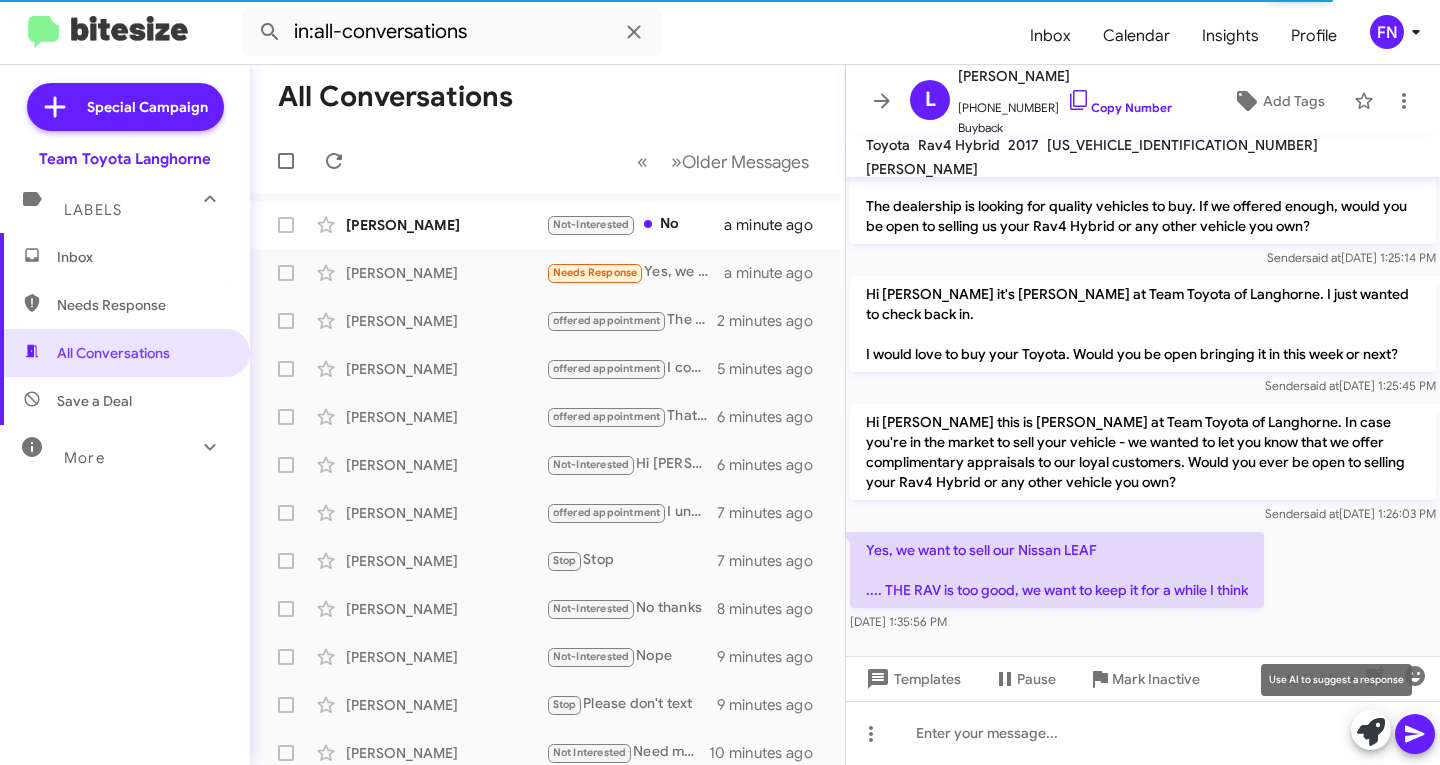 click 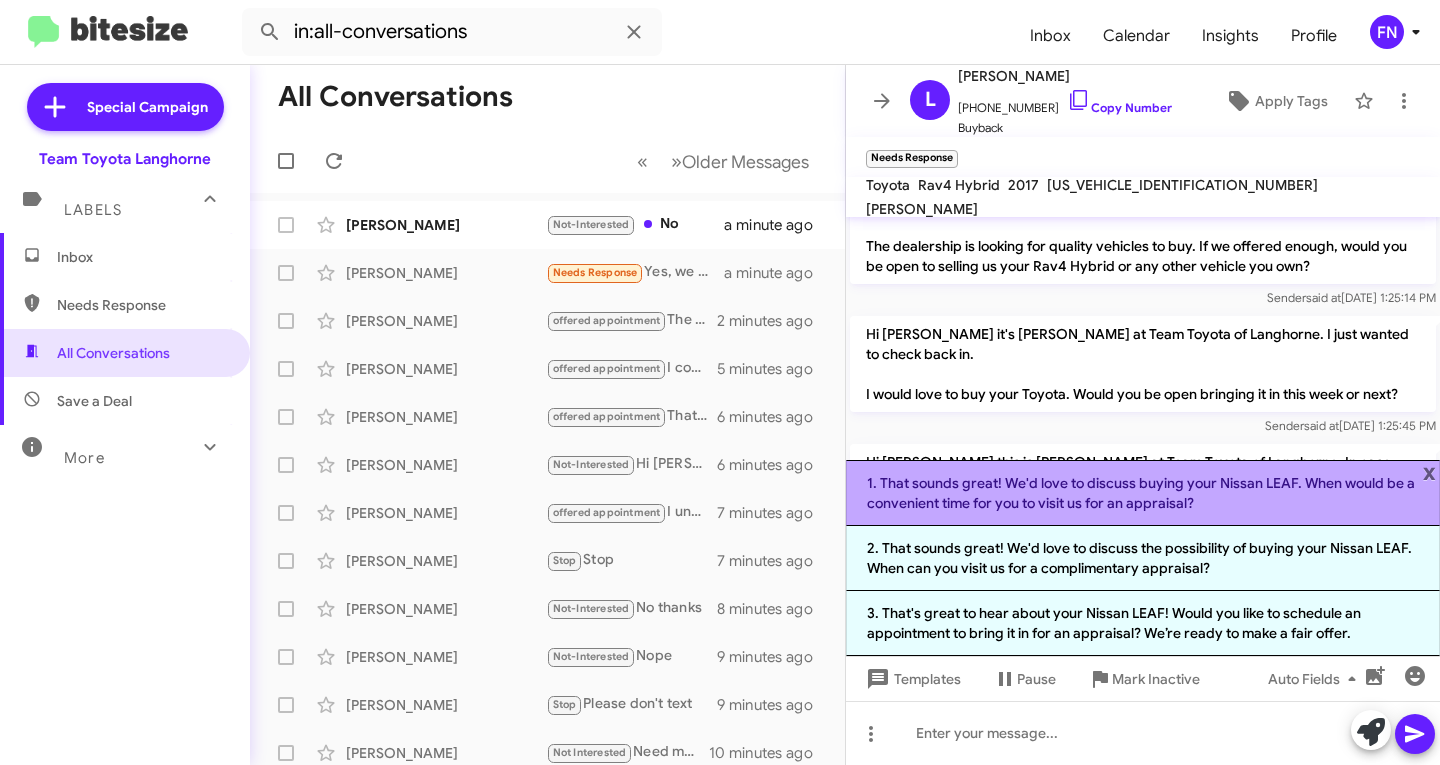 click on "1. That sounds great! We'd love to discuss buying your Nissan LEAF. When would be a convenient time for you to visit us for an appraisal?" 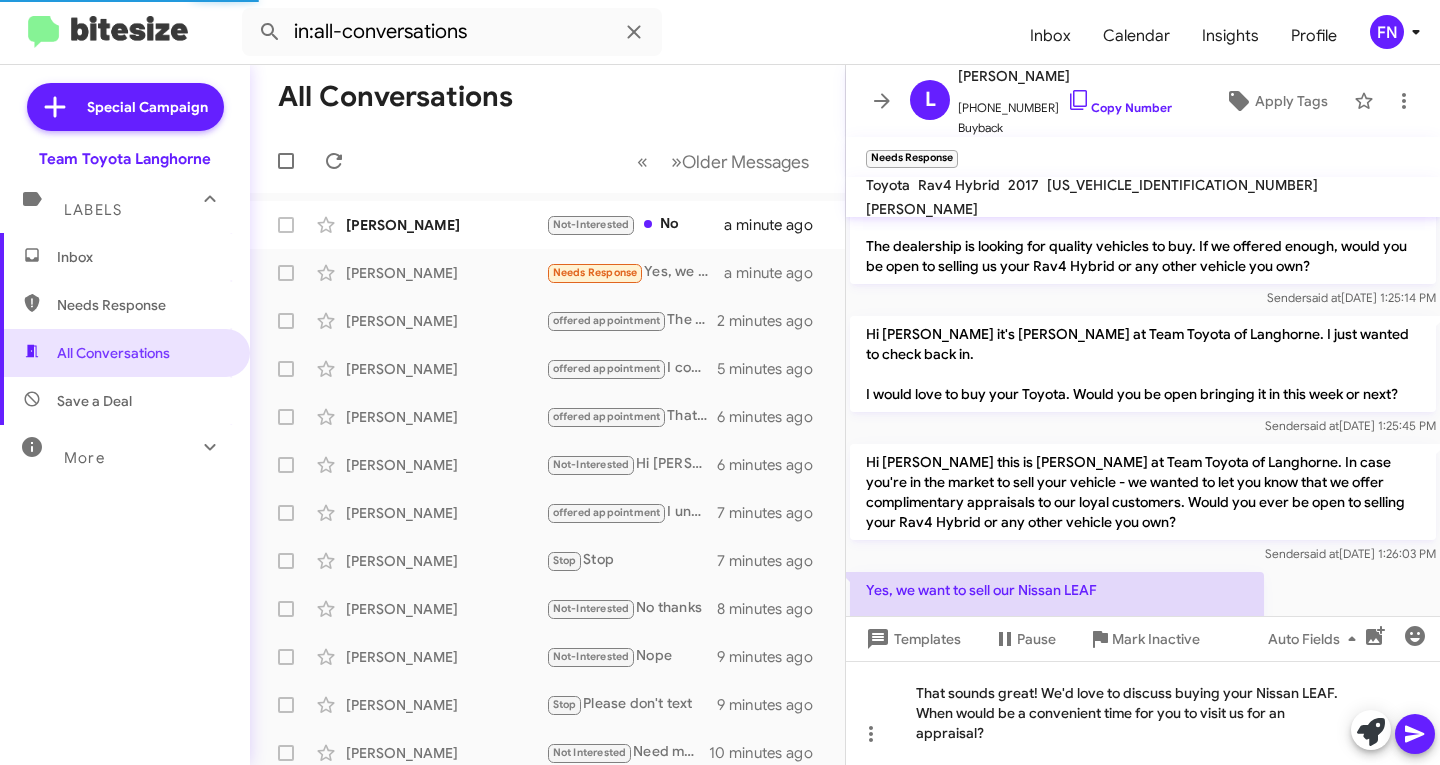 click 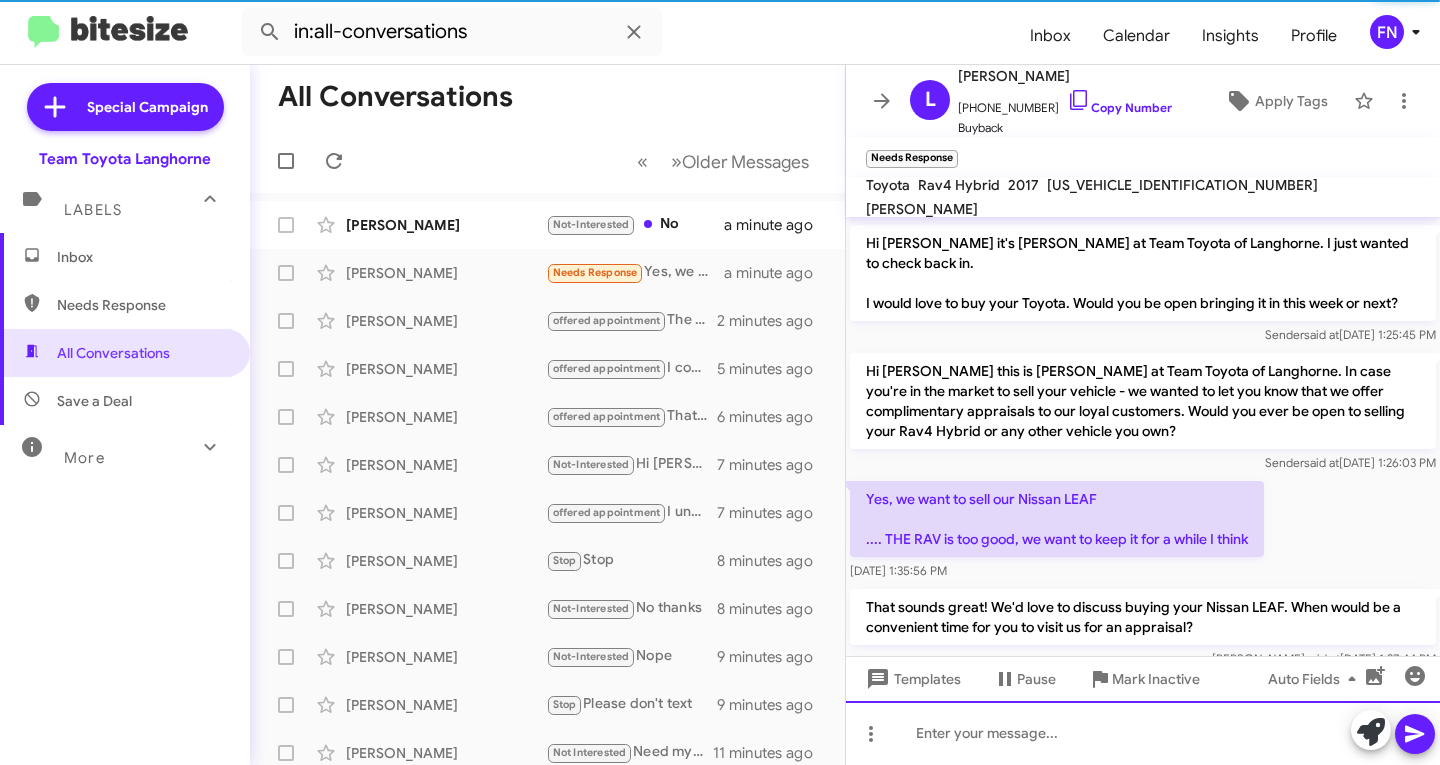 scroll, scrollTop: 186, scrollLeft: 0, axis: vertical 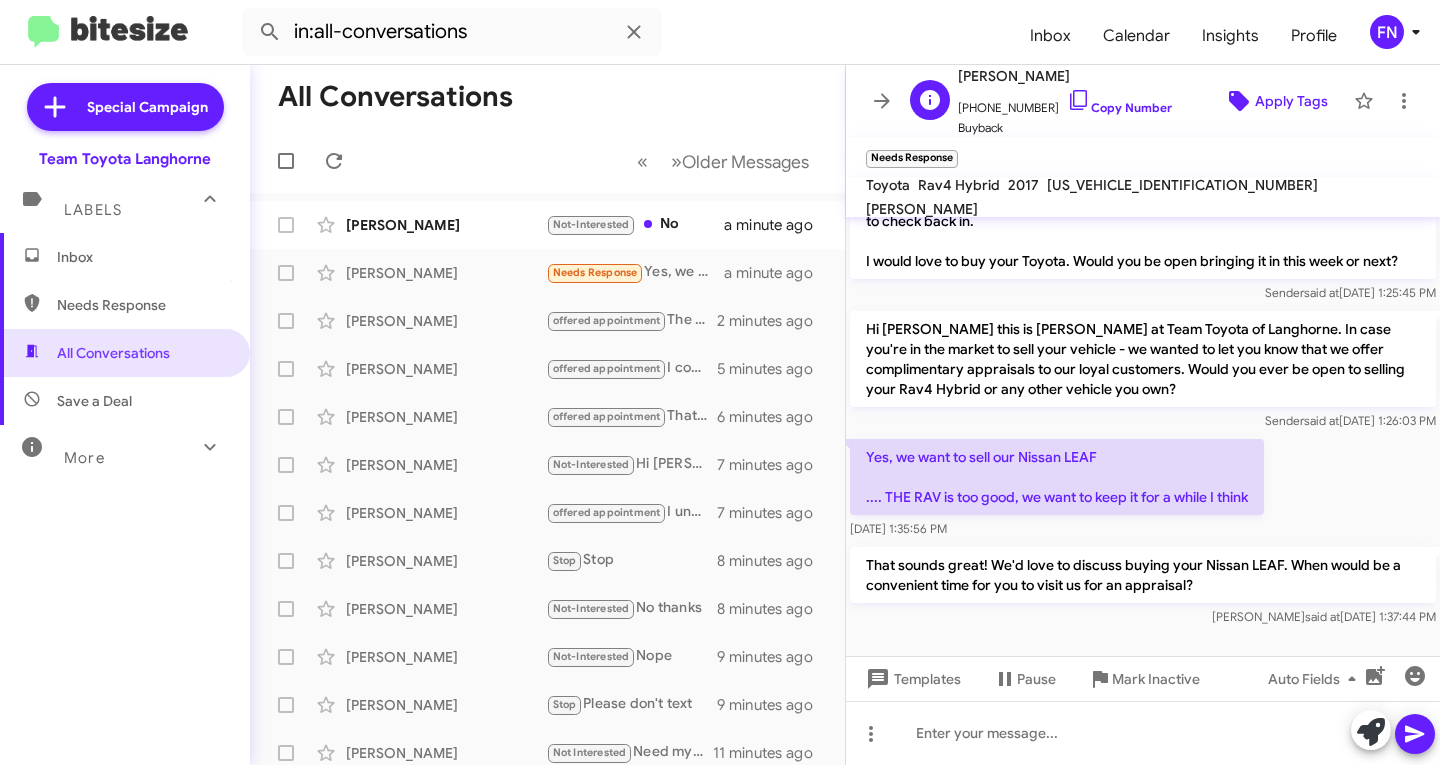 click on "Apply Tags" 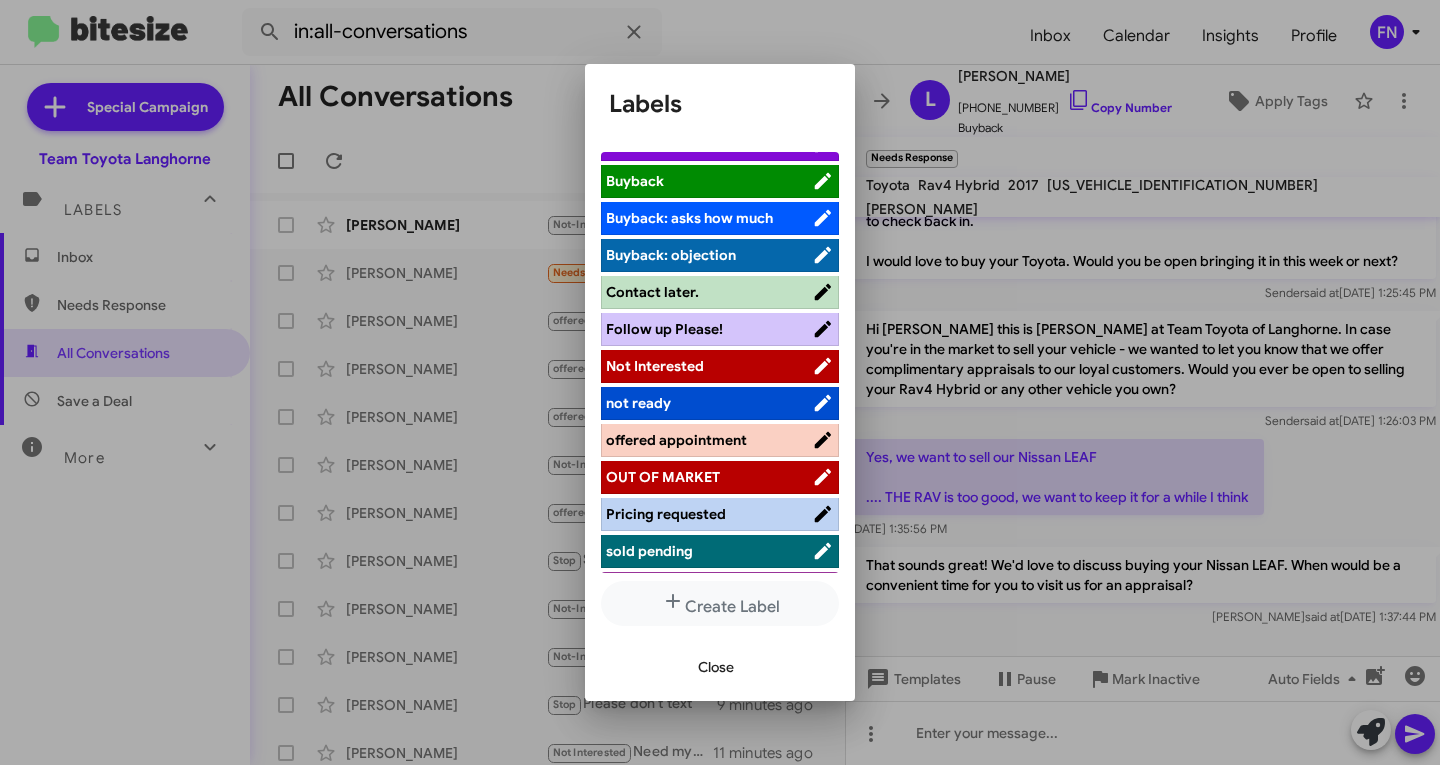 scroll, scrollTop: 283, scrollLeft: 0, axis: vertical 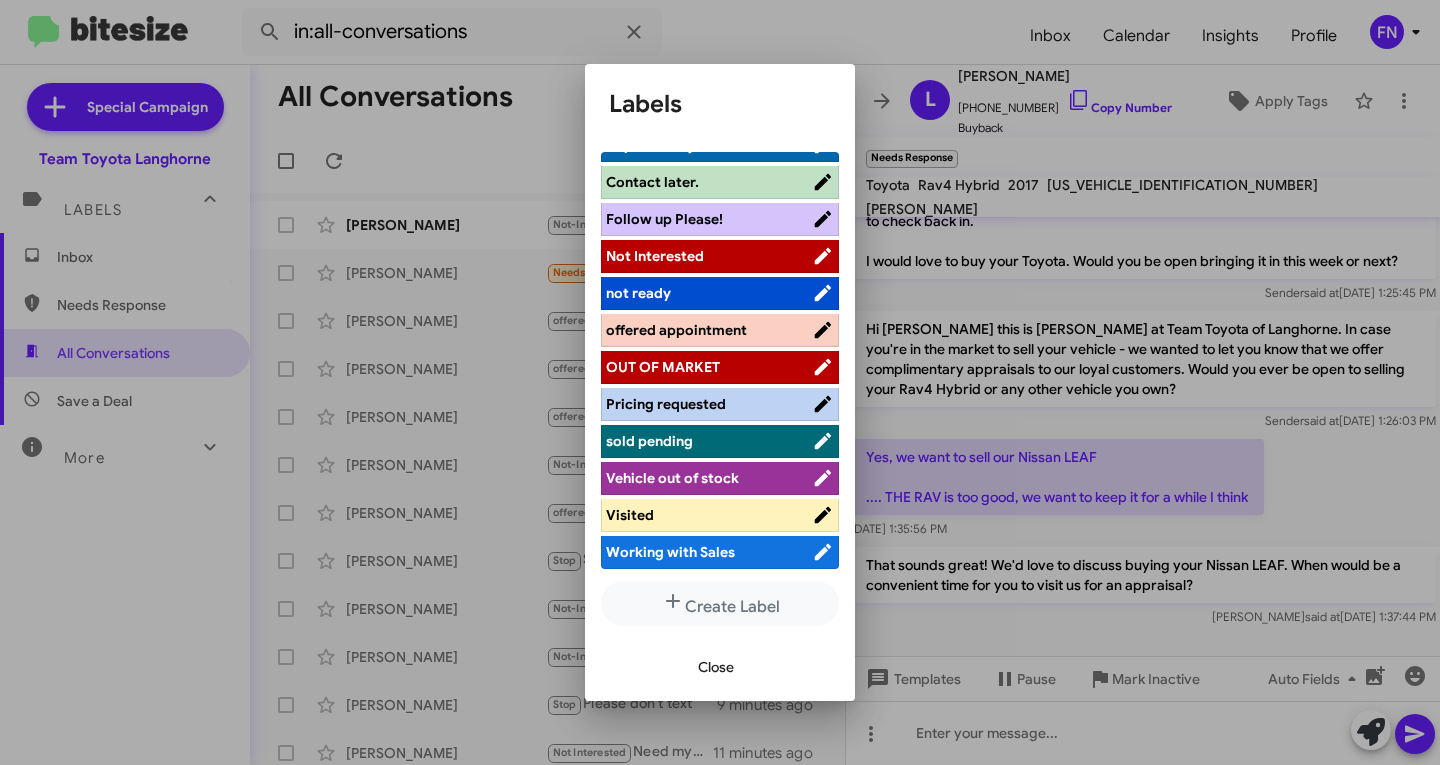 click on "offered appointment" at bounding box center [676, 330] 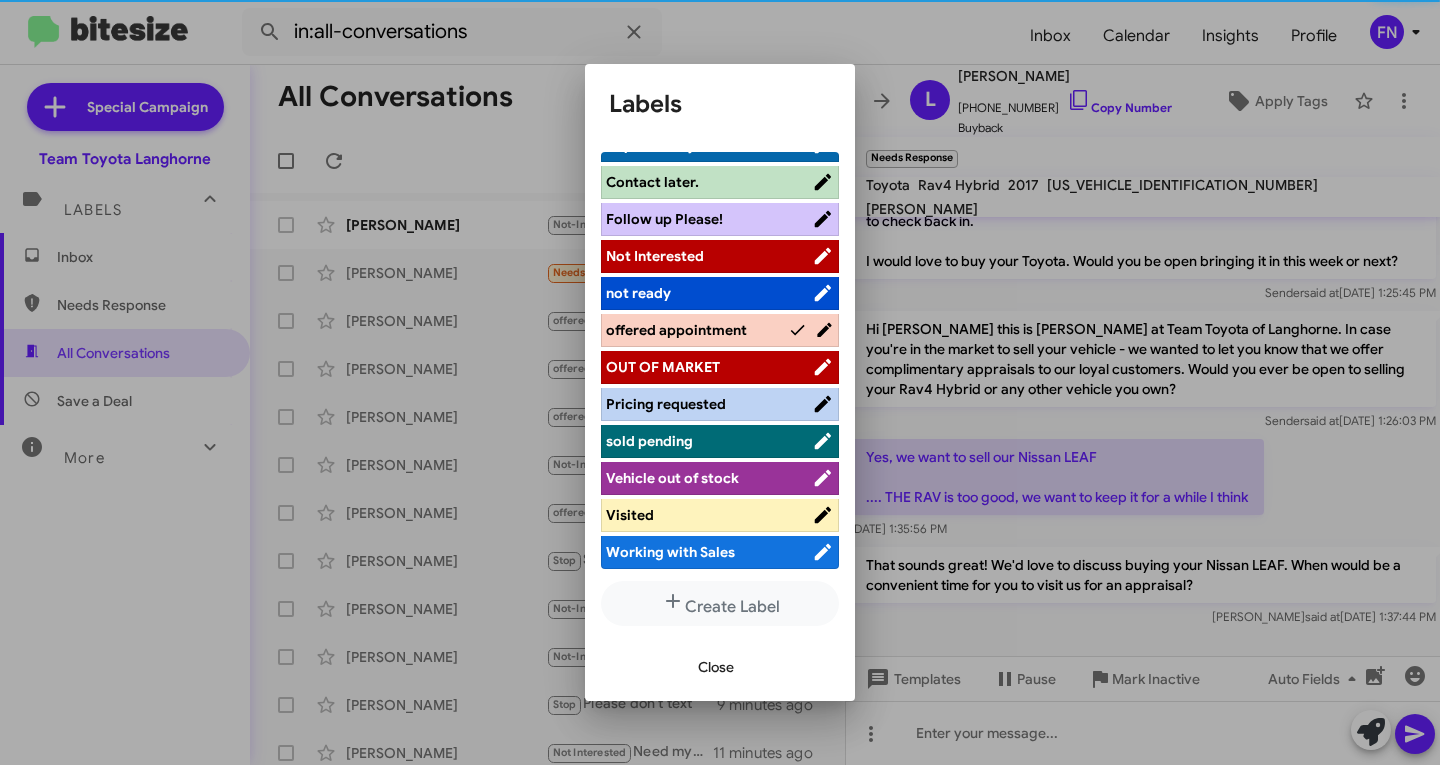 scroll, scrollTop: 283, scrollLeft: 0, axis: vertical 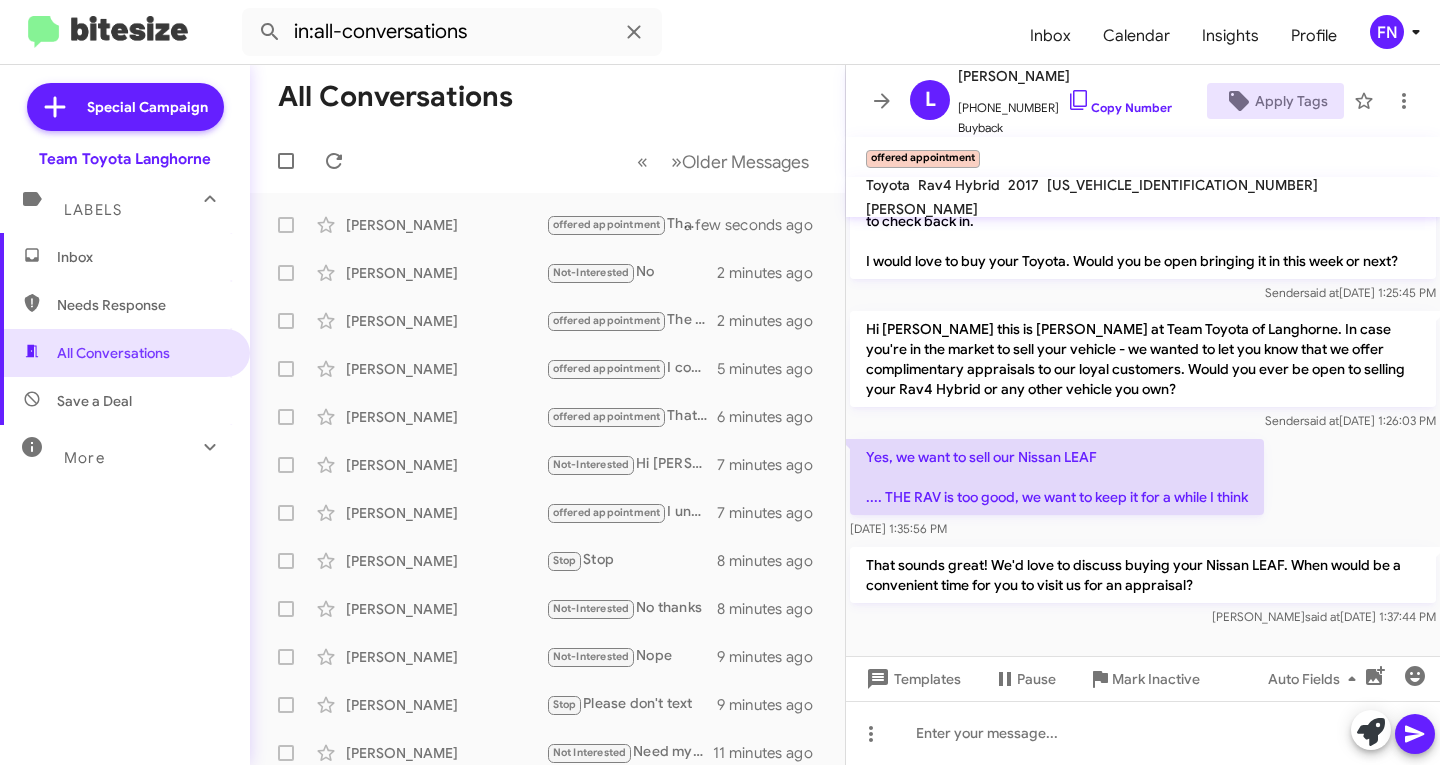 click on "Needs Response" at bounding box center [142, 305] 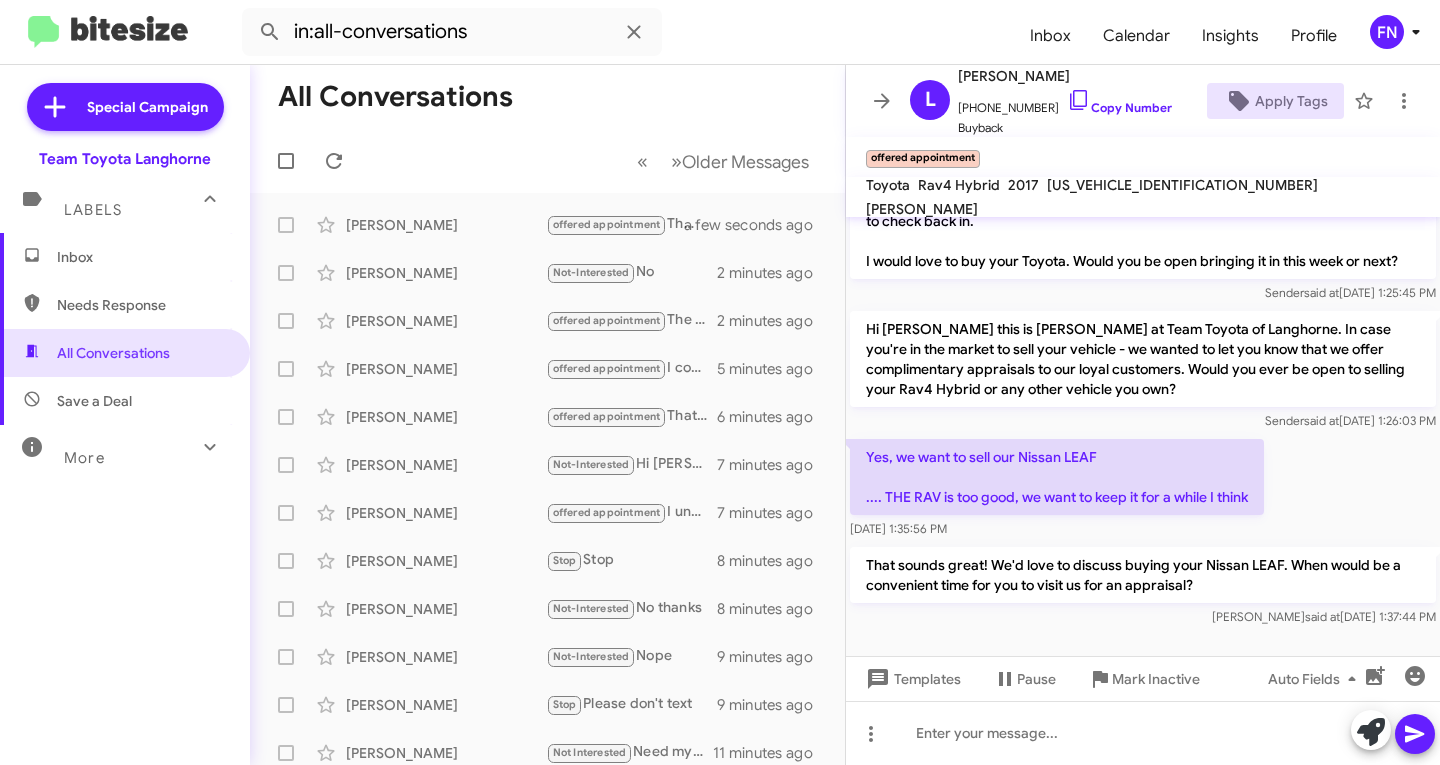type on "in:needs-response" 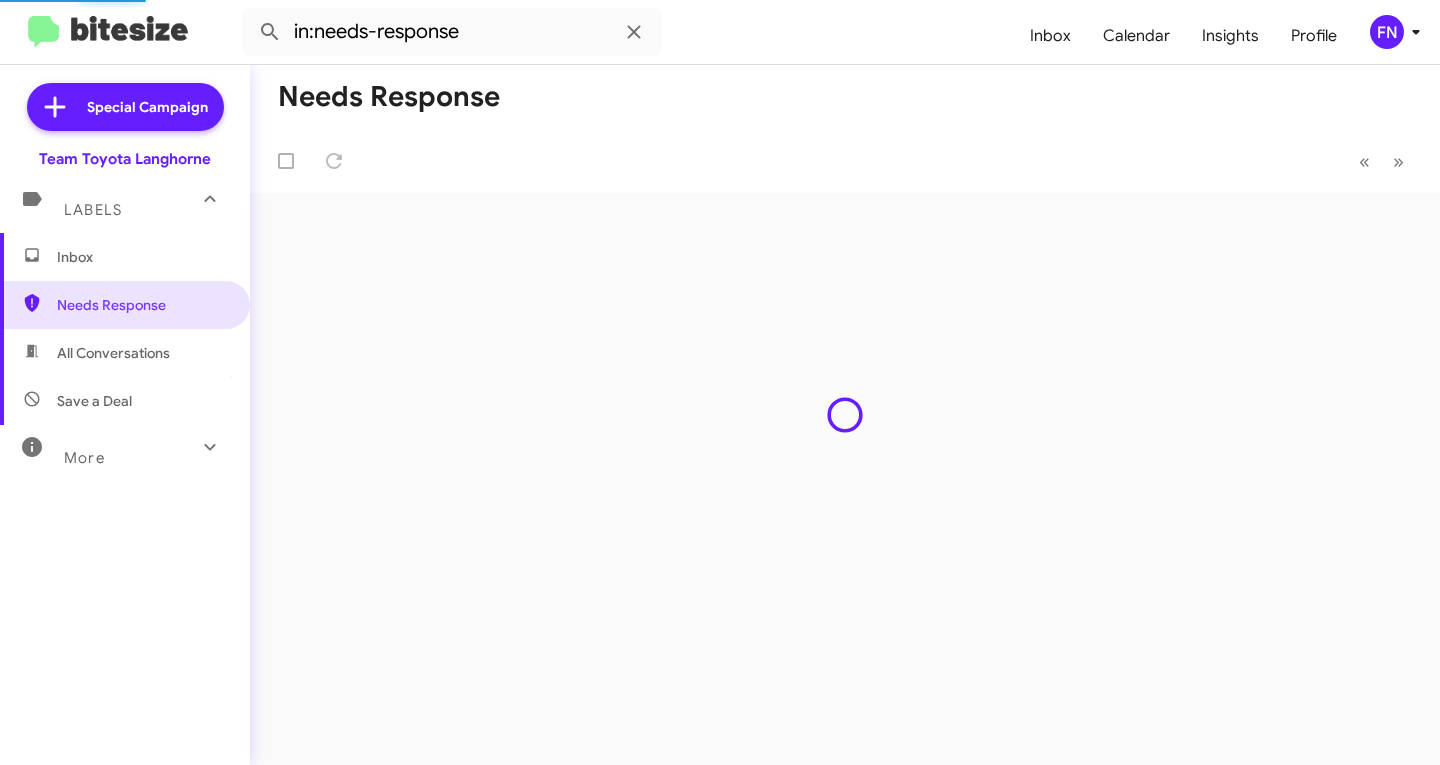 click on "Inbox" at bounding box center (142, 257) 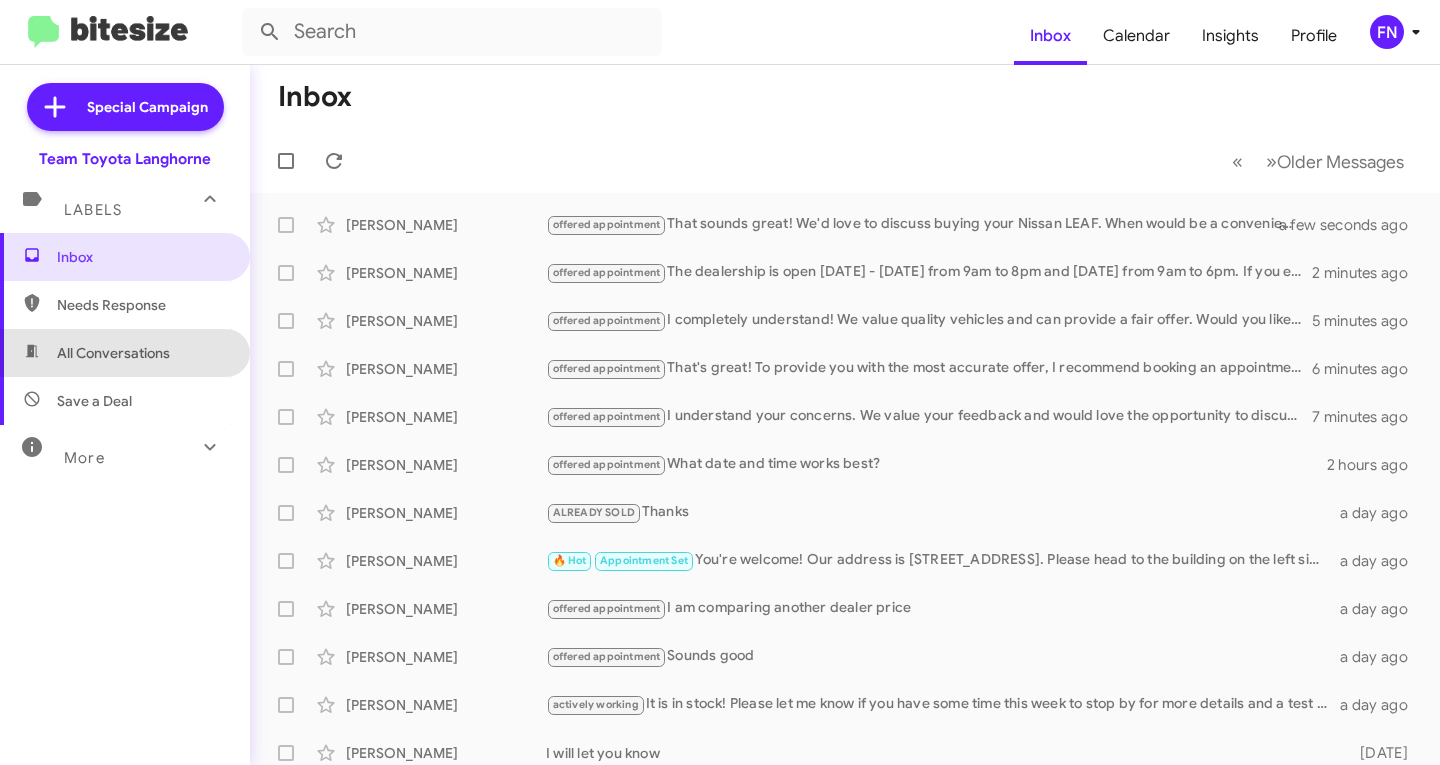 click on "All Conversations" at bounding box center [125, 353] 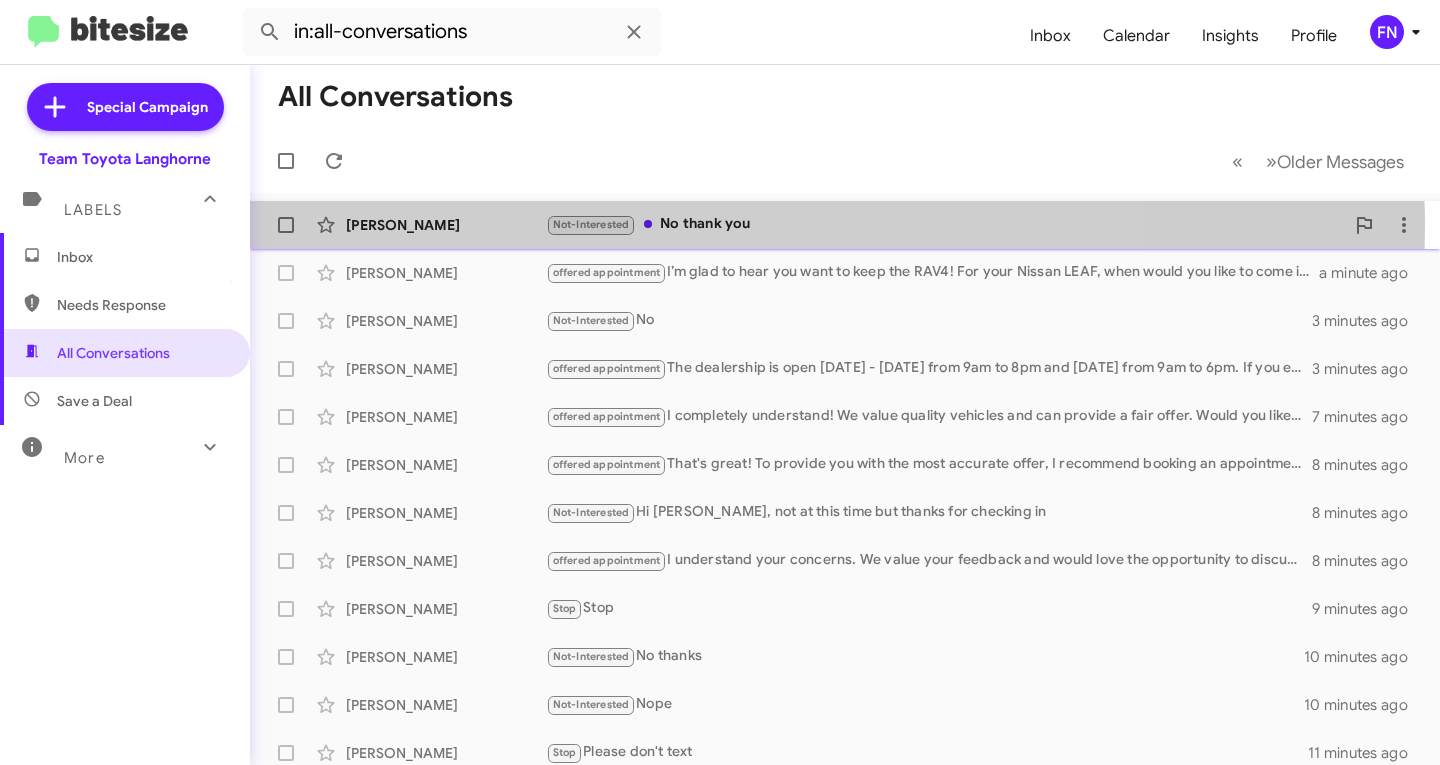 click 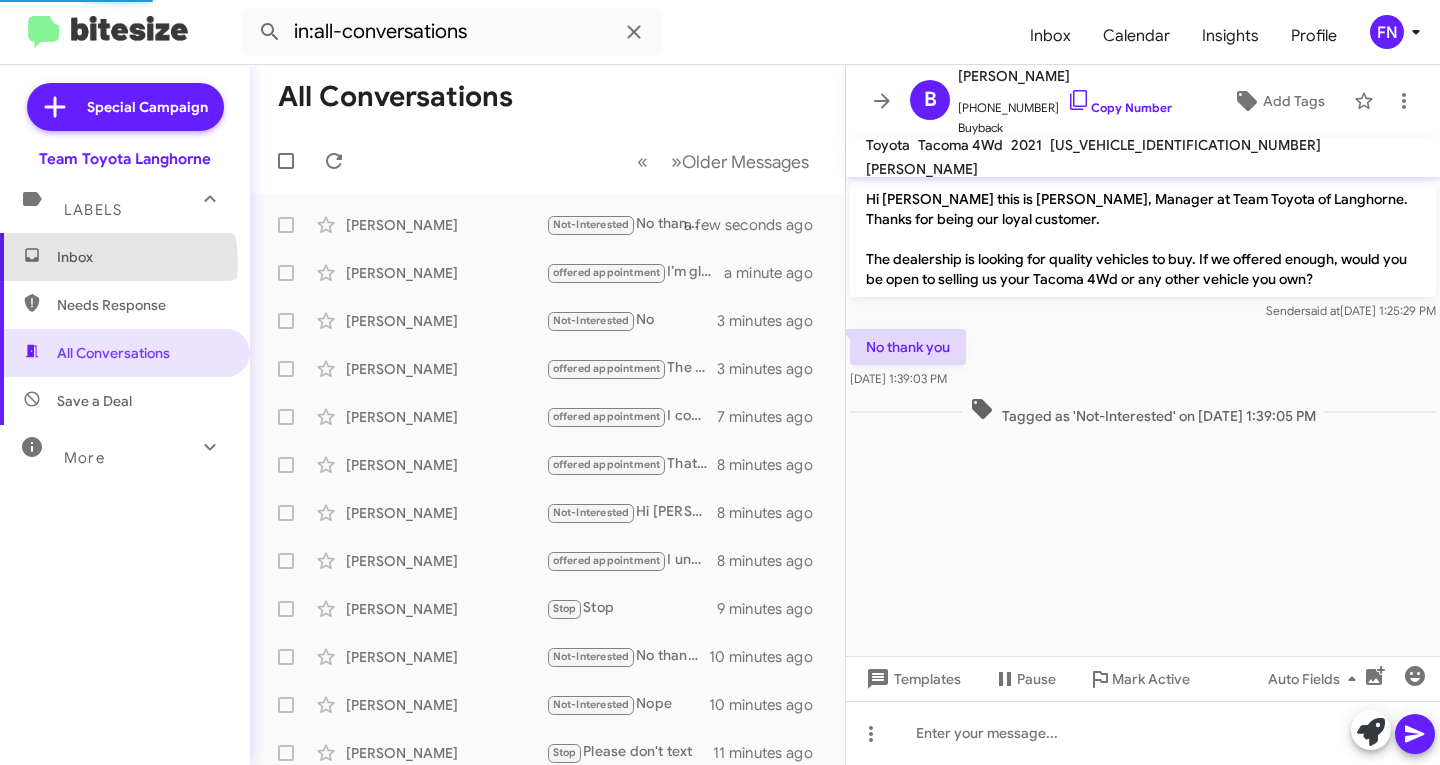 click on "Inbox" at bounding box center [142, 257] 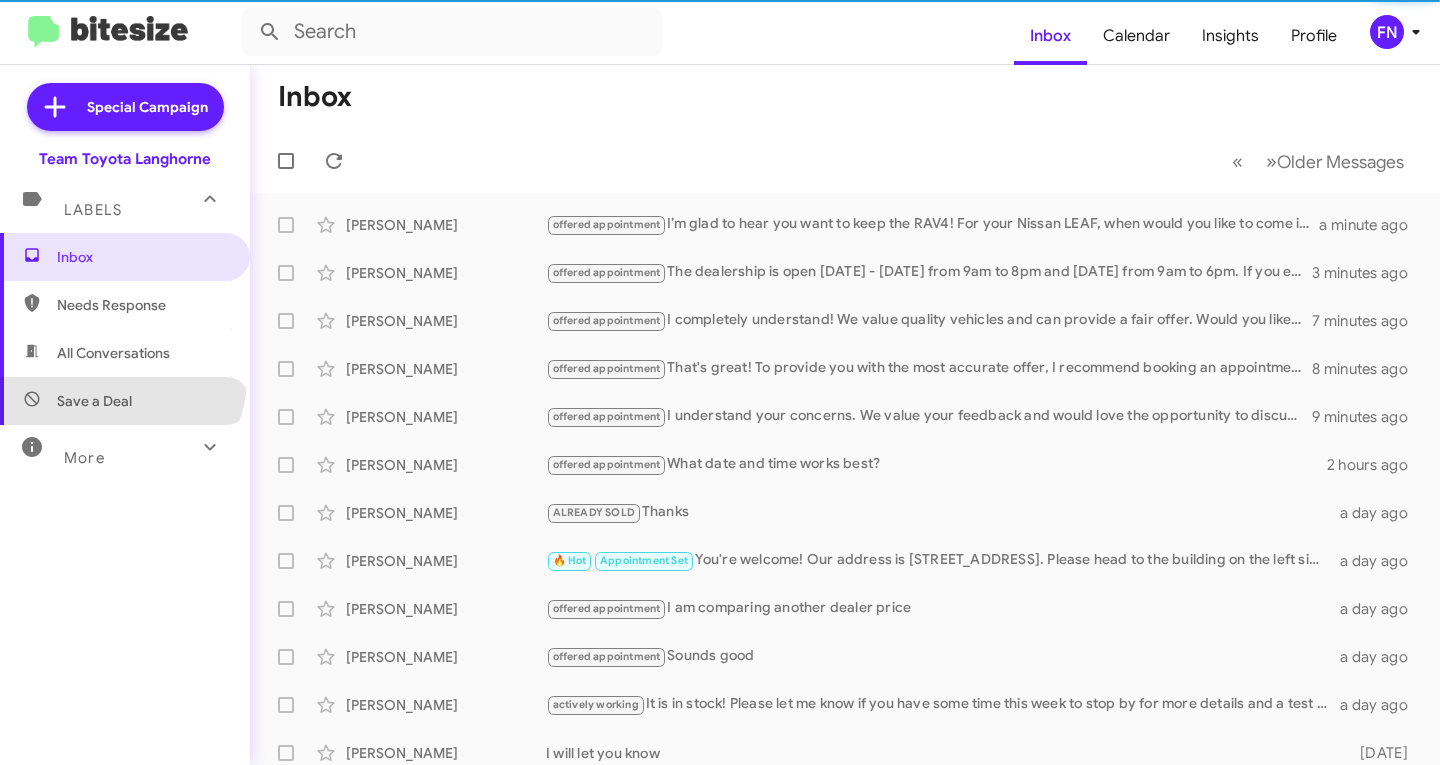 click on "Save a Deal" at bounding box center (125, 401) 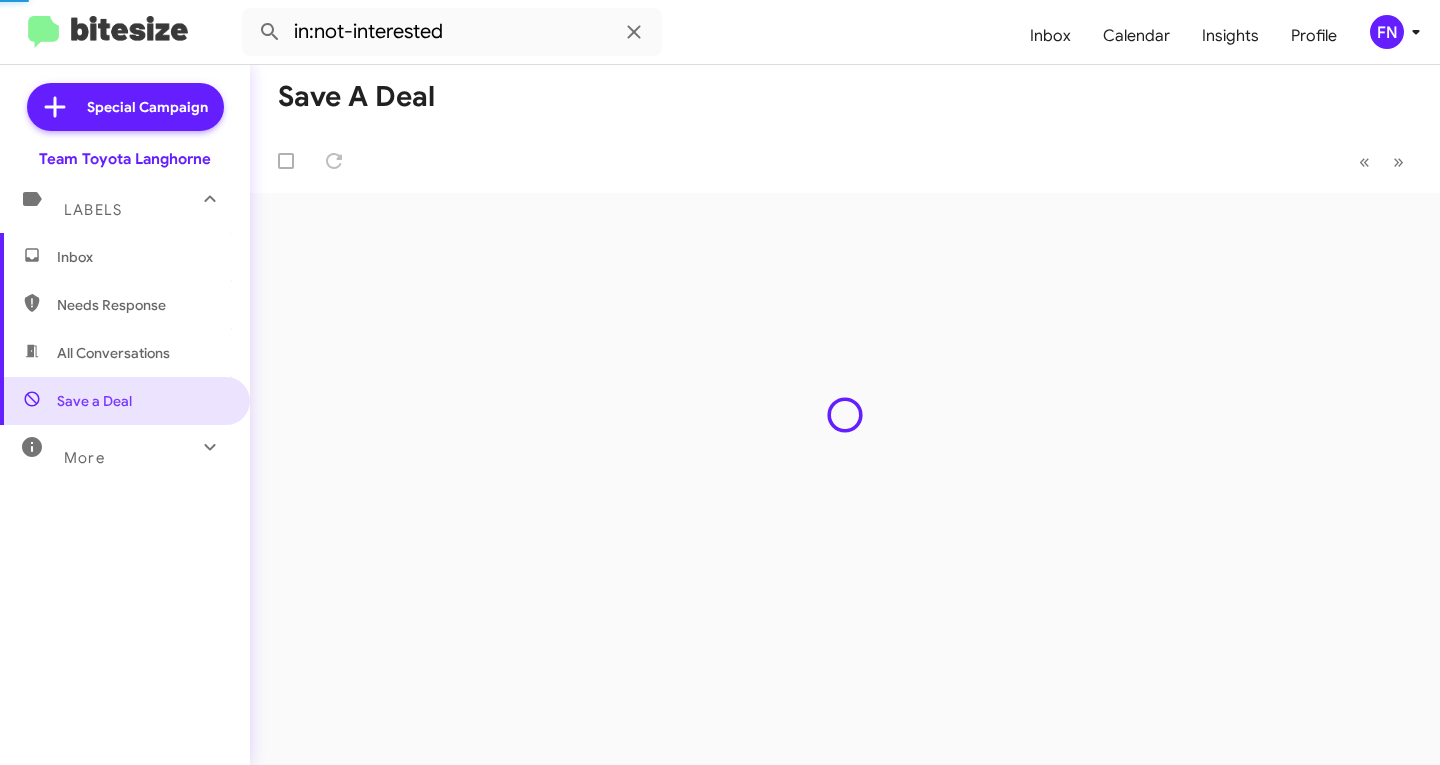 click on "All Conversations" at bounding box center (125, 353) 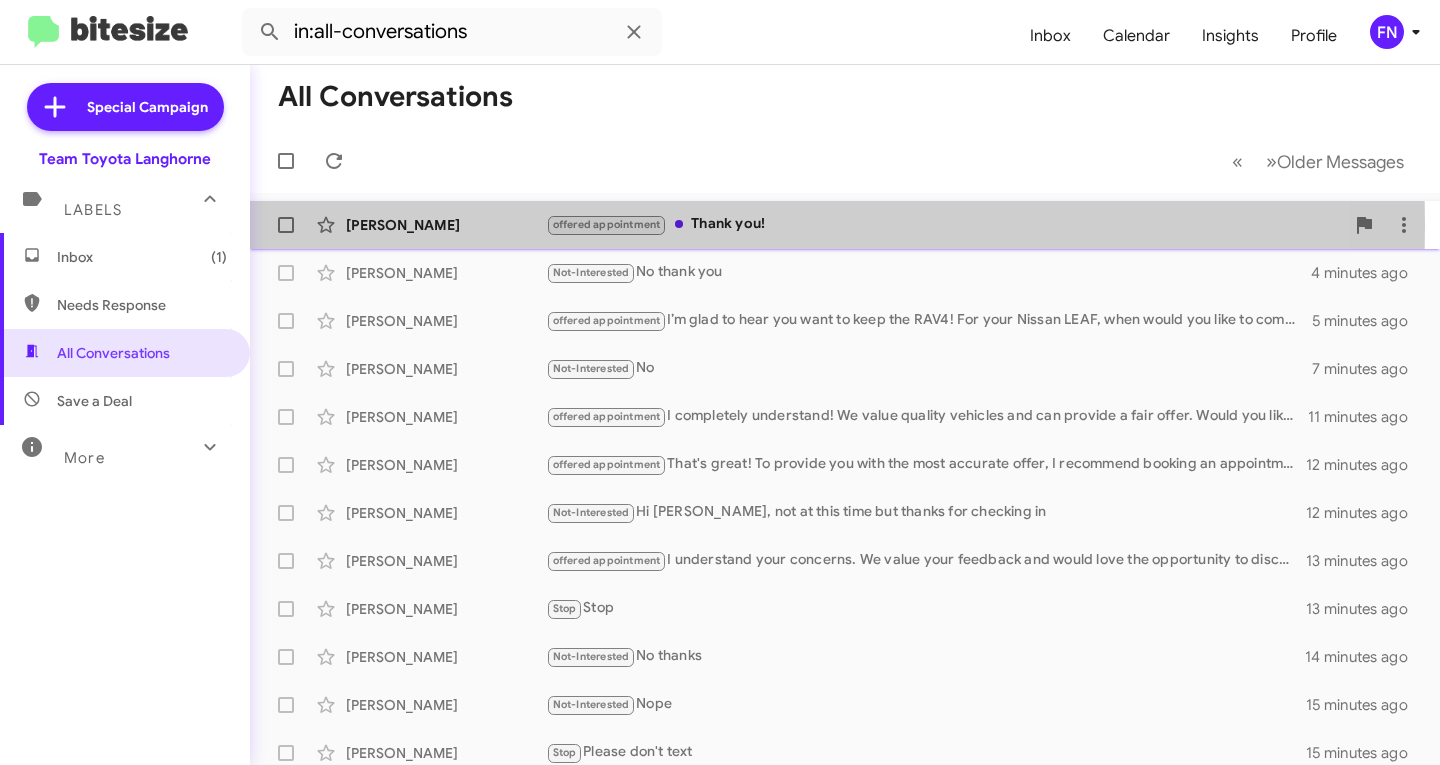 click on "[PERSON_NAME]" 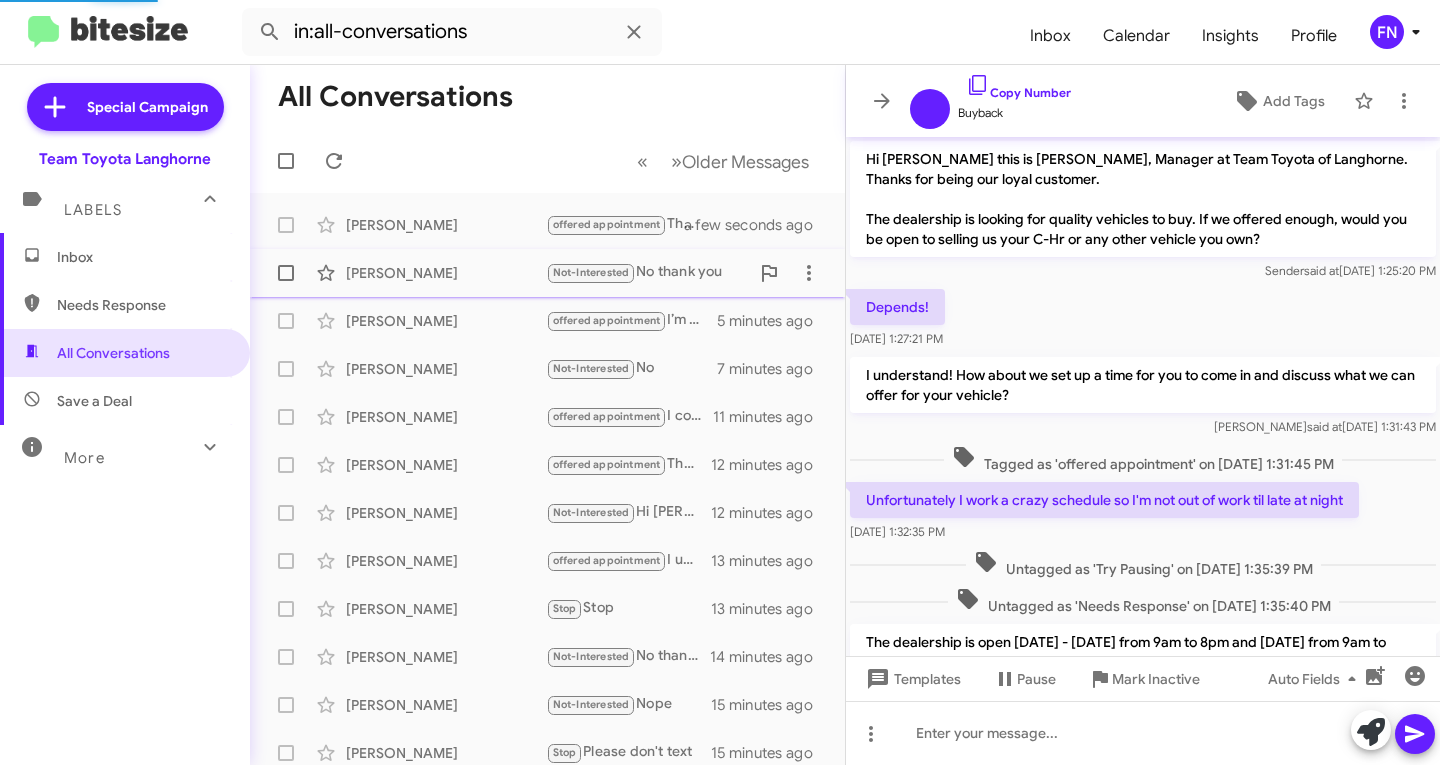 scroll, scrollTop: 165, scrollLeft: 0, axis: vertical 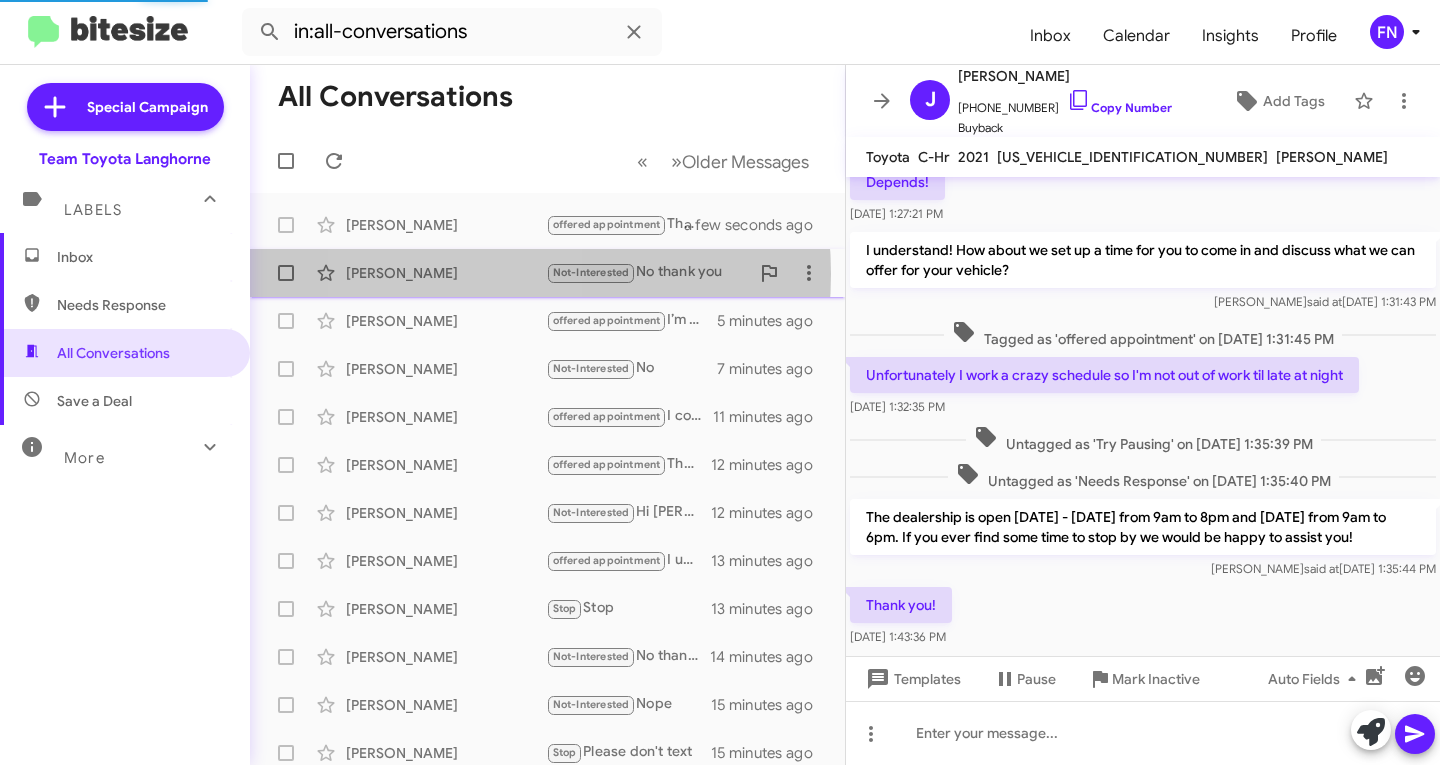 click on "[PERSON_NAME]" 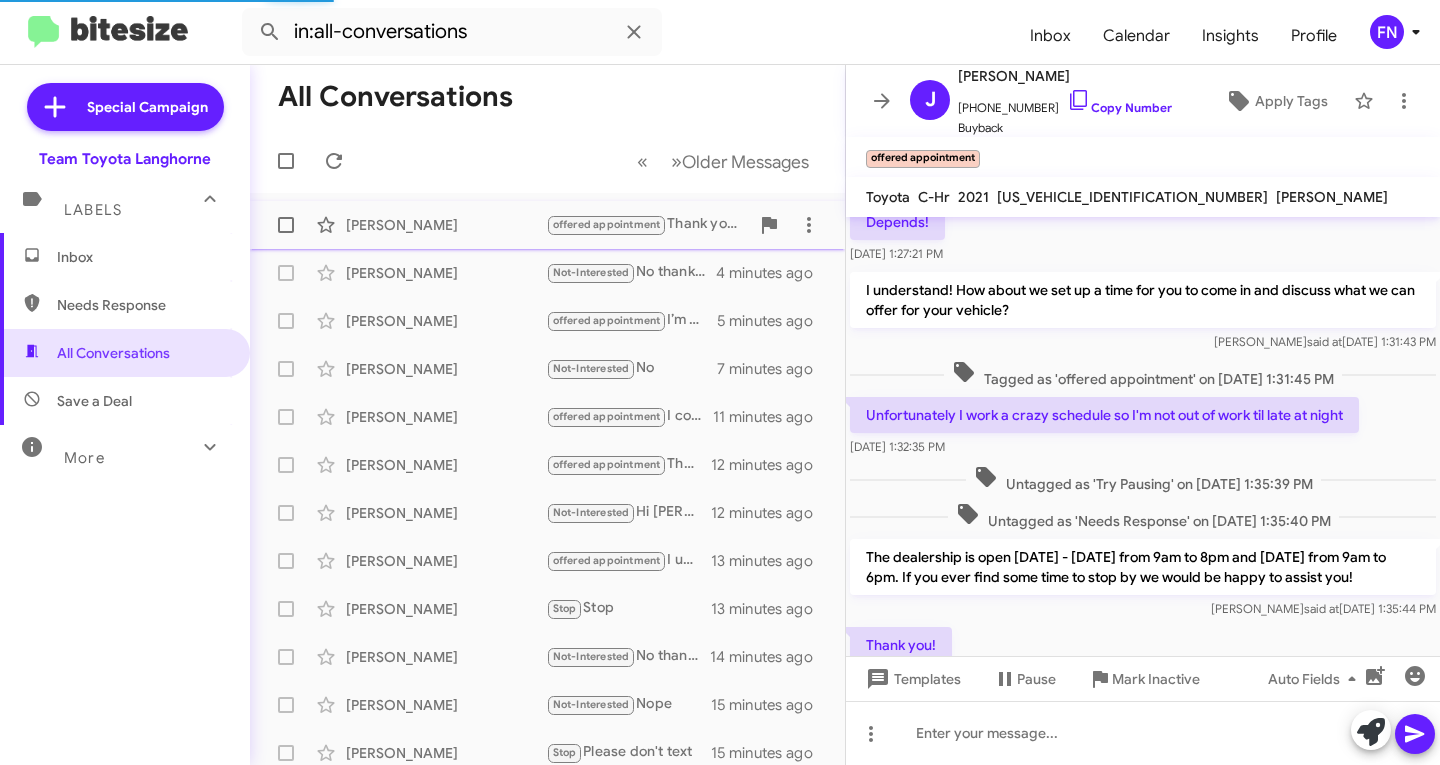 click on "[PERSON_NAME]" 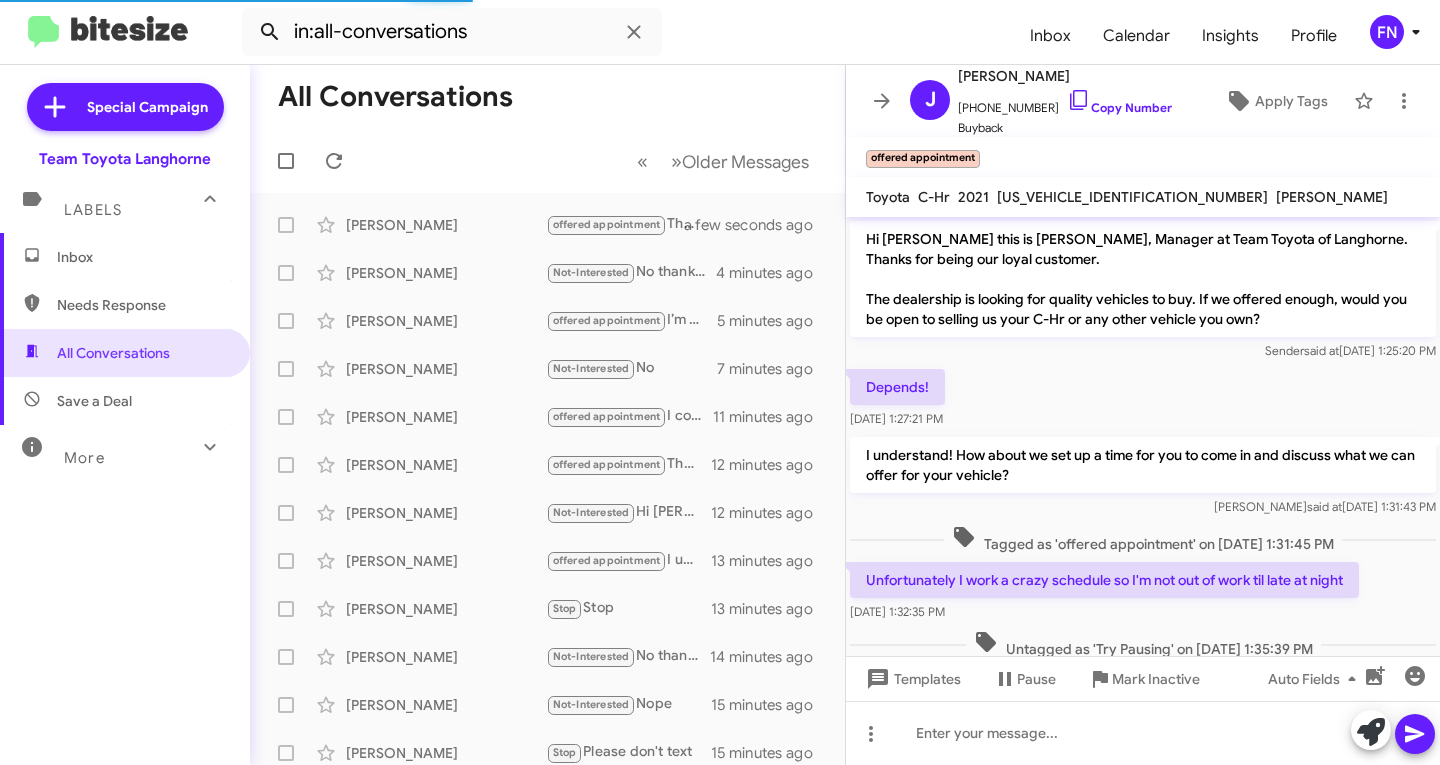 scroll, scrollTop: 245, scrollLeft: 0, axis: vertical 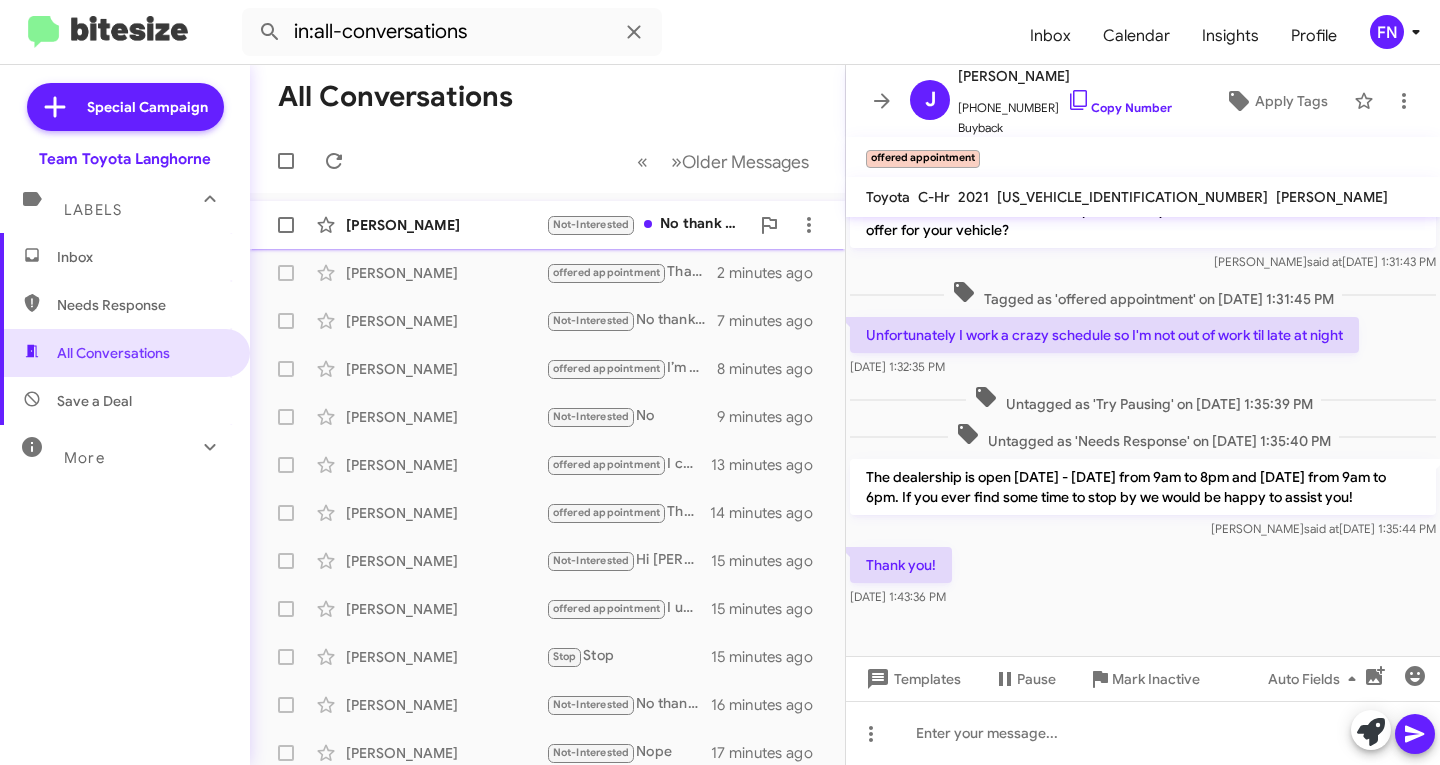click on "[PERSON_NAME]" 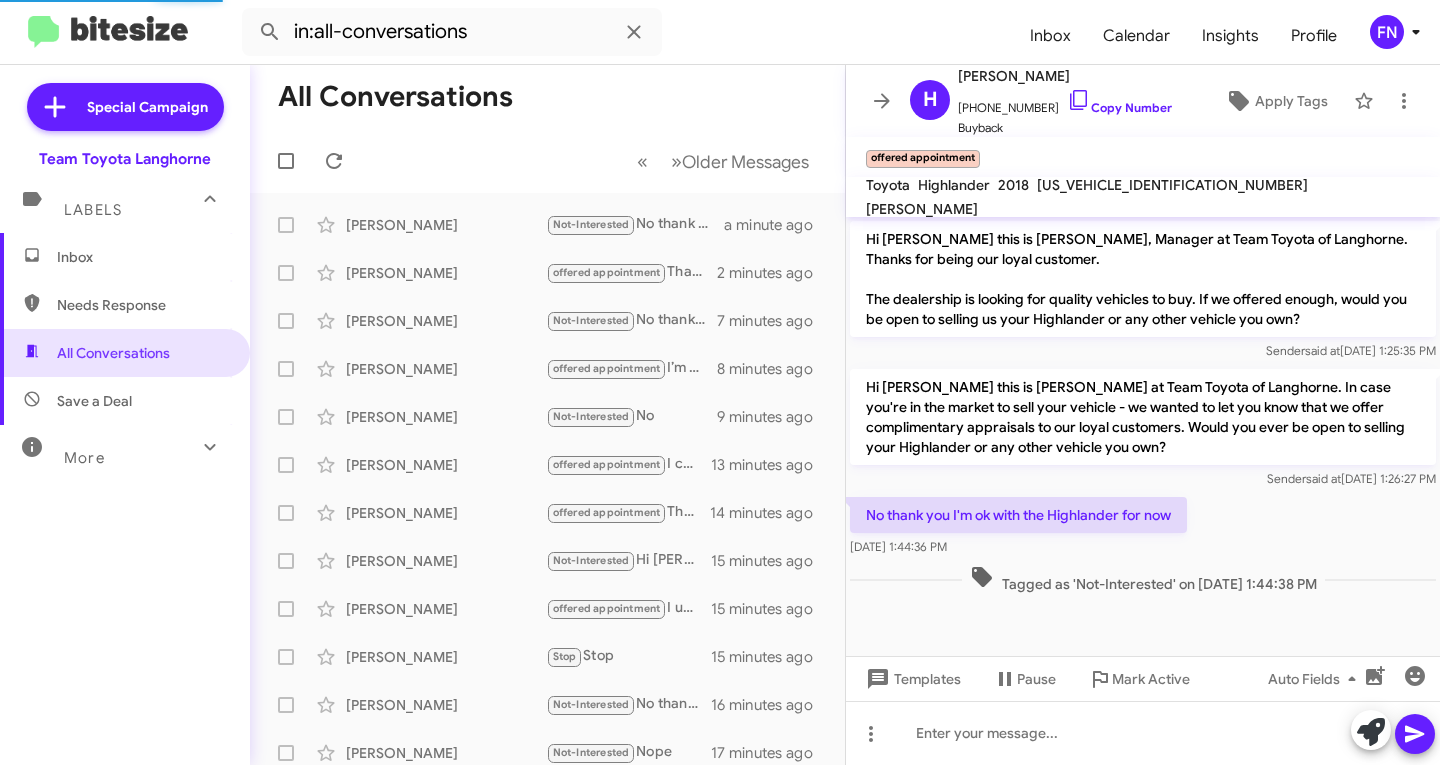 scroll, scrollTop: 0, scrollLeft: 0, axis: both 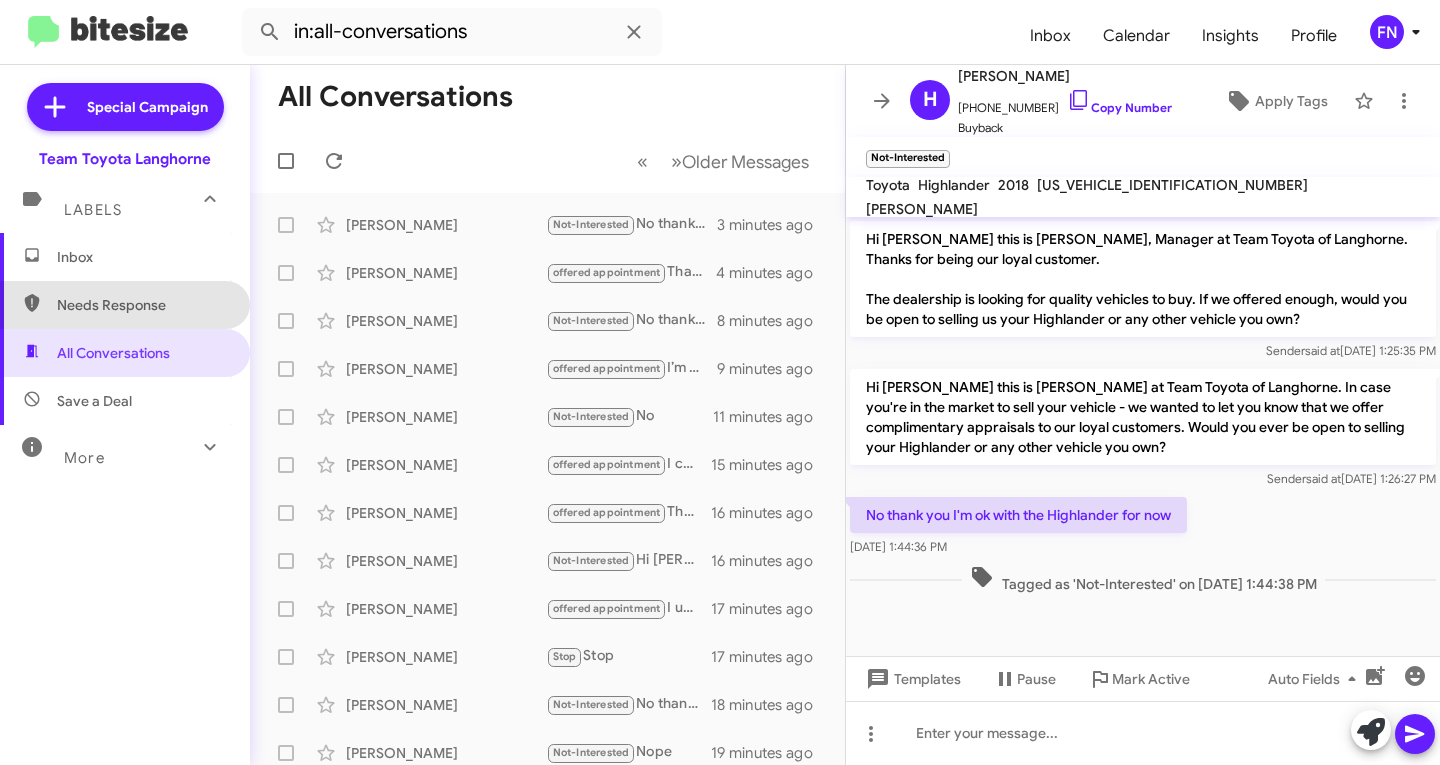 click on "Needs Response" at bounding box center (125, 305) 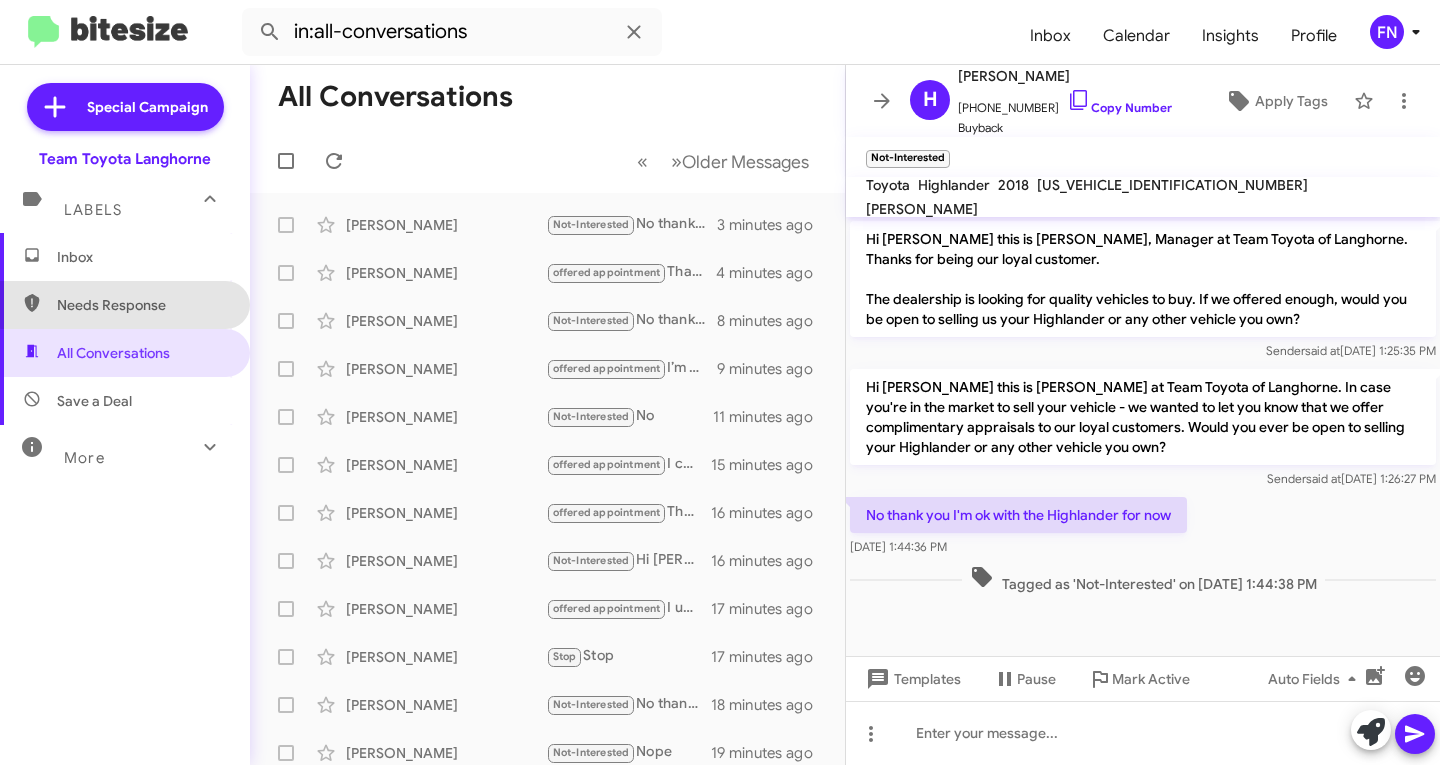 type on "in:needs-response" 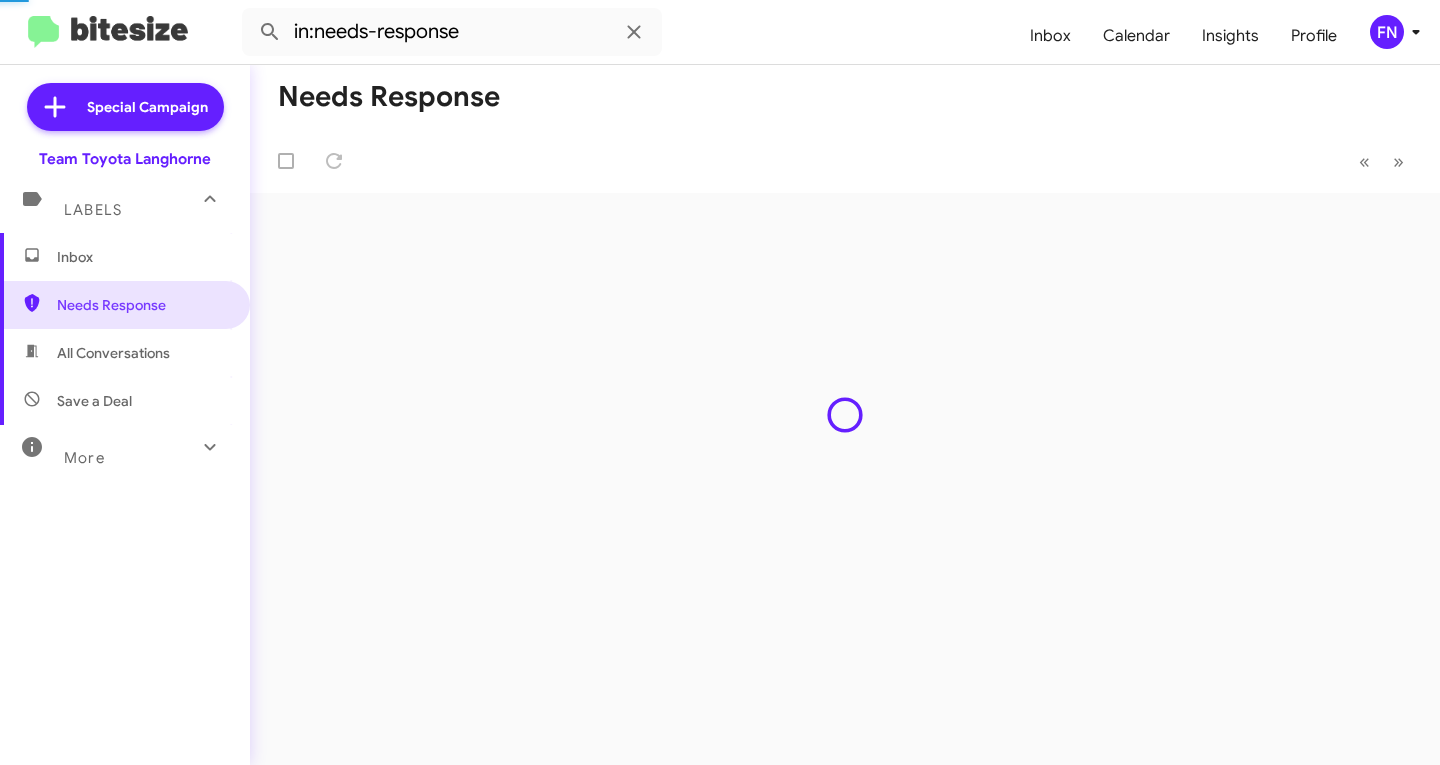 click on "Inbox" at bounding box center (142, 257) 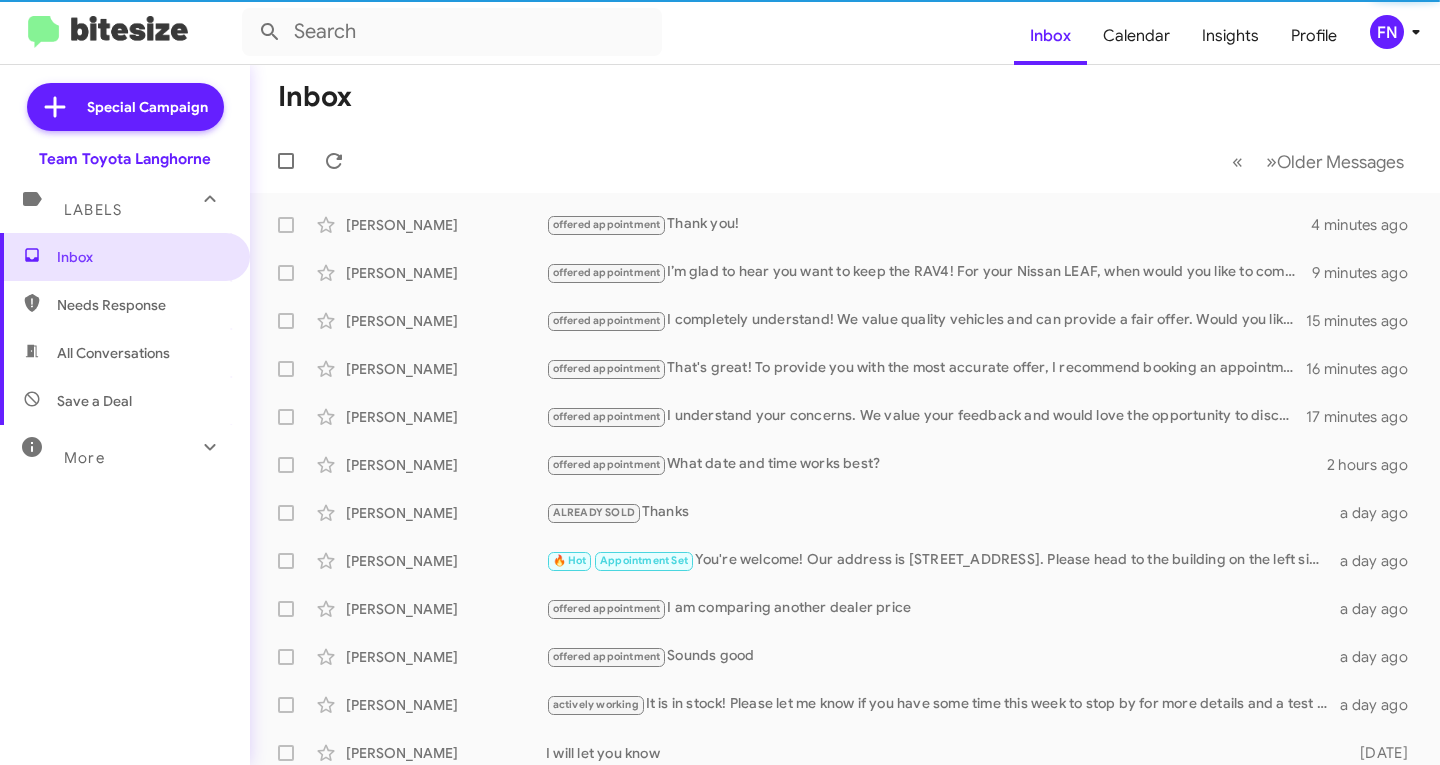 click on "All Conversations" at bounding box center (125, 353) 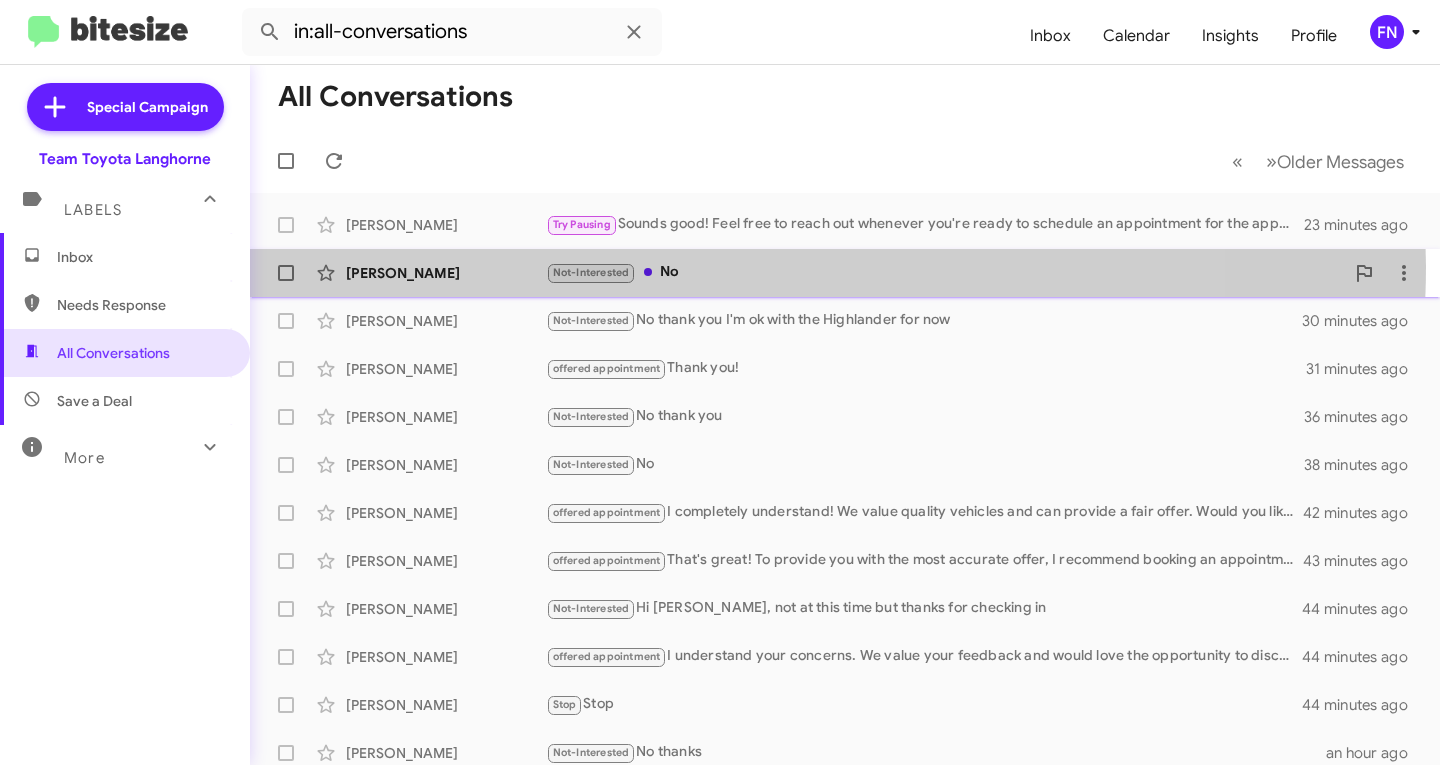 click on "Not-Interested   No" 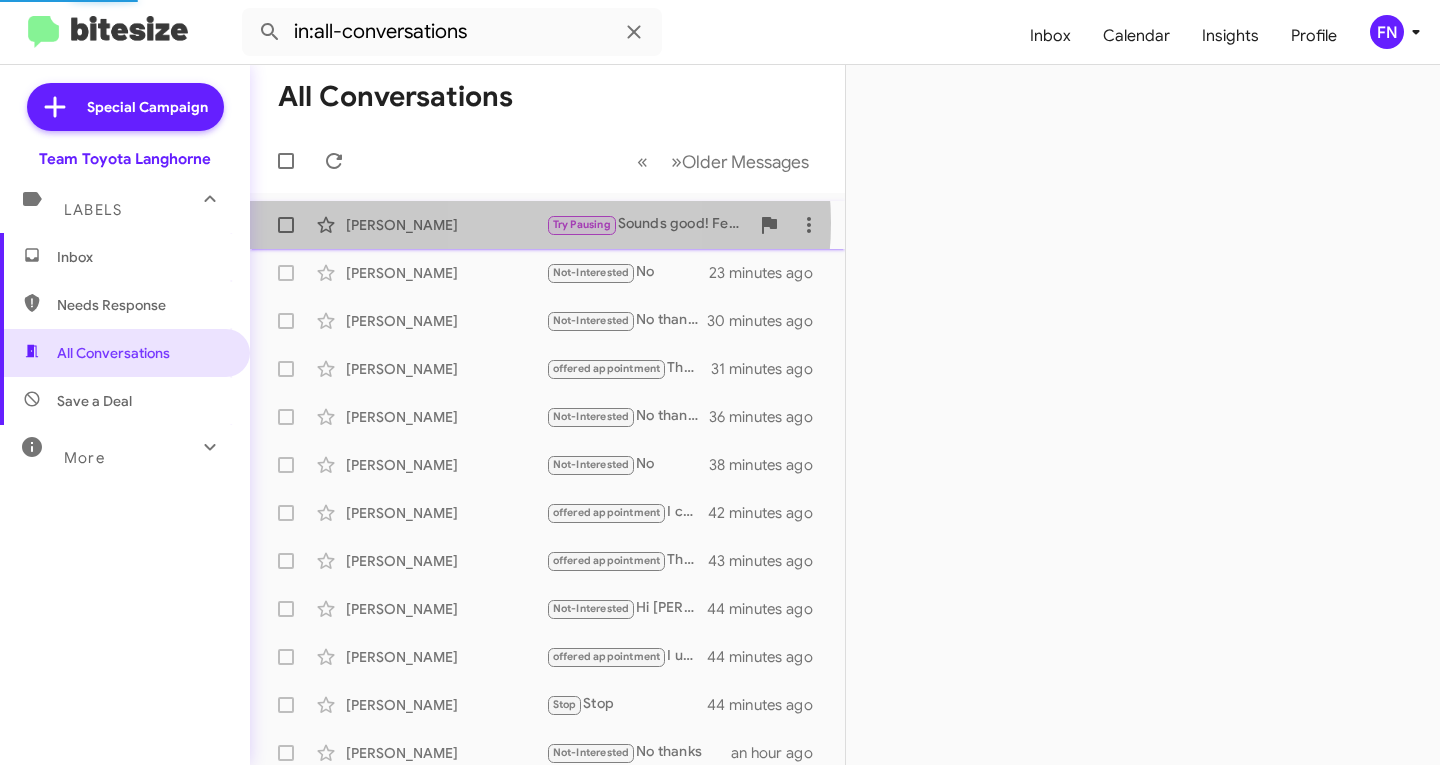click on "[PERSON_NAME]" 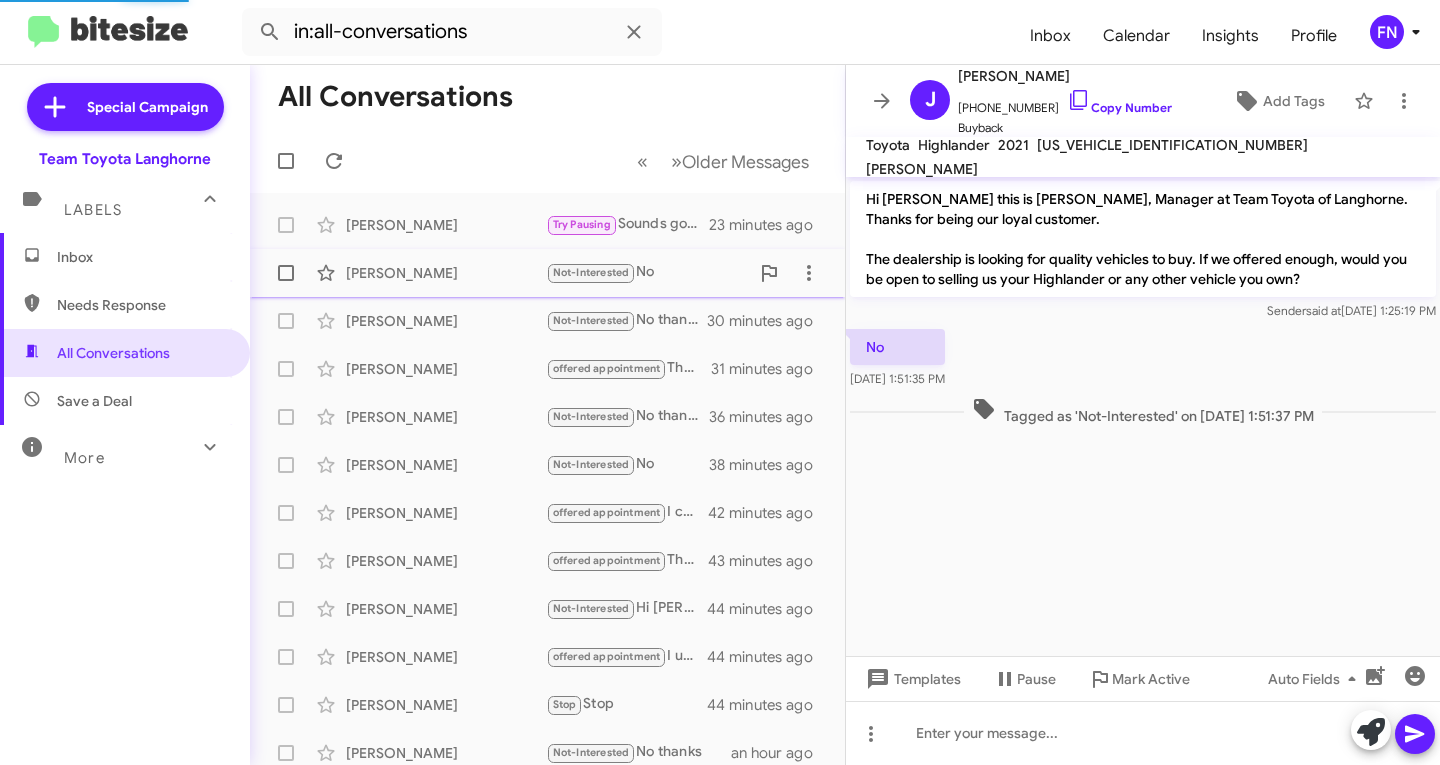 scroll, scrollTop: 615, scrollLeft: 0, axis: vertical 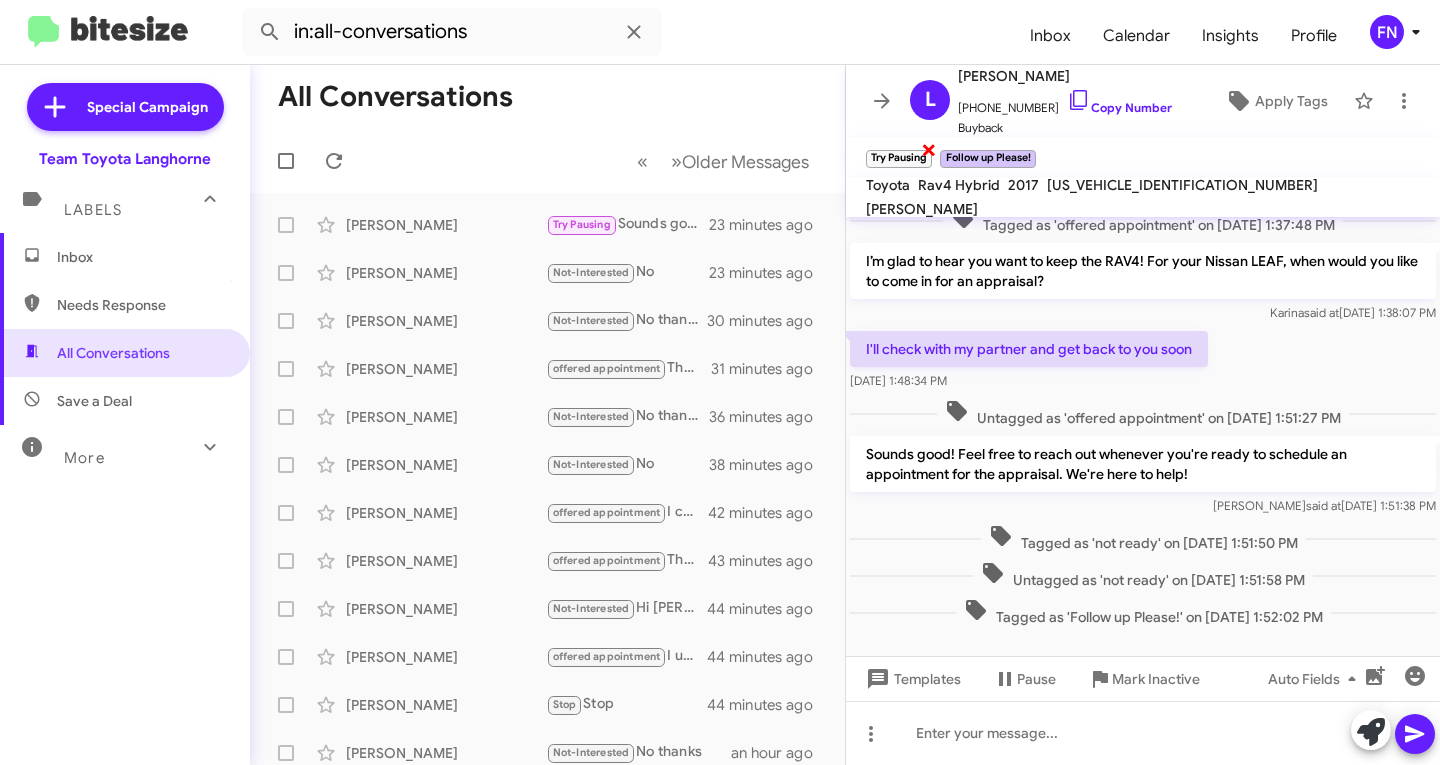 click on "×" 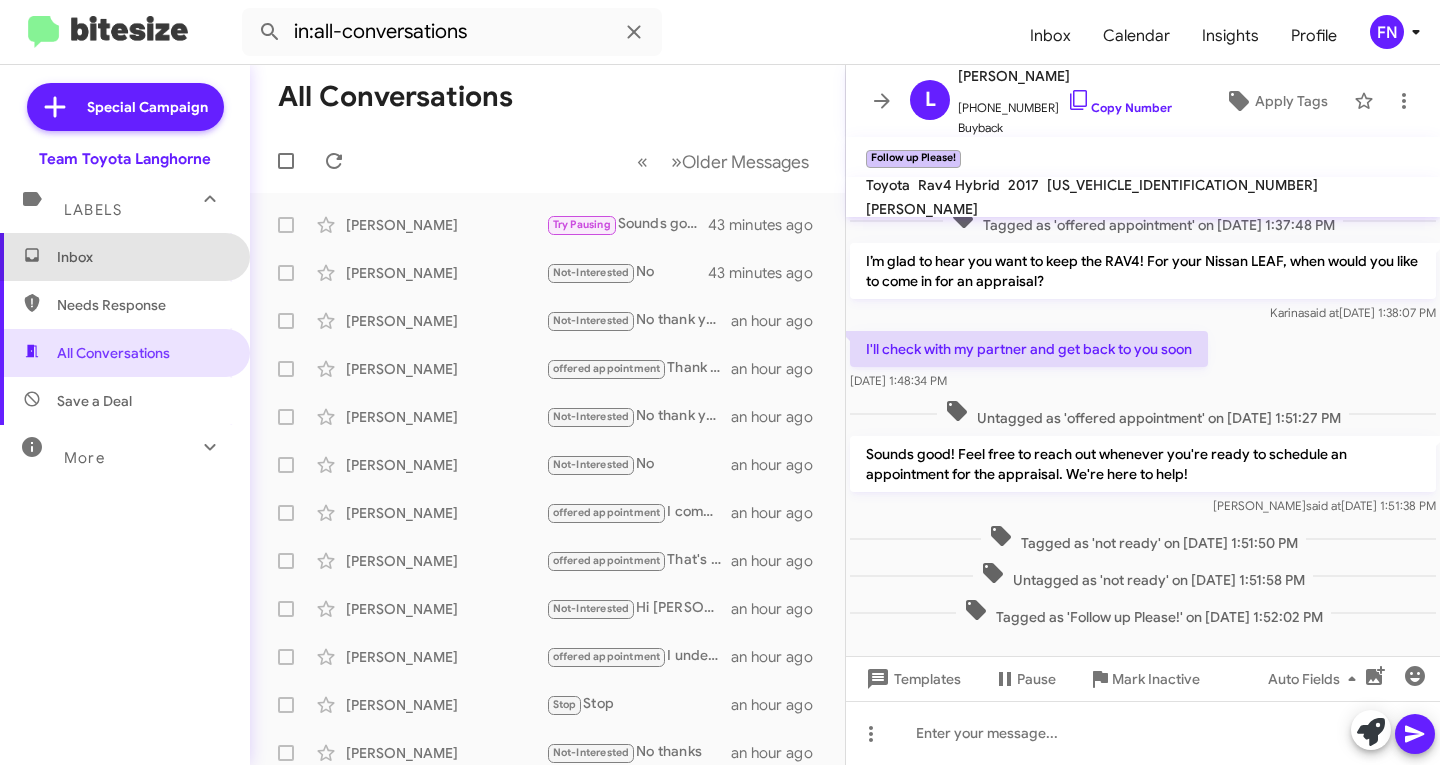 click on "Inbox" at bounding box center (125, 257) 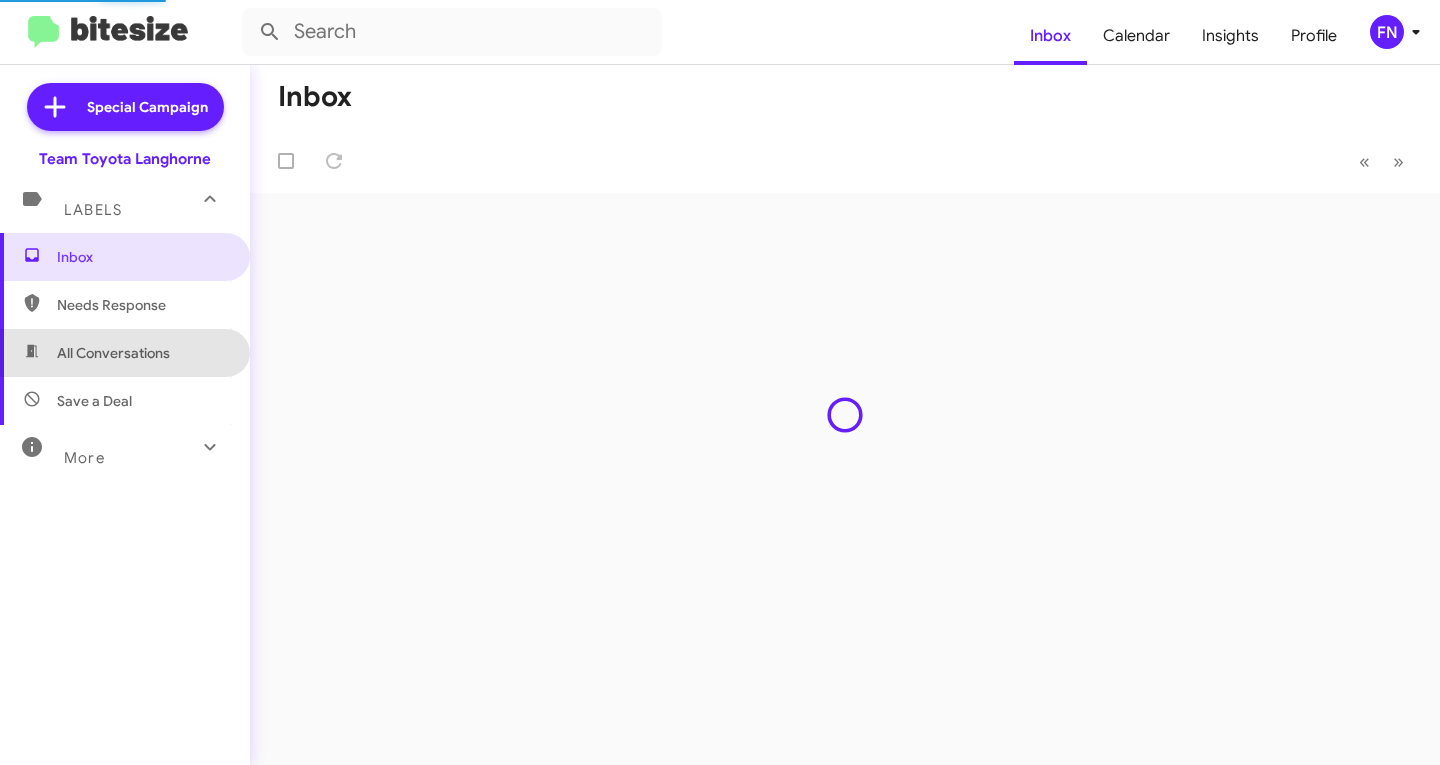 click on "All Conversations" at bounding box center (125, 353) 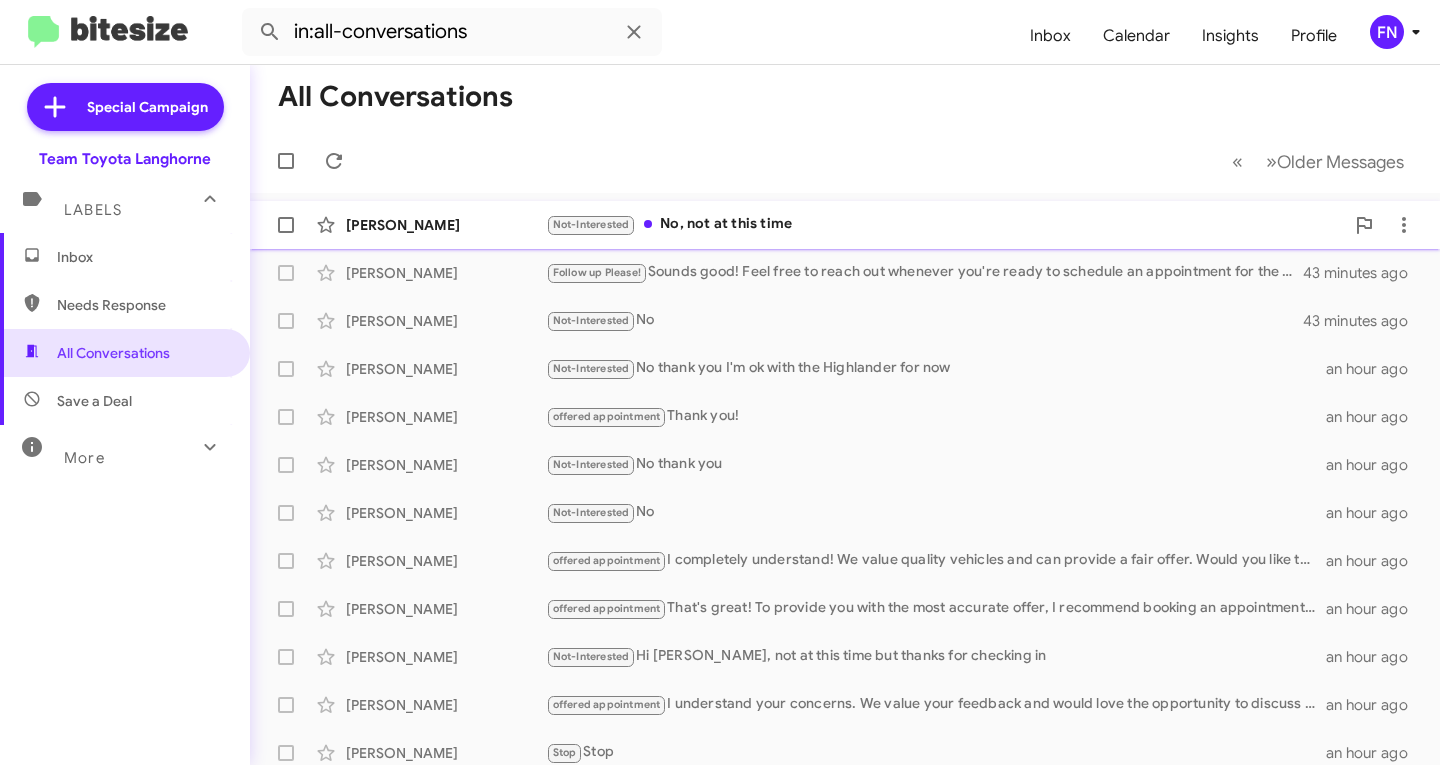 click on "[PERSON_NAME]  Not-Interested   No, not at this time   2 minutes ago" 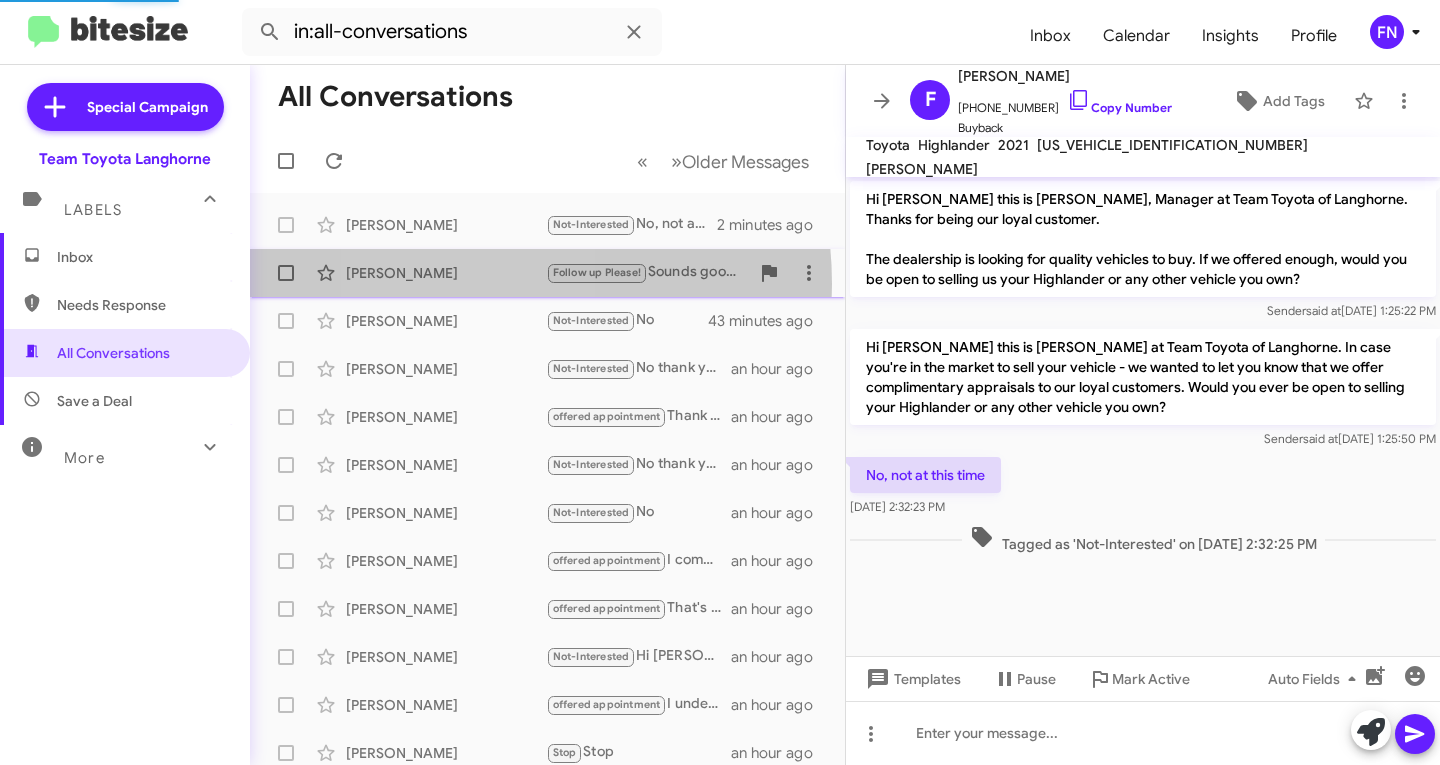 click on "[PERSON_NAME]  Follow up Please!   Sounds good! Feel free to reach out whenever you're ready to schedule an appointment for the appraisal. We're here to help!   43 minutes ago" 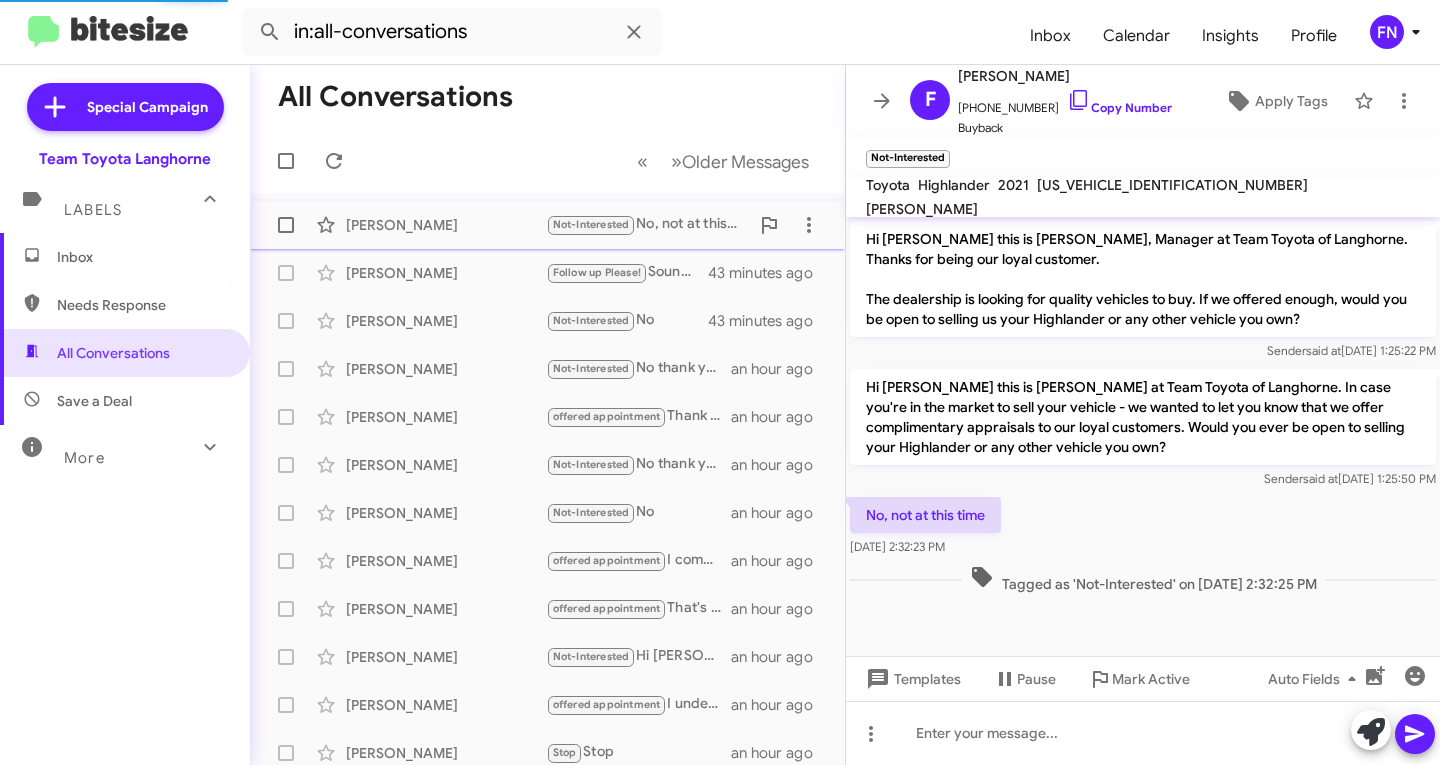 scroll, scrollTop: 697, scrollLeft: 0, axis: vertical 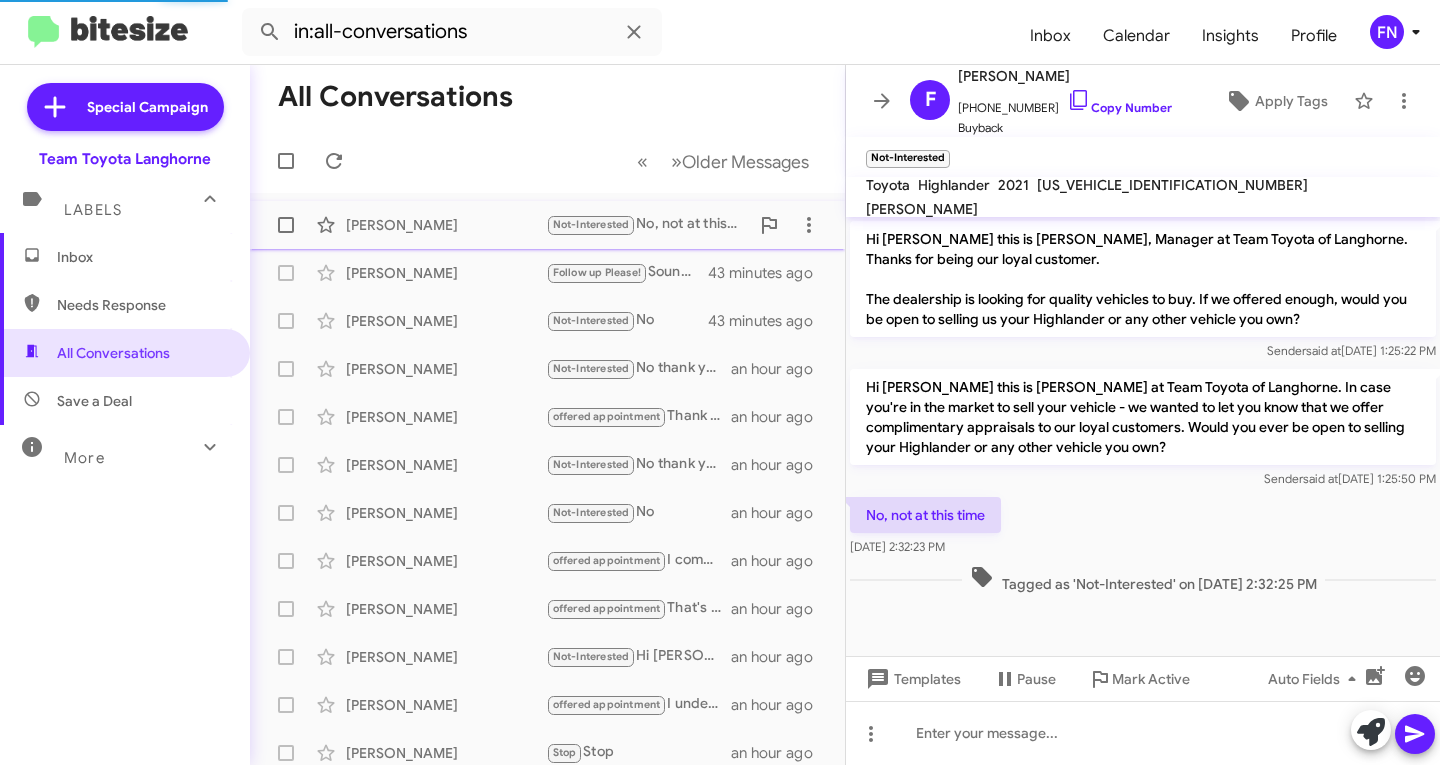 click on "[PERSON_NAME]  Not-Interested   No, not at this time   2 minutes ago" 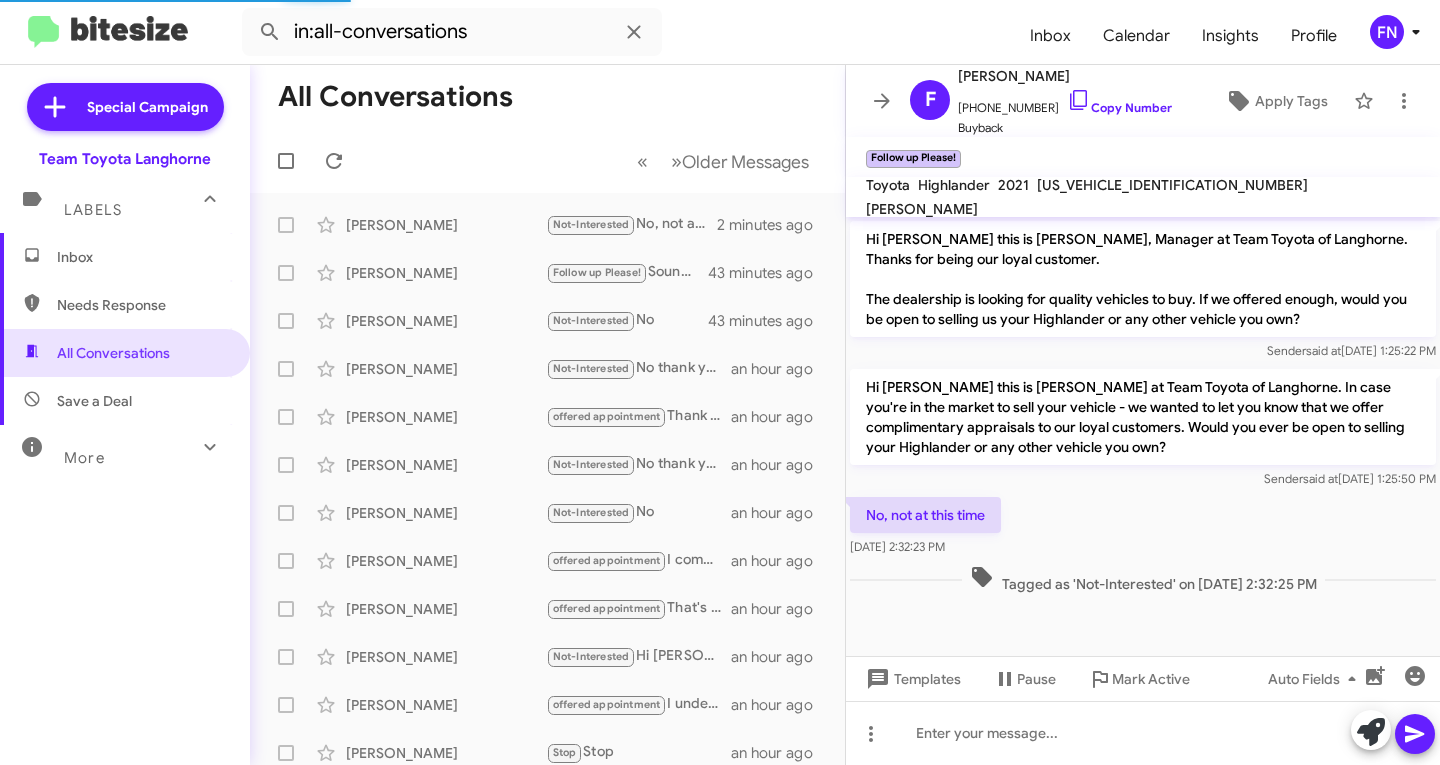 scroll, scrollTop: 0, scrollLeft: 0, axis: both 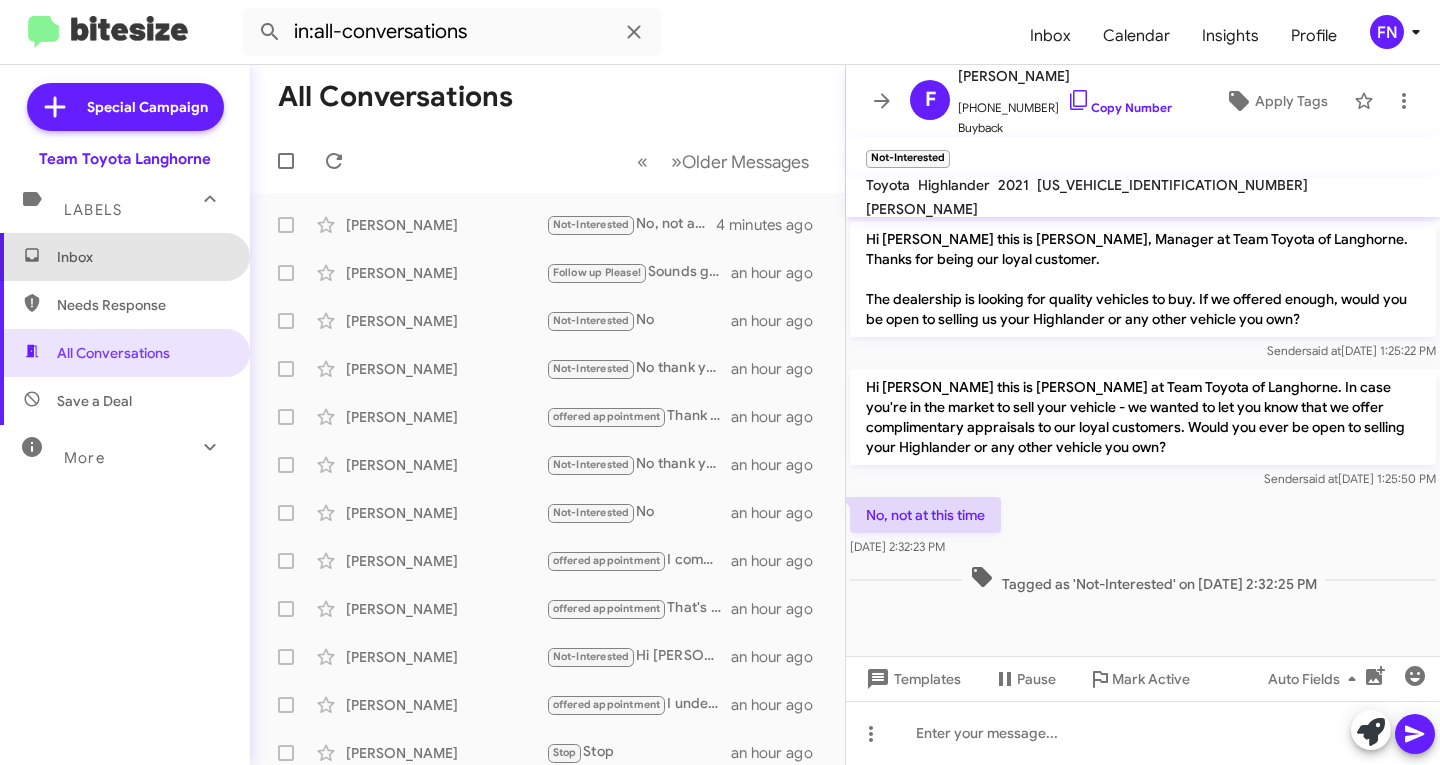 click on "Inbox" at bounding box center (142, 257) 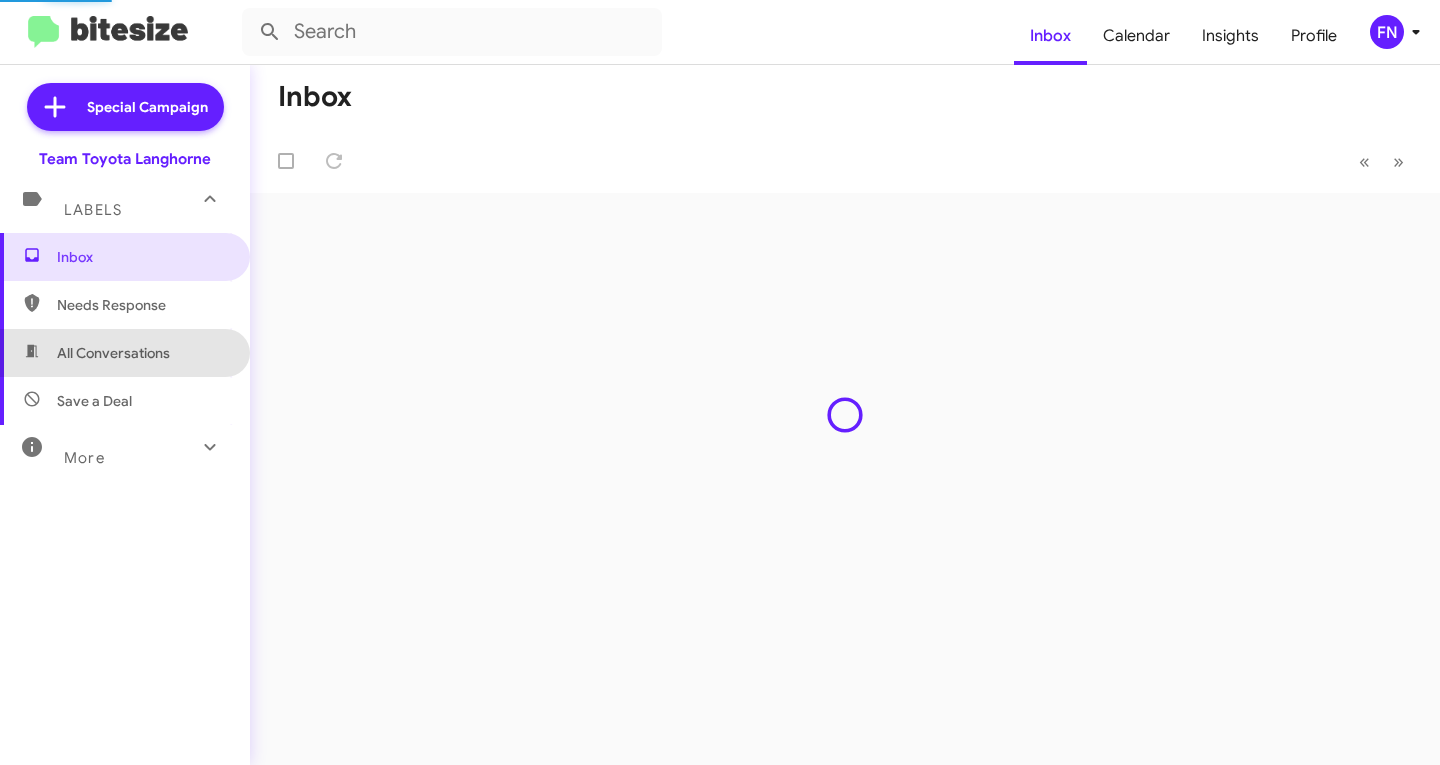 click on "All Conversations" at bounding box center (125, 353) 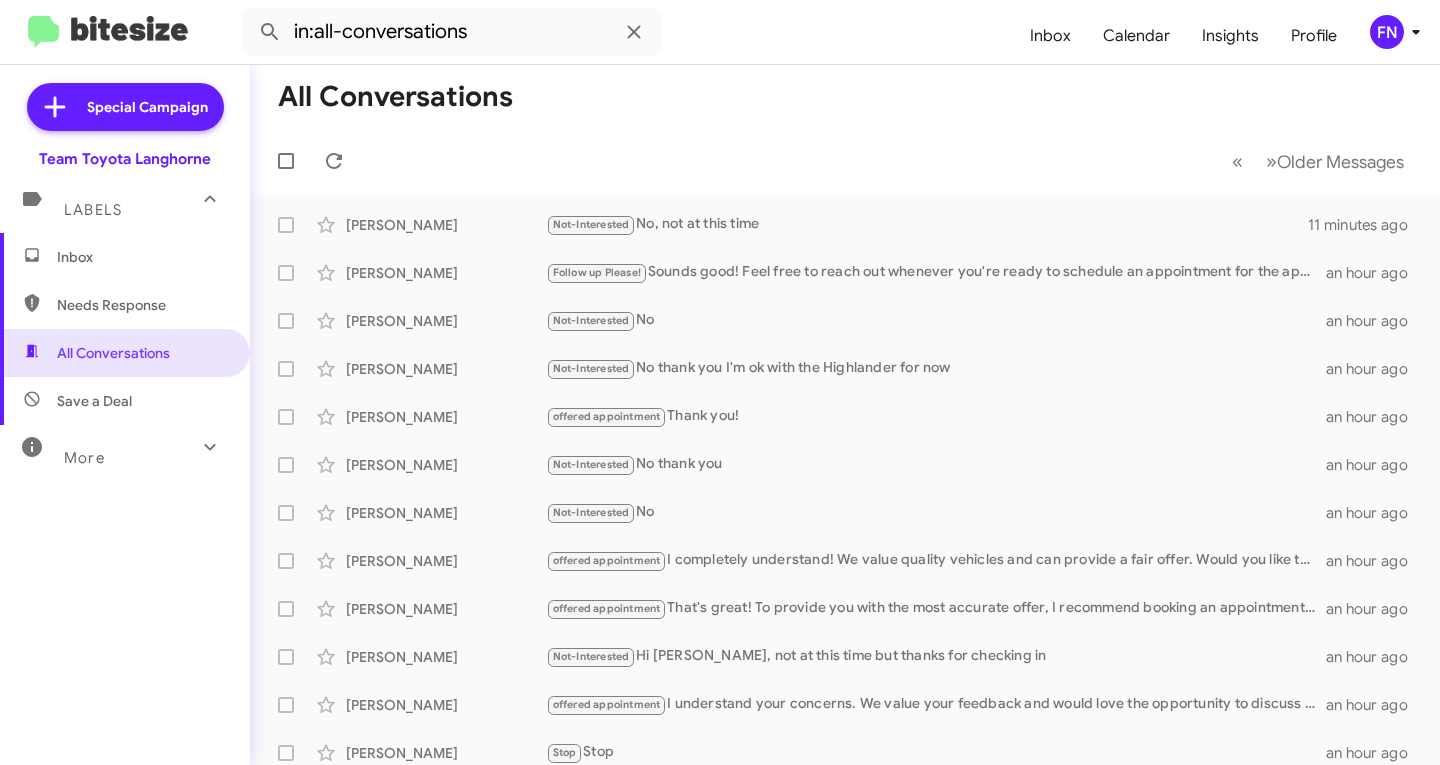 click on "Inbox" at bounding box center [125, 257] 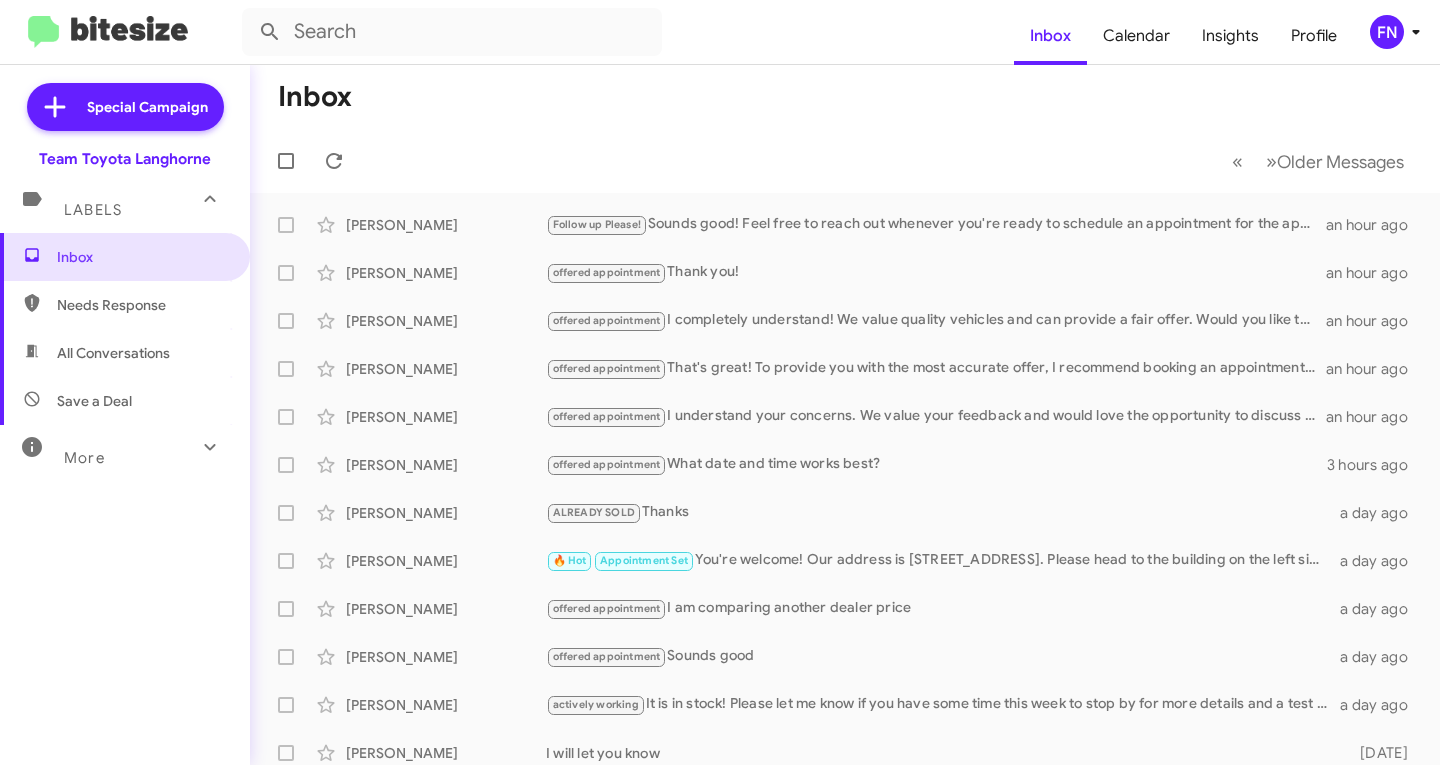 click on "All Conversations" at bounding box center [113, 353] 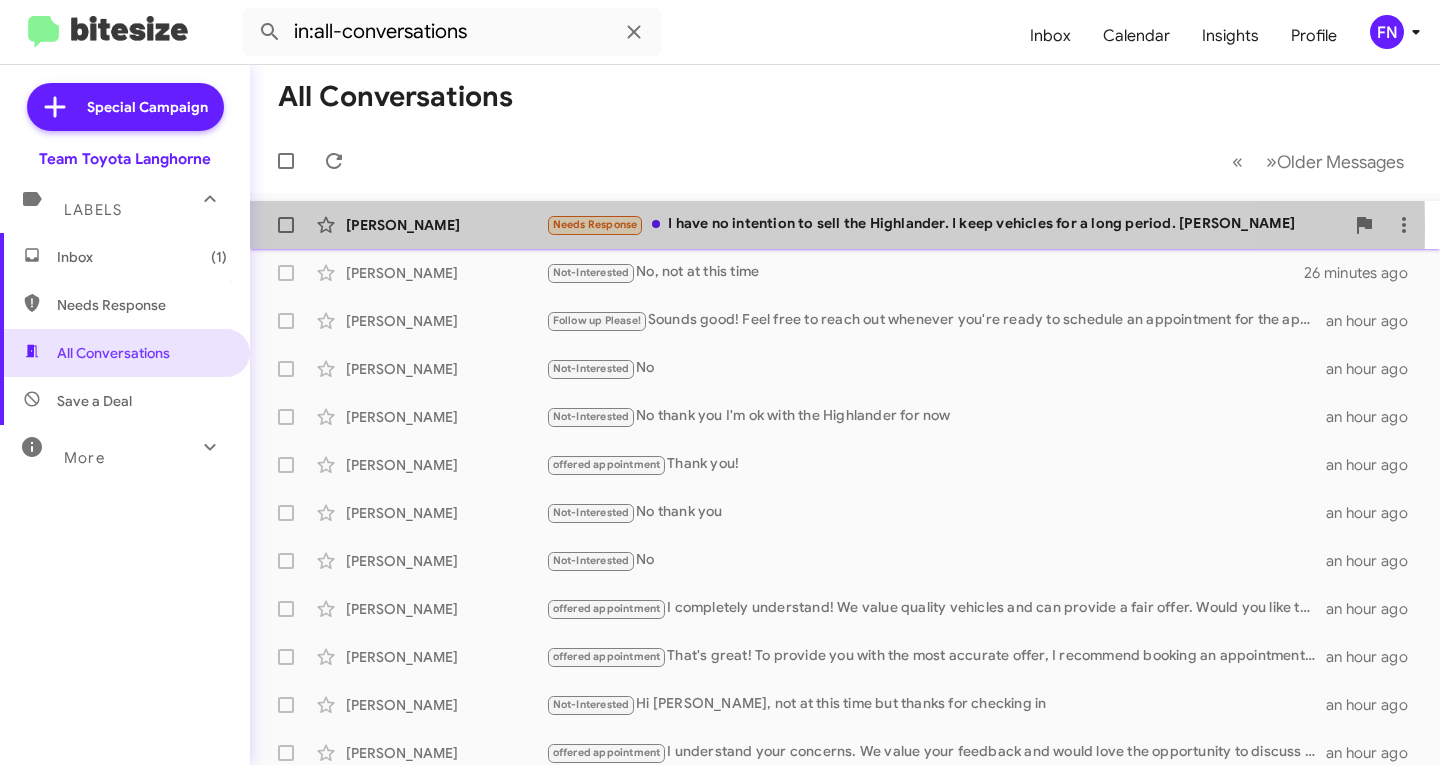 click on "[PERSON_NAME]" 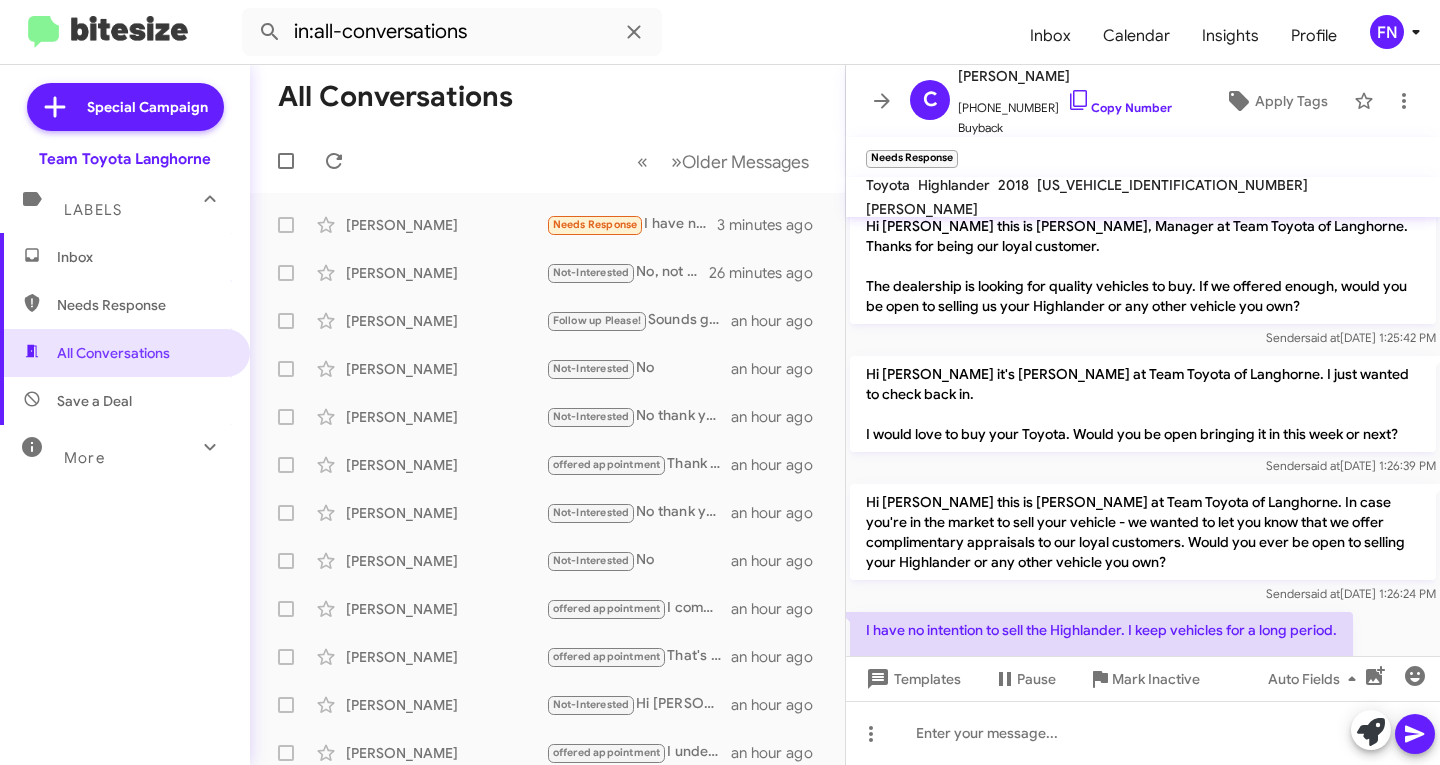 scroll, scrollTop: 93, scrollLeft: 0, axis: vertical 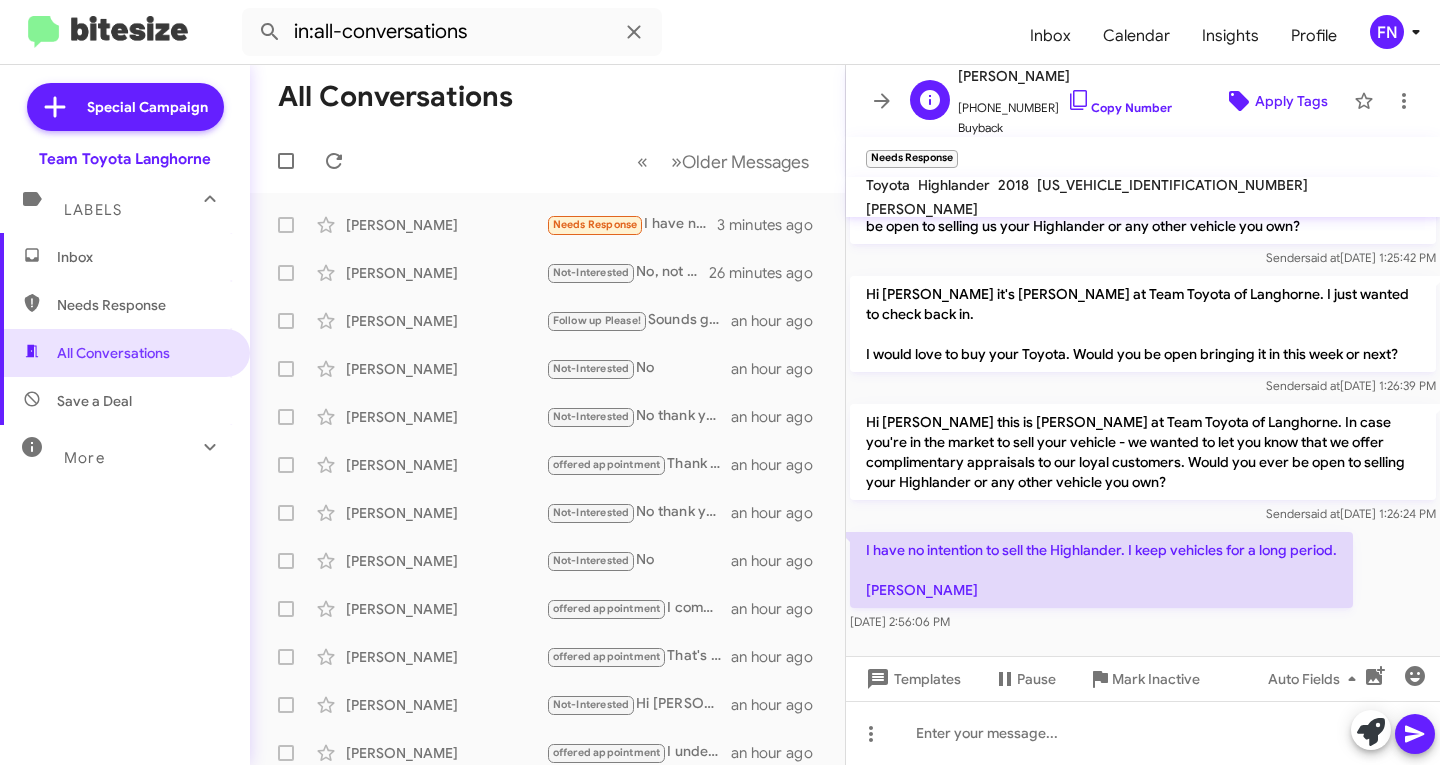 click on "Apply Tags" 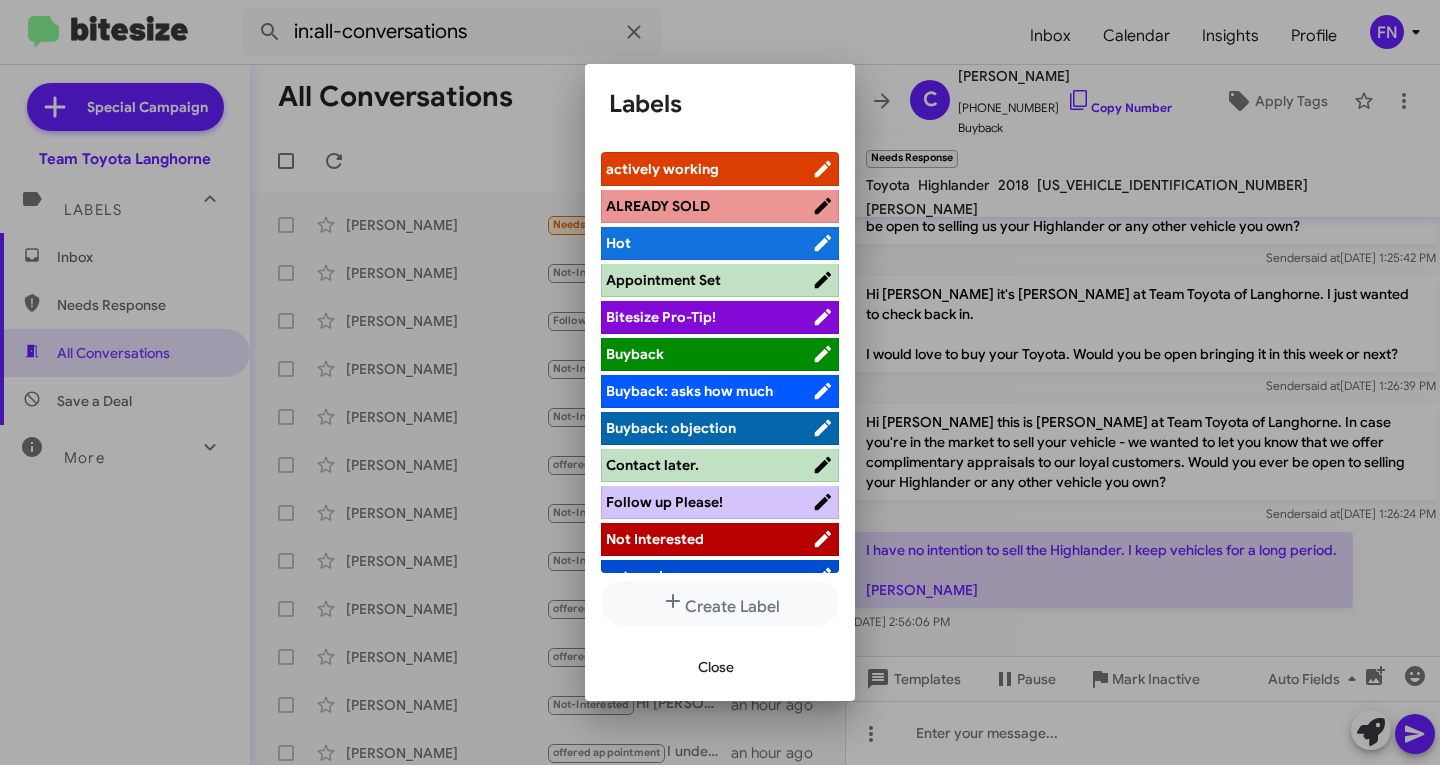click on "Not Interested" at bounding box center (655, 539) 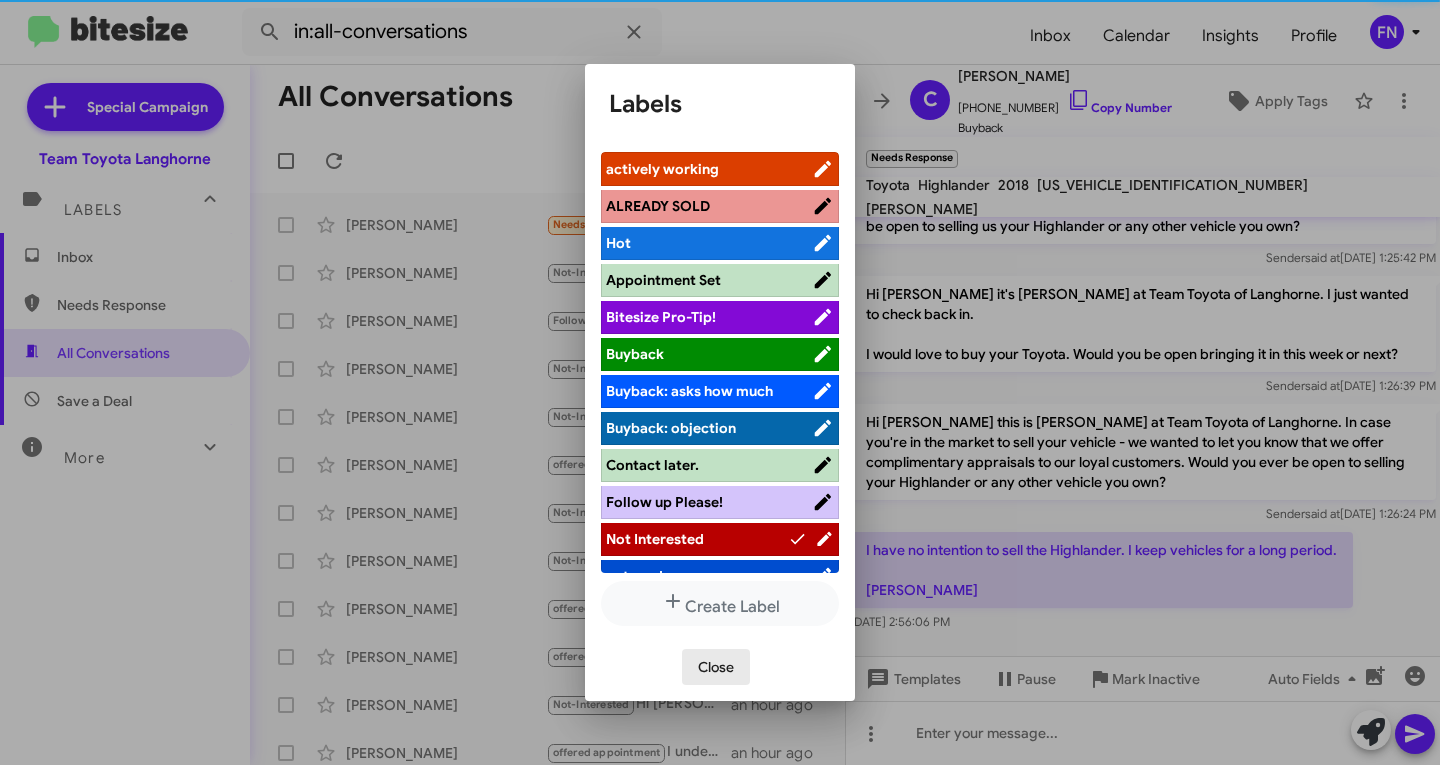 click on "Close" at bounding box center (716, 667) 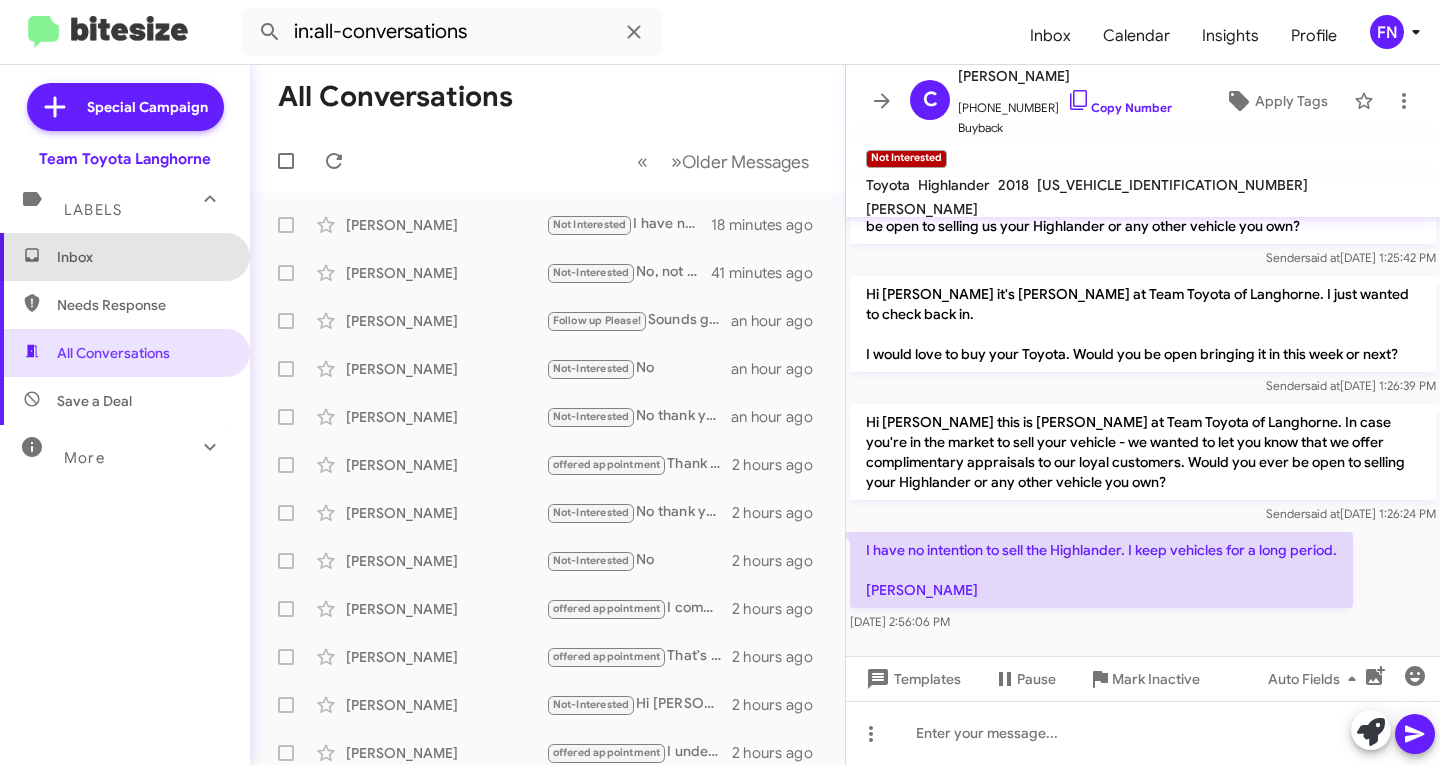 click on "Inbox" at bounding box center (142, 257) 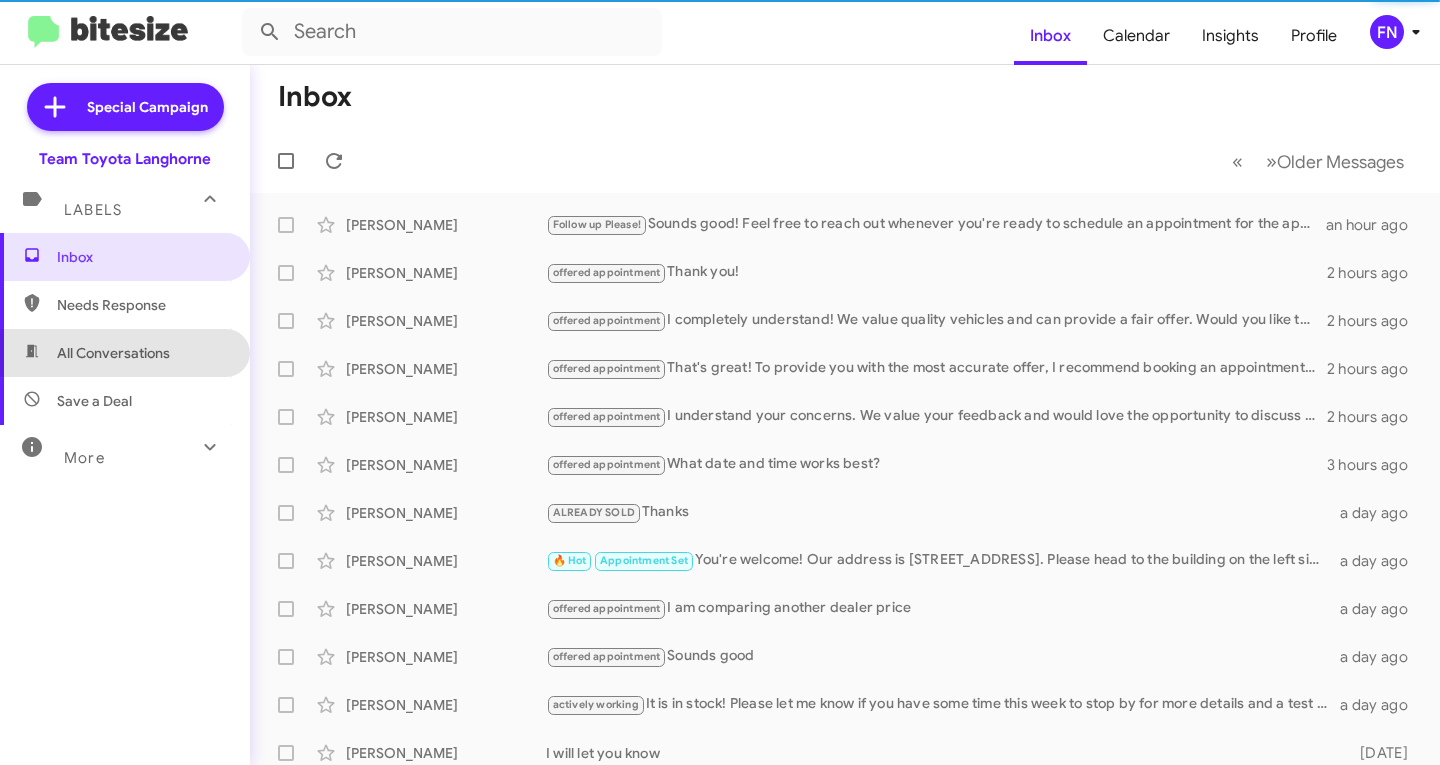 click on "All Conversations" at bounding box center [125, 353] 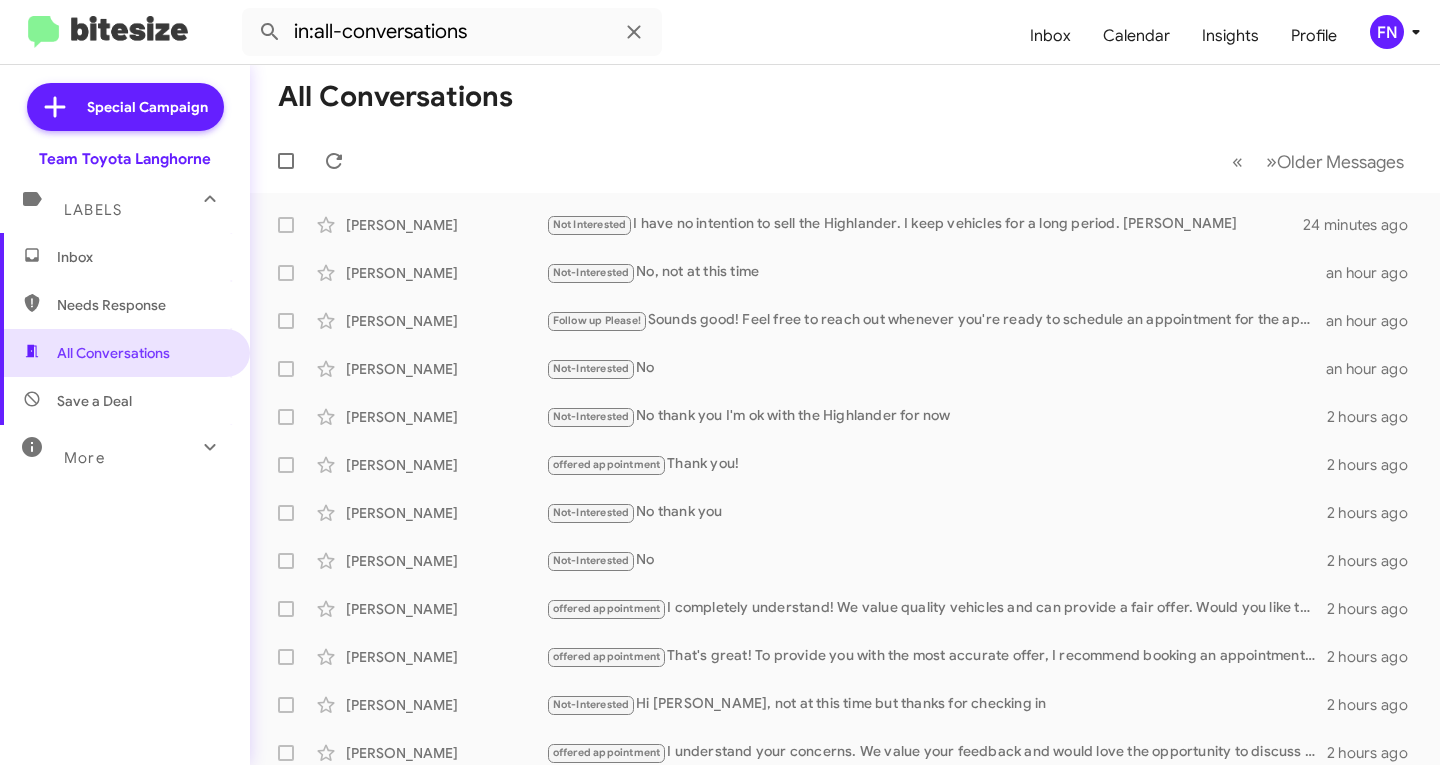 click on "Inbox" at bounding box center [142, 257] 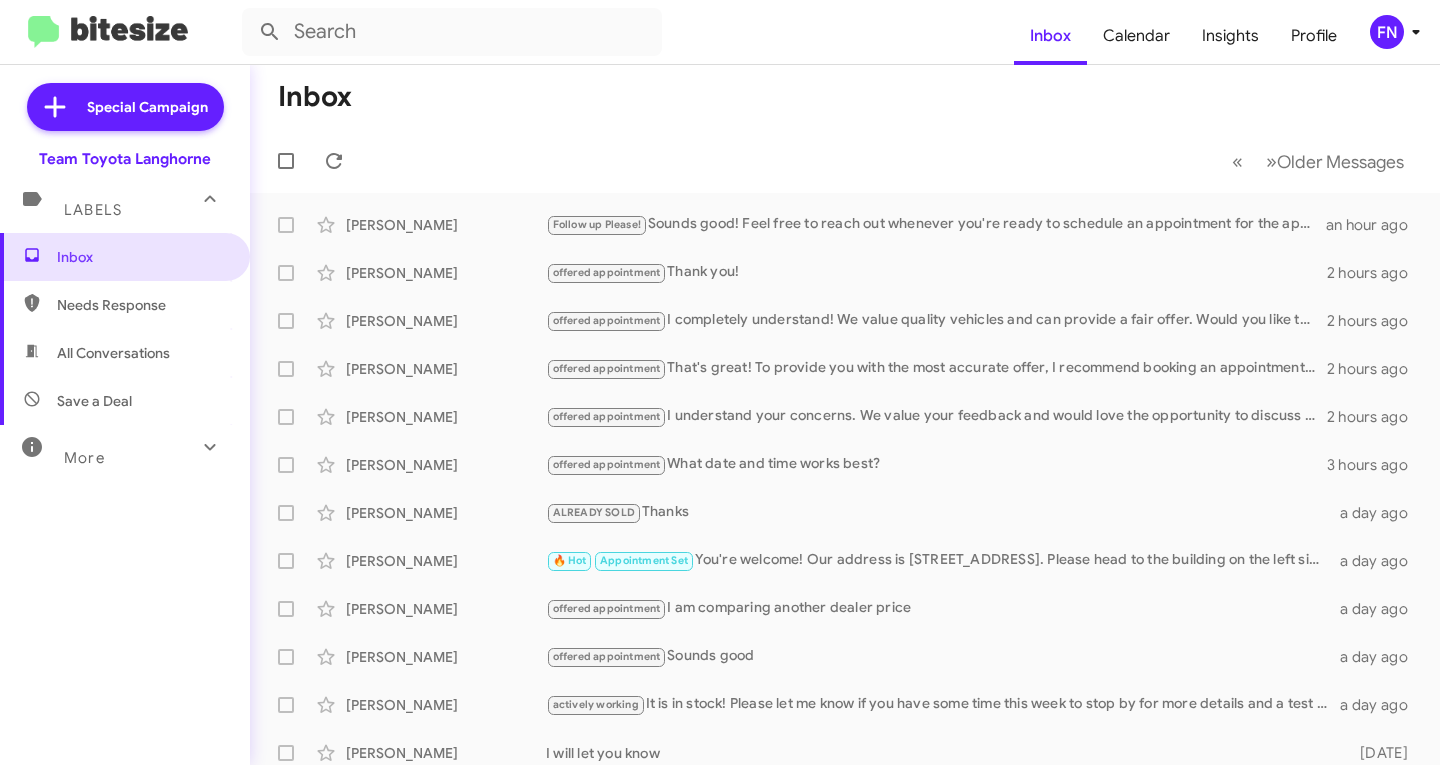 click on "All Conversations" at bounding box center (125, 353) 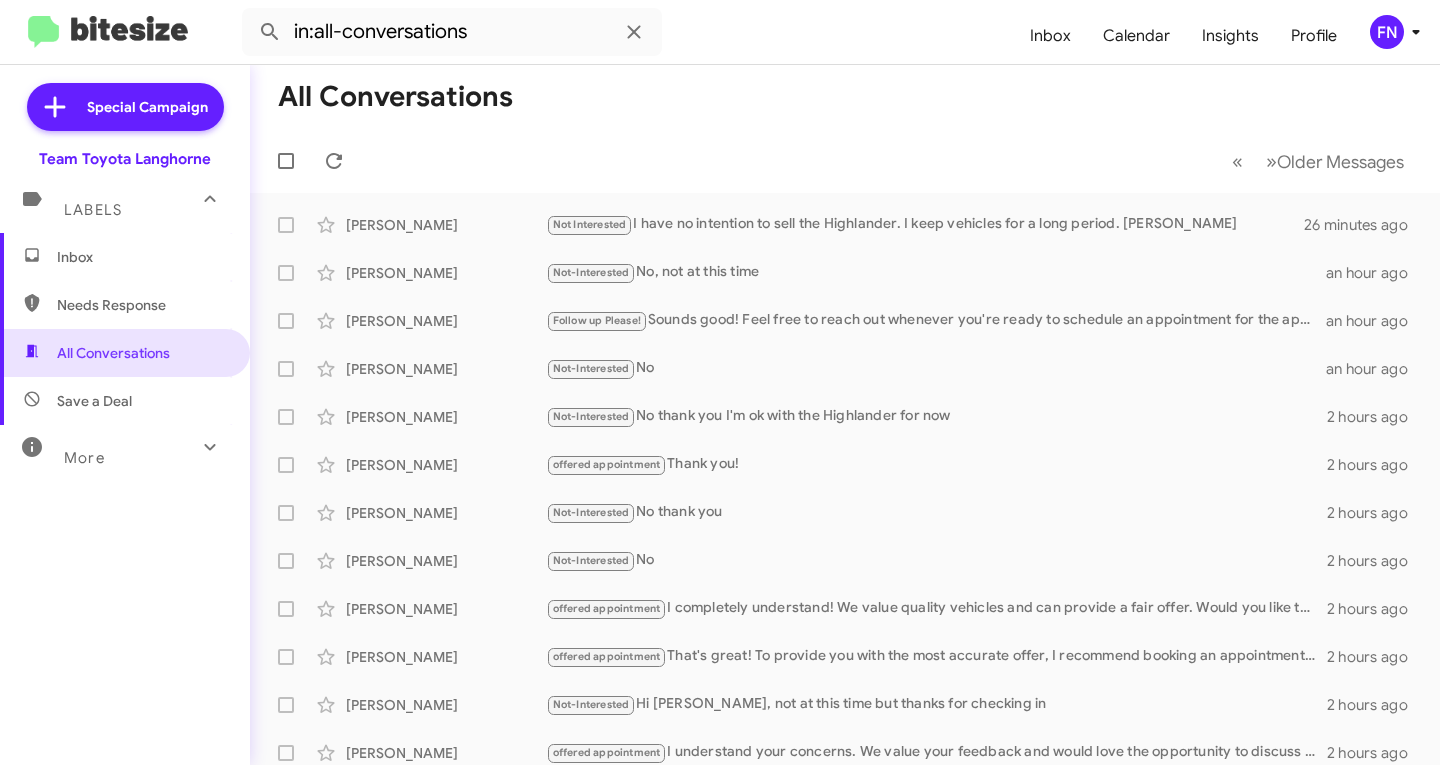click on "Inbox" at bounding box center [142, 257] 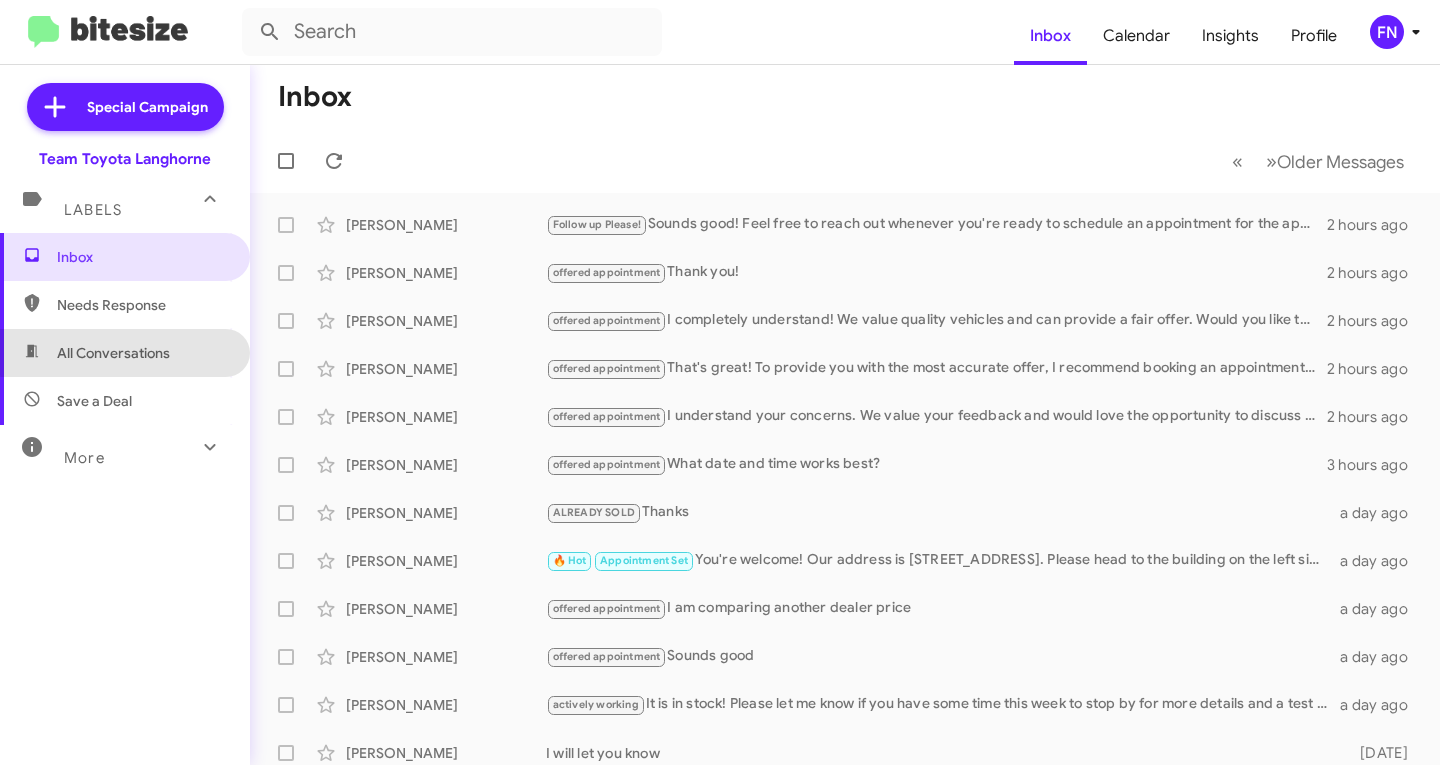 click on "All Conversations" at bounding box center (113, 353) 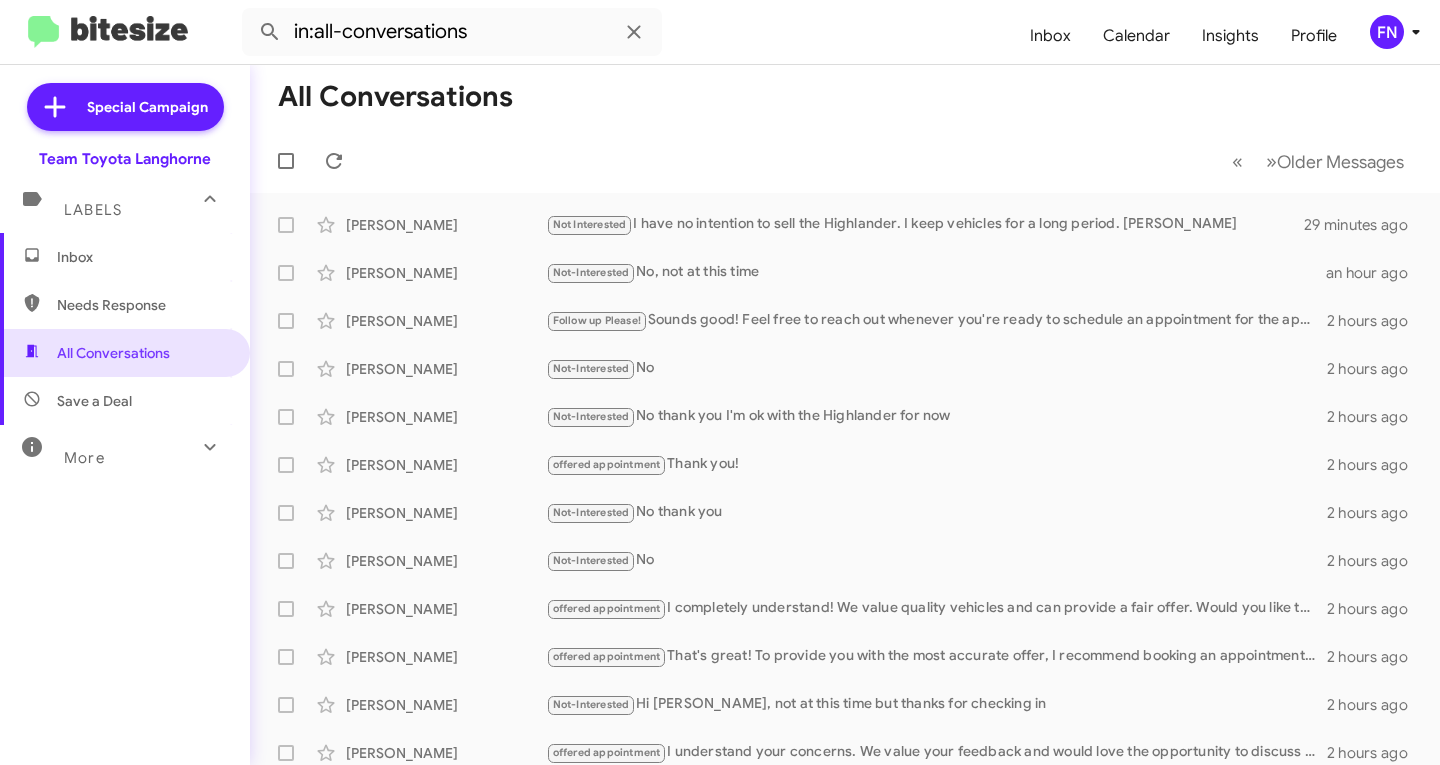 click on "Inbox" at bounding box center [142, 257] 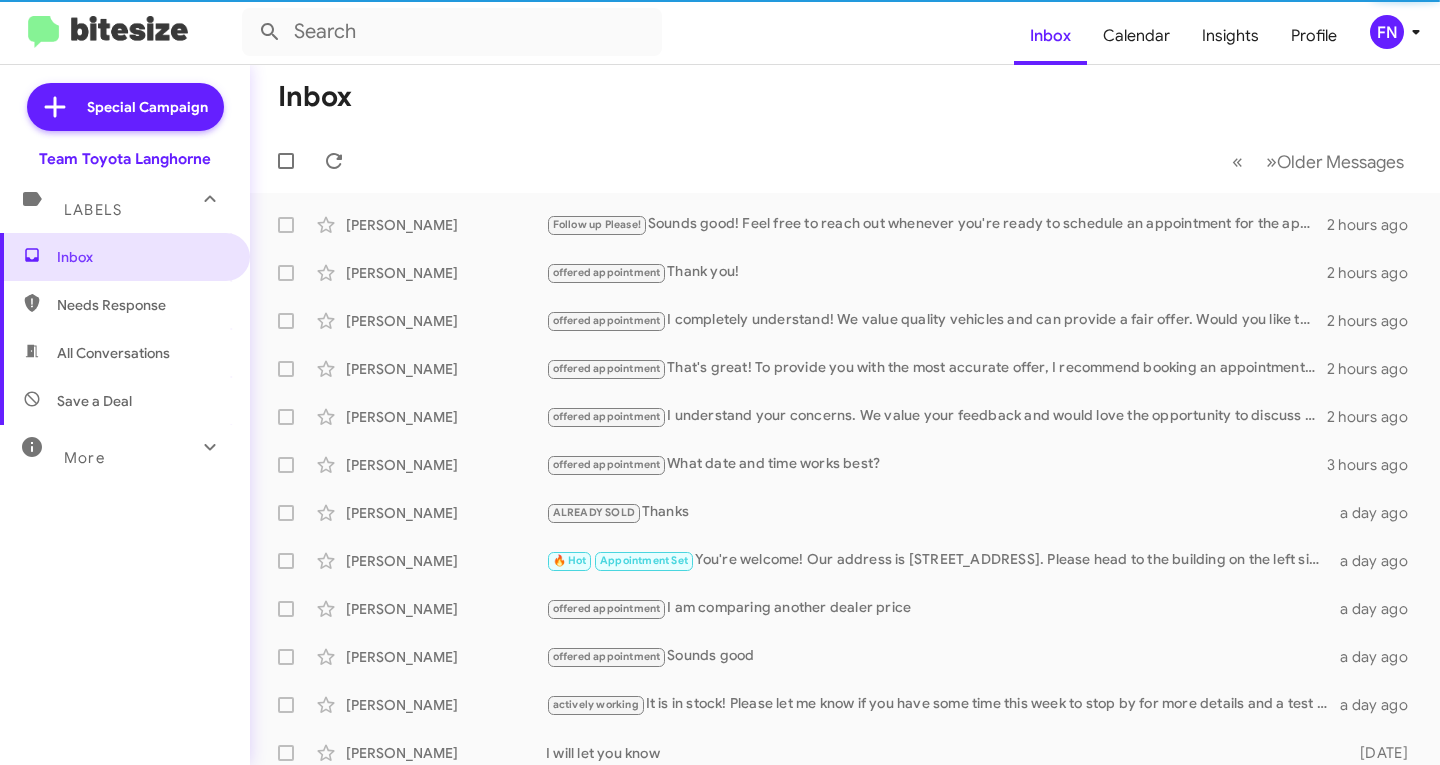 click on "All Conversations" at bounding box center [113, 353] 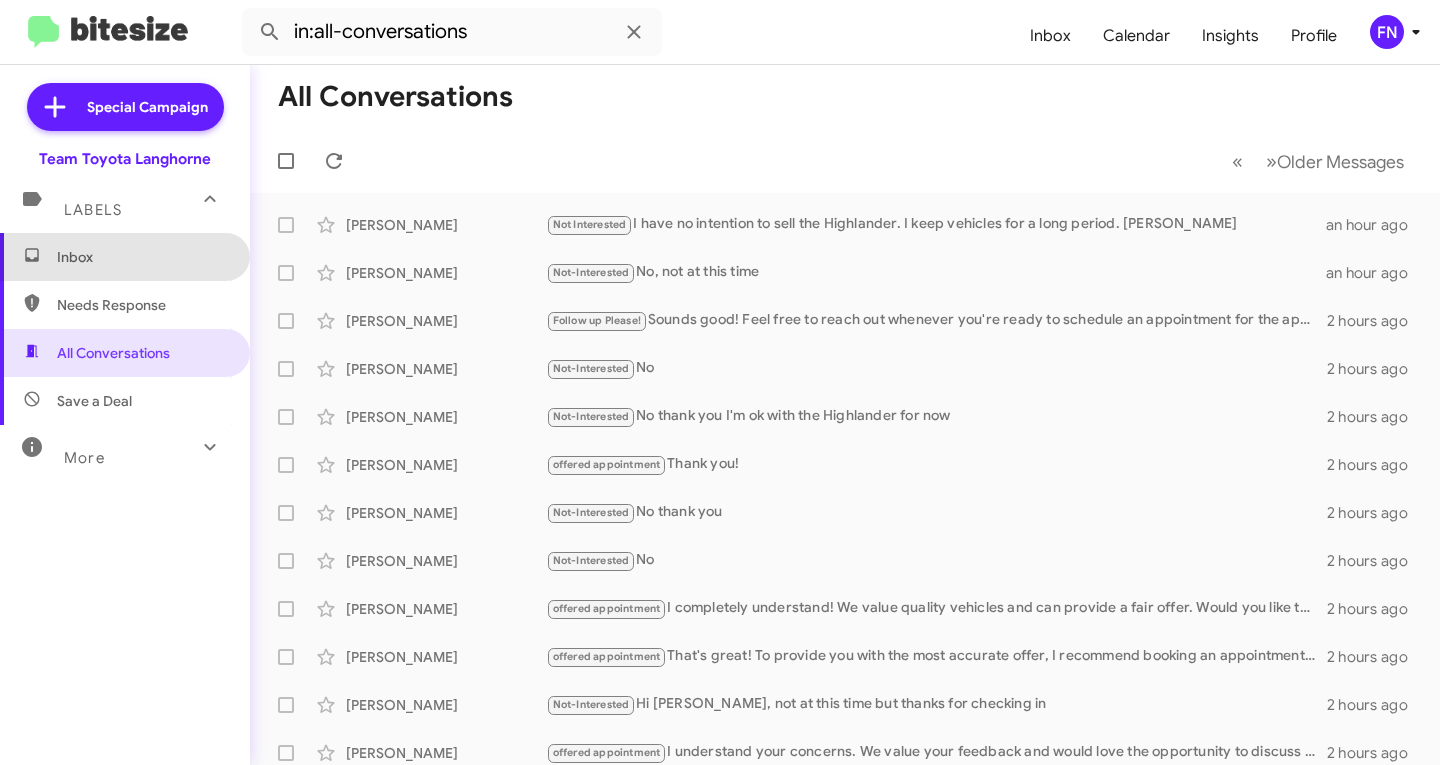 click on "Inbox" at bounding box center [142, 257] 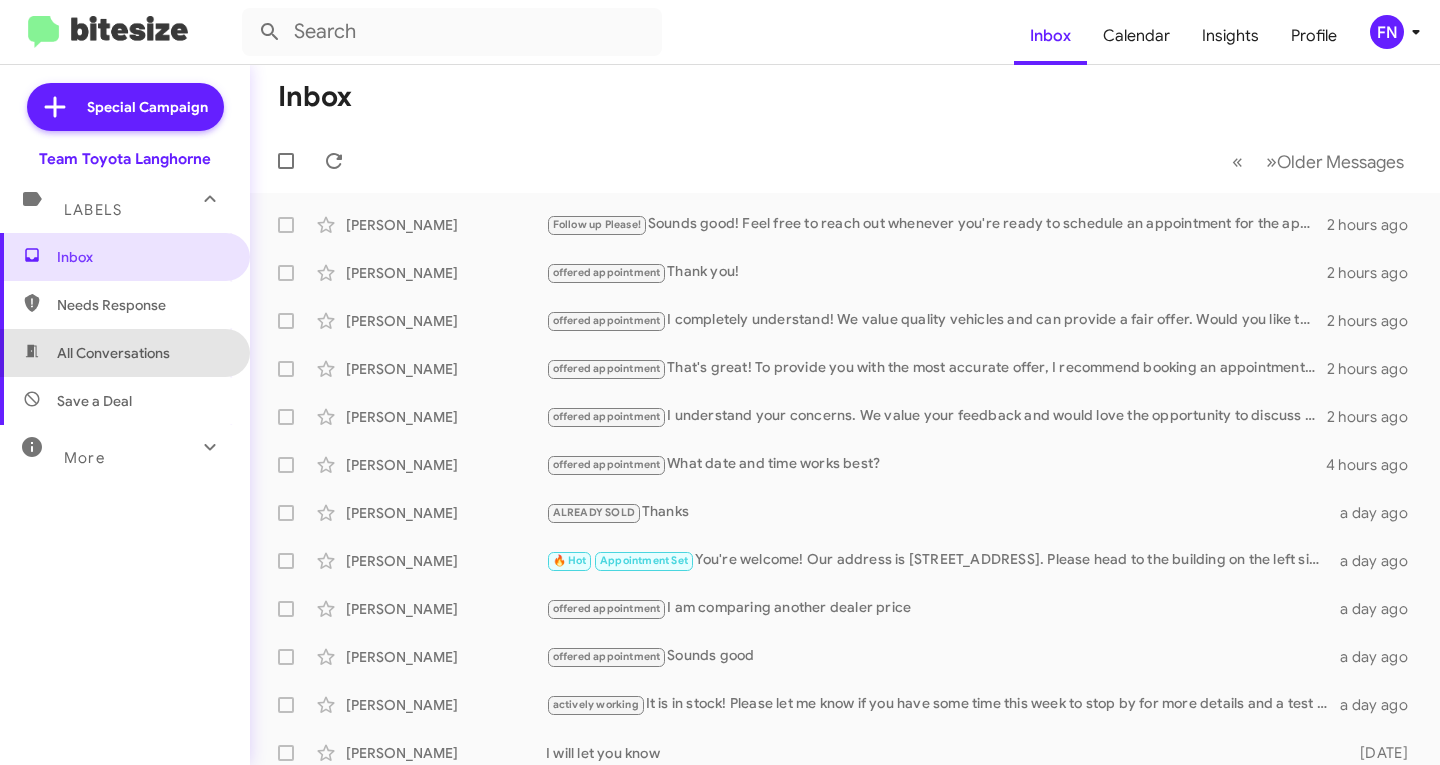click on "All Conversations" at bounding box center (125, 353) 